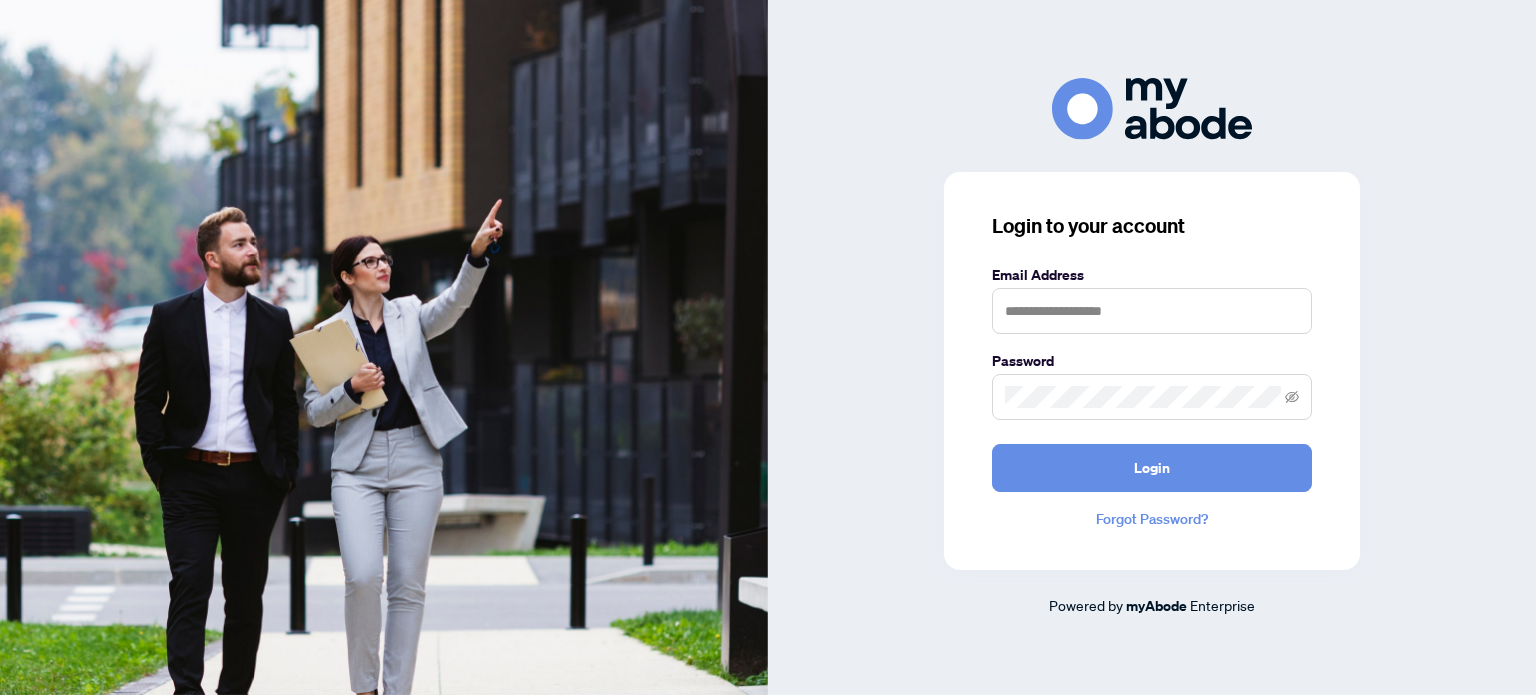 scroll, scrollTop: 0, scrollLeft: 0, axis: both 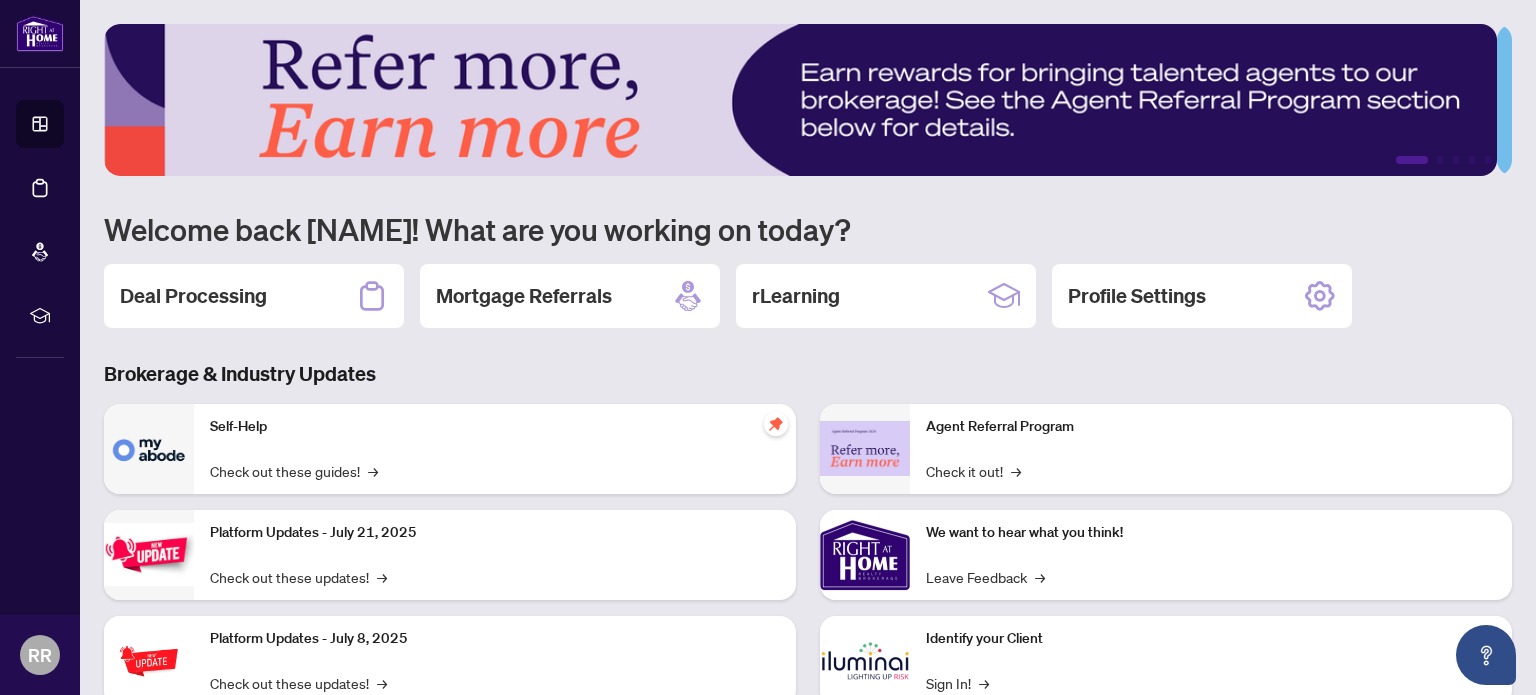 click on "Deal Processing" at bounding box center [254, 296] 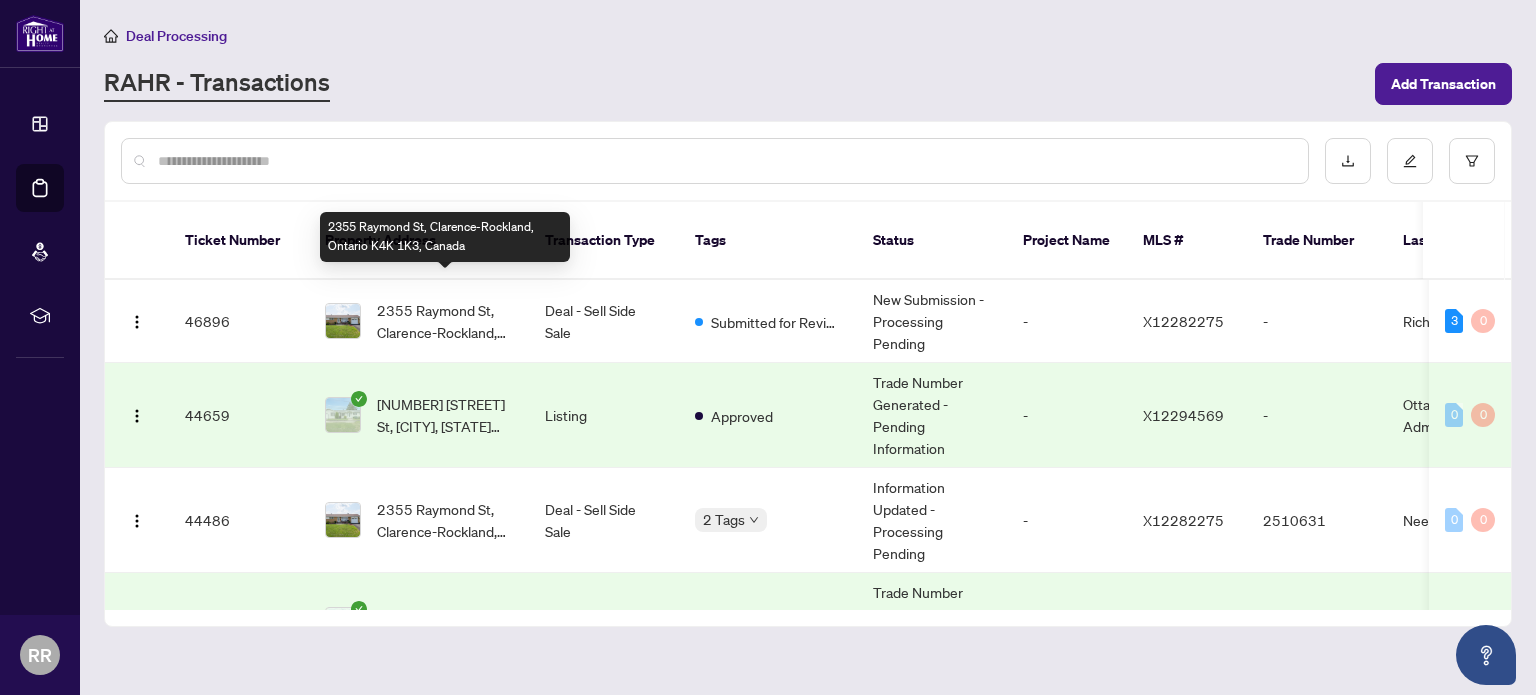 click on "2355 Raymond St, Clarence-Rockland, Ontario K4K 1K3, Canada" at bounding box center (445, 321) 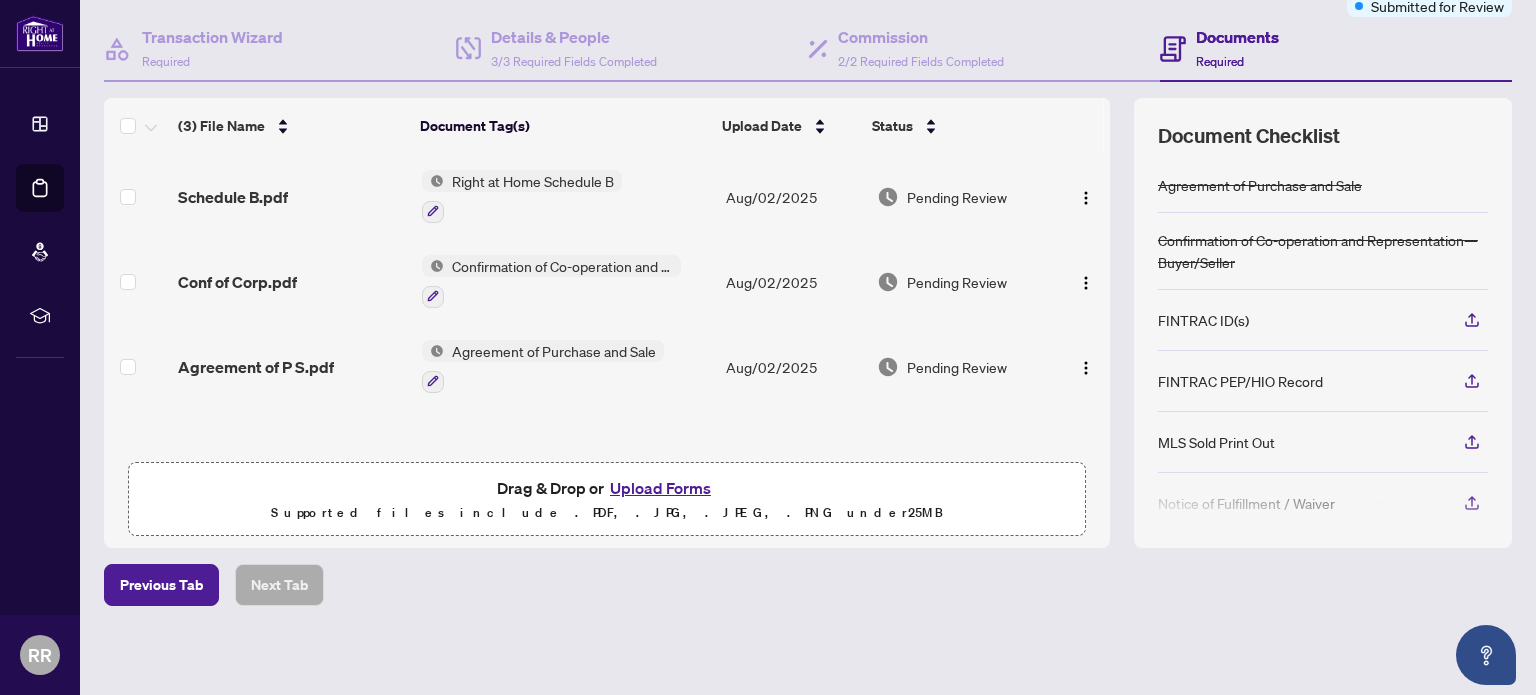 scroll, scrollTop: 177, scrollLeft: 0, axis: vertical 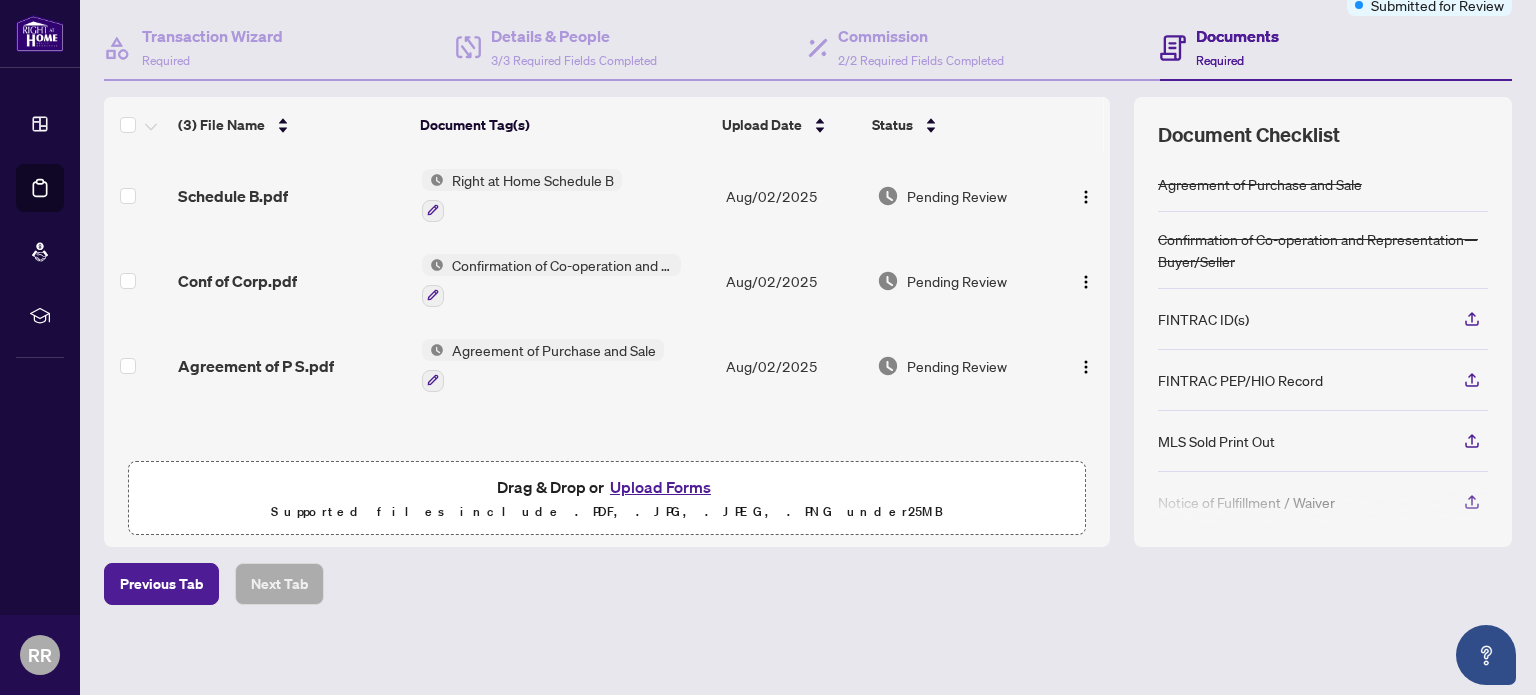click on "Upload Forms" at bounding box center [660, 487] 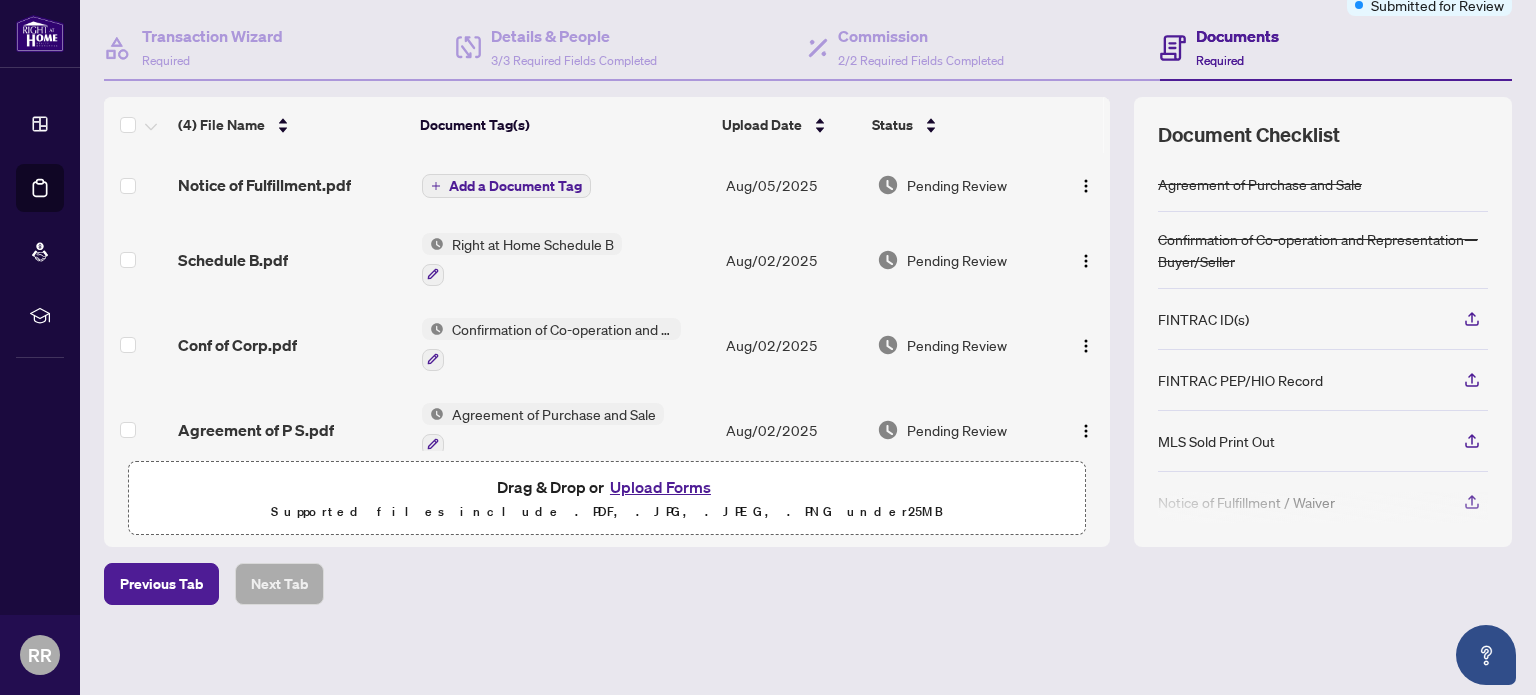 click on "Add a Document Tag" at bounding box center [515, 186] 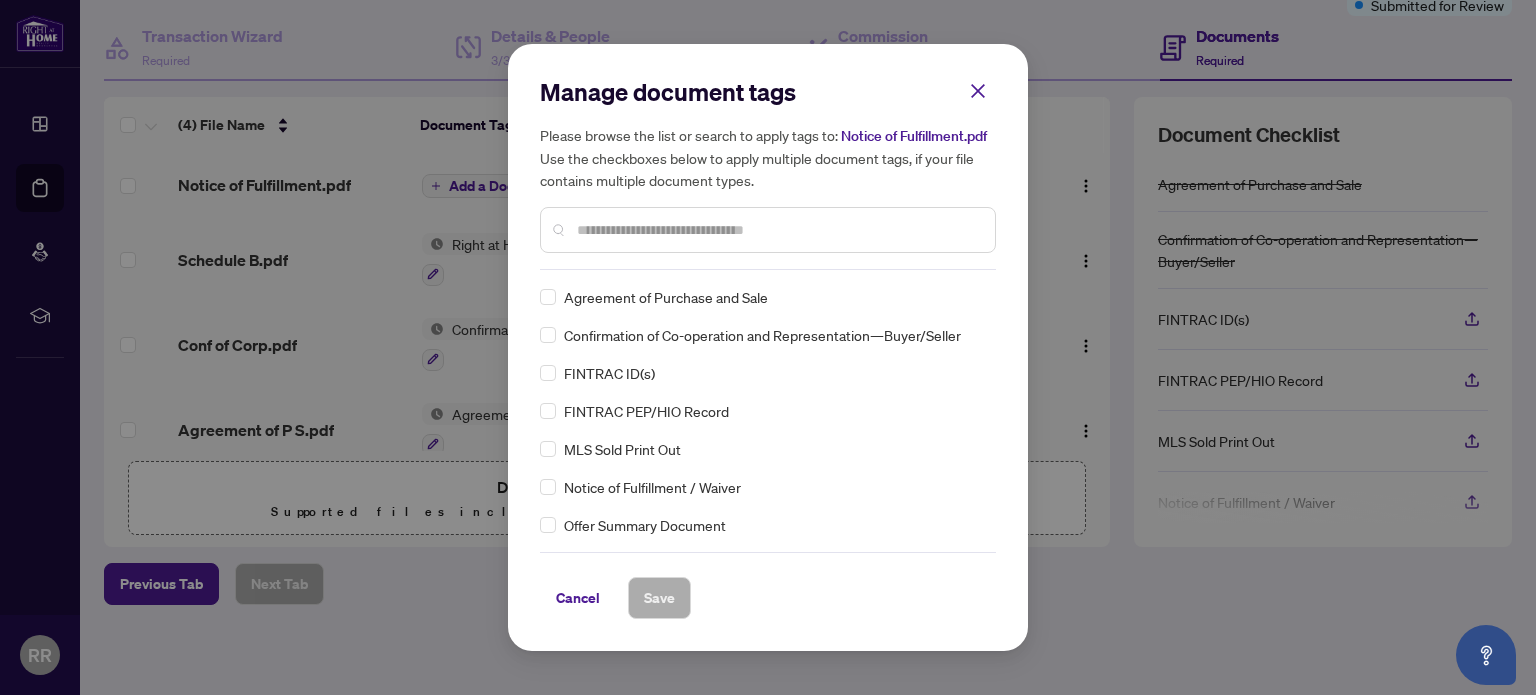 click at bounding box center (778, 230) 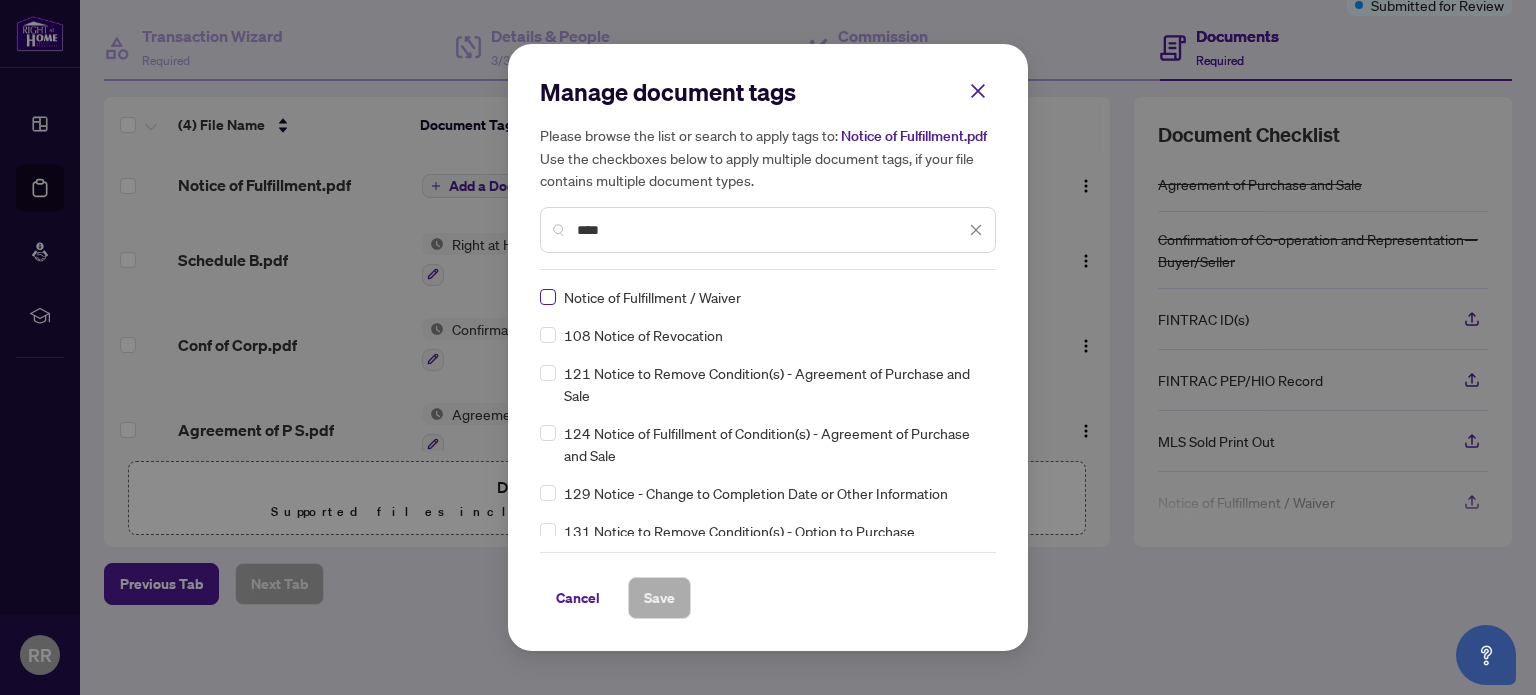 type on "****" 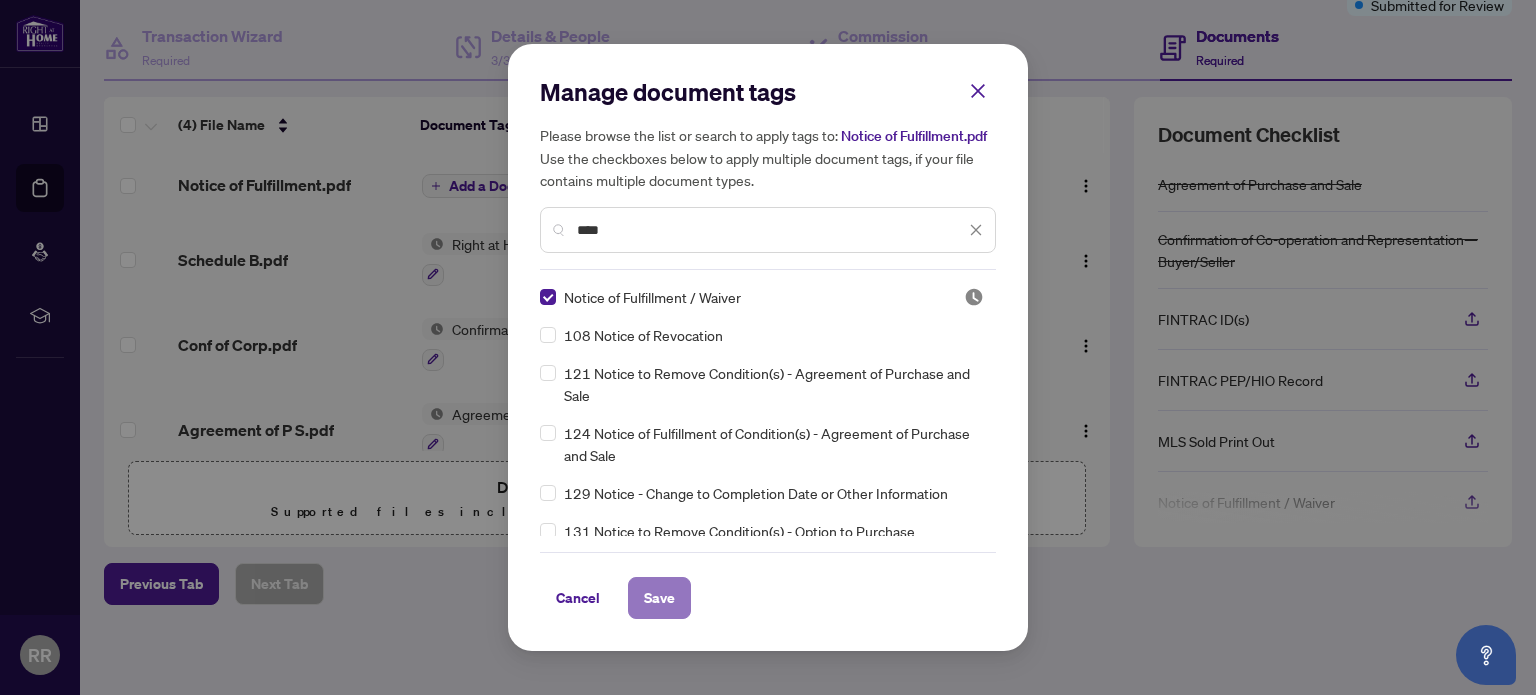 click on "Save" at bounding box center [659, 598] 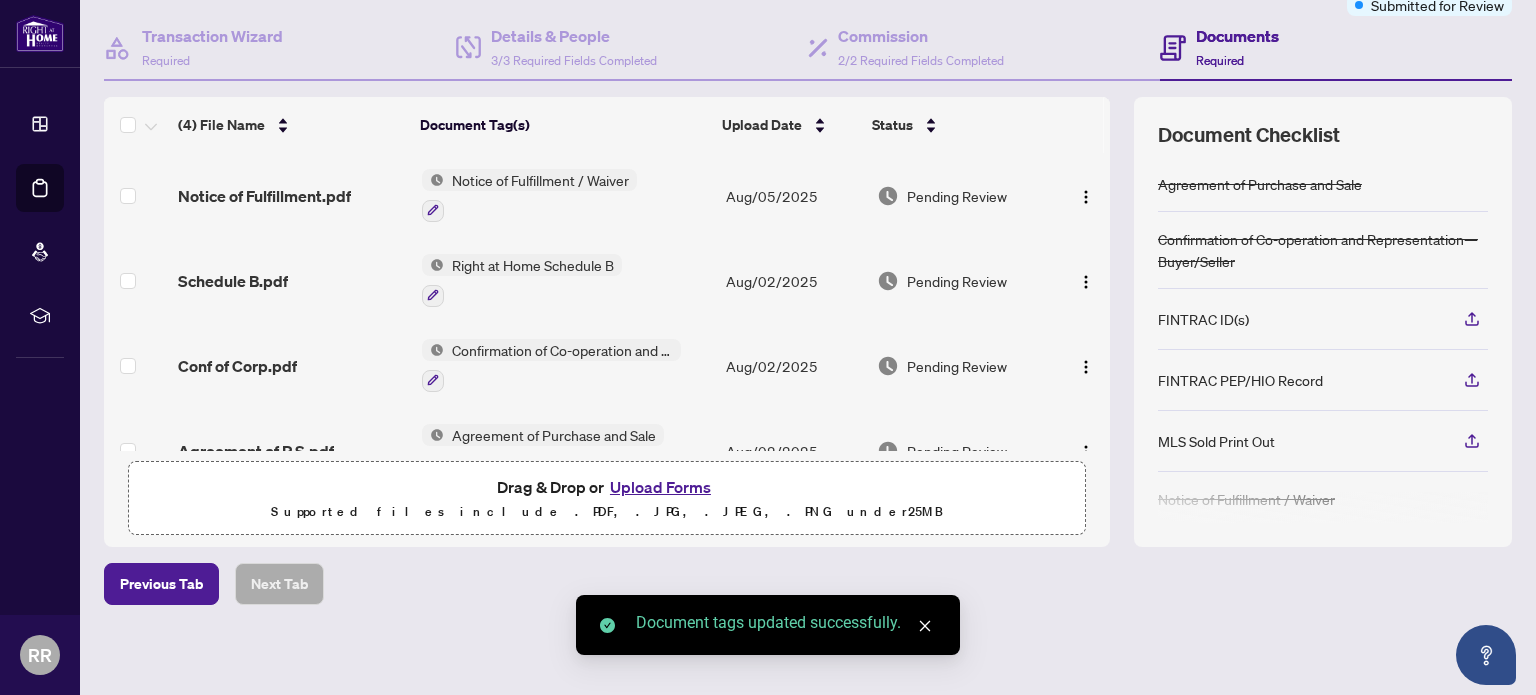 scroll, scrollTop: 0, scrollLeft: 0, axis: both 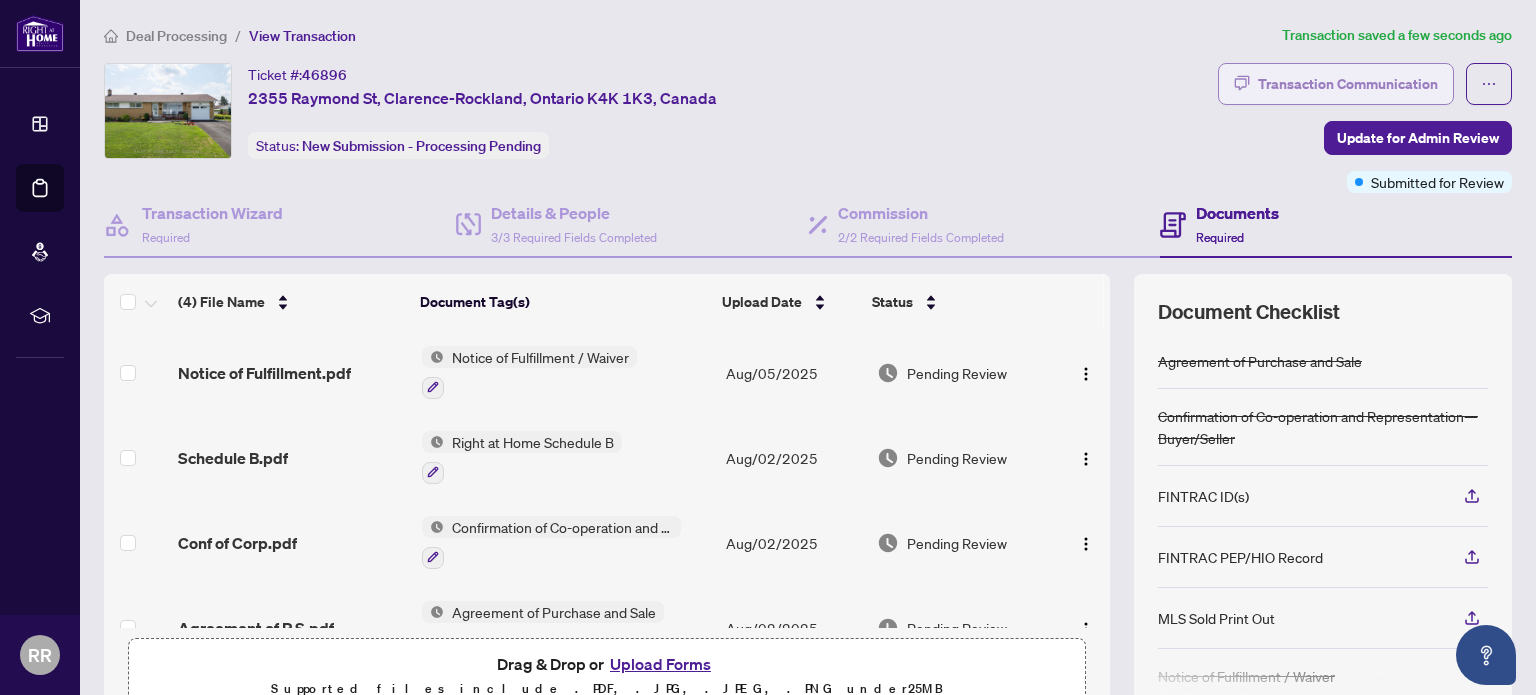 click on "Transaction Communication" at bounding box center [1348, 84] 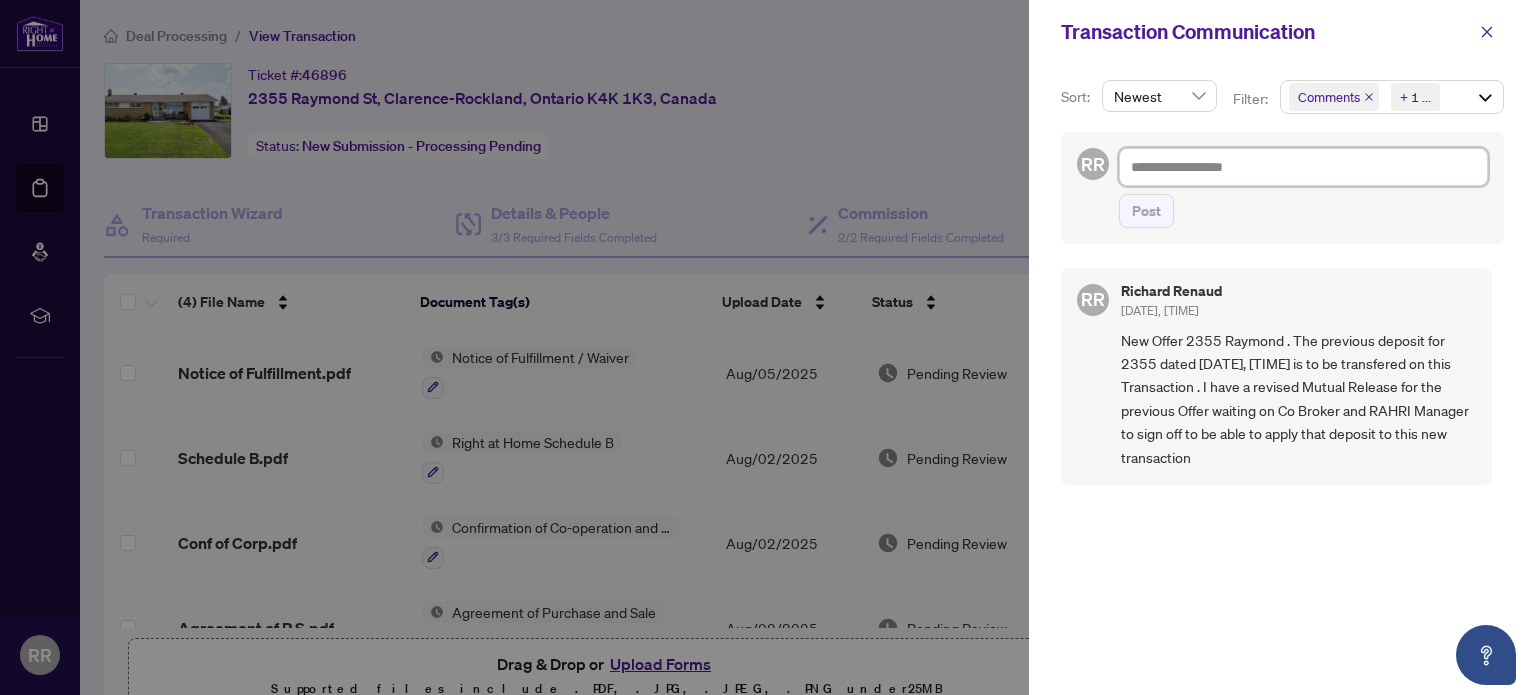 click at bounding box center [1303, 167] 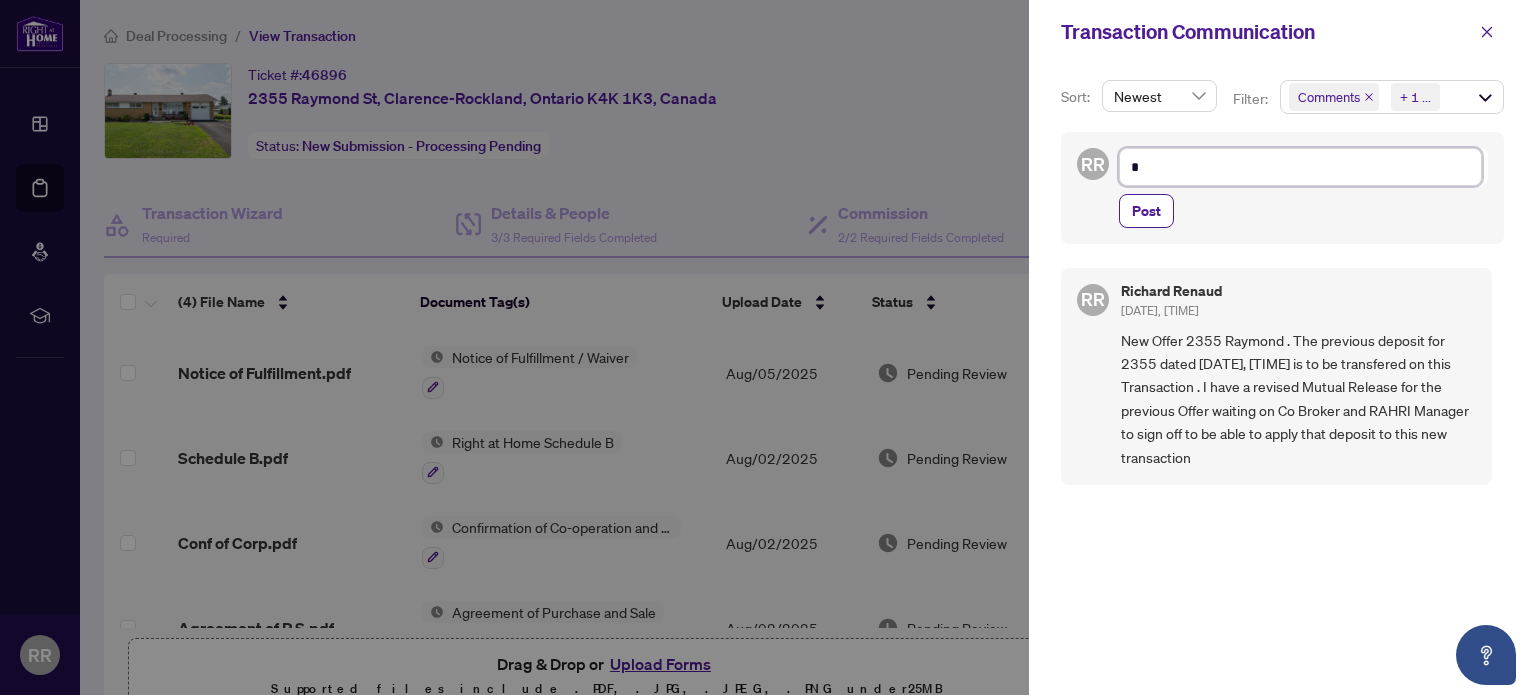 type on "**" 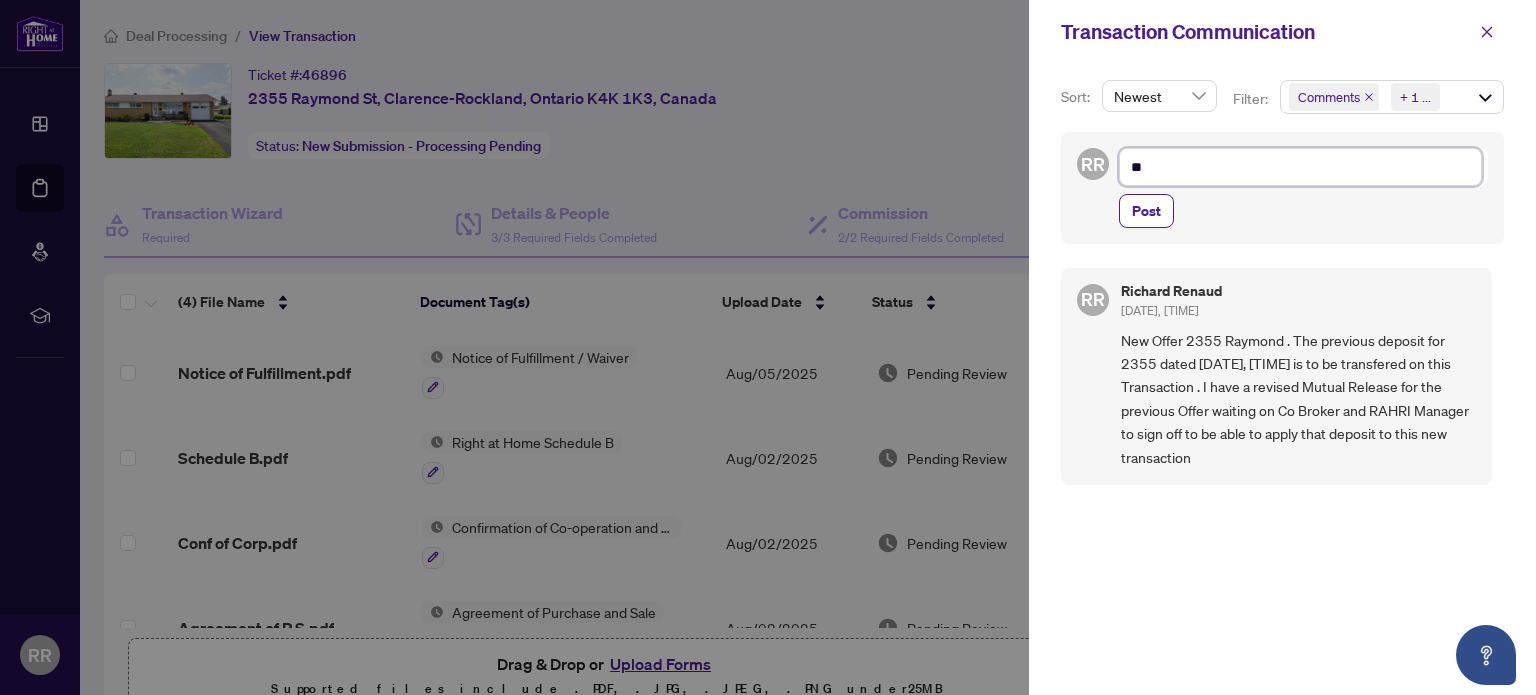 type on "***" 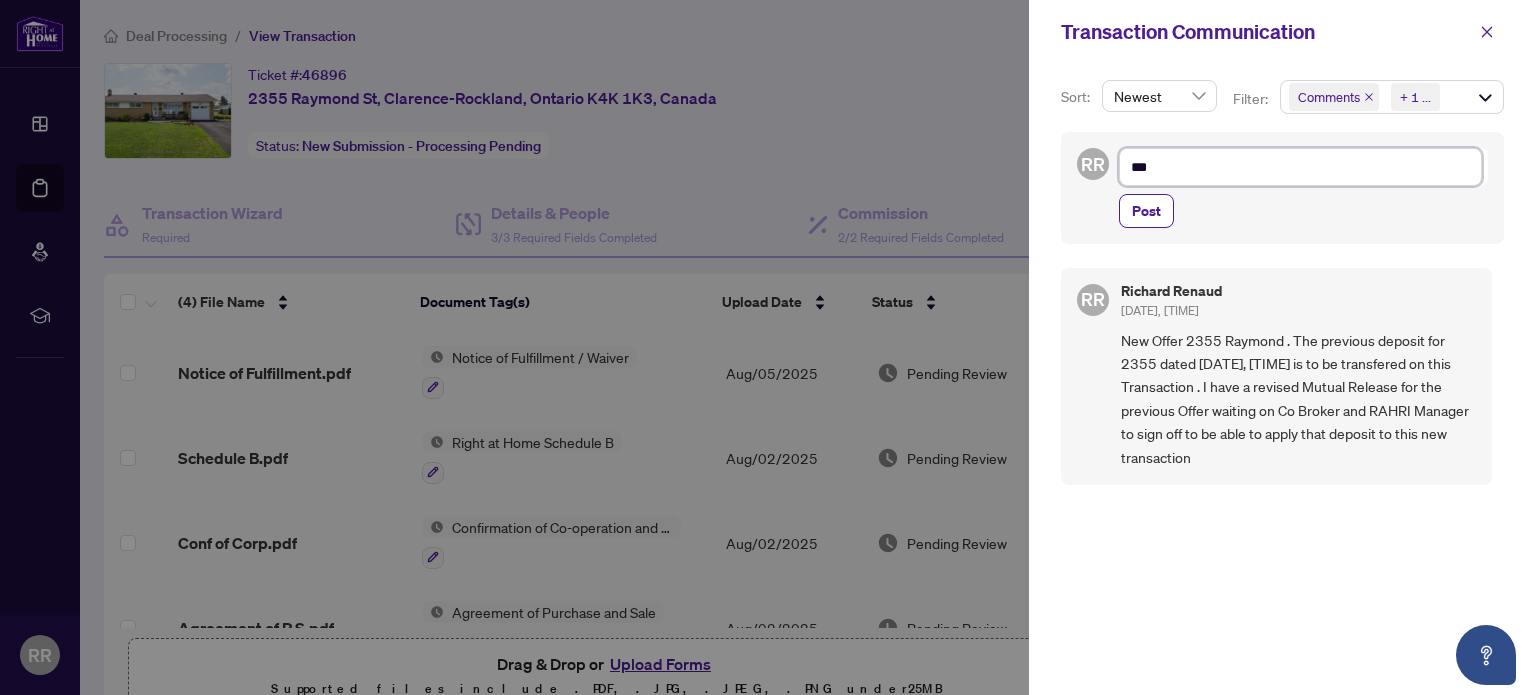 type on "**" 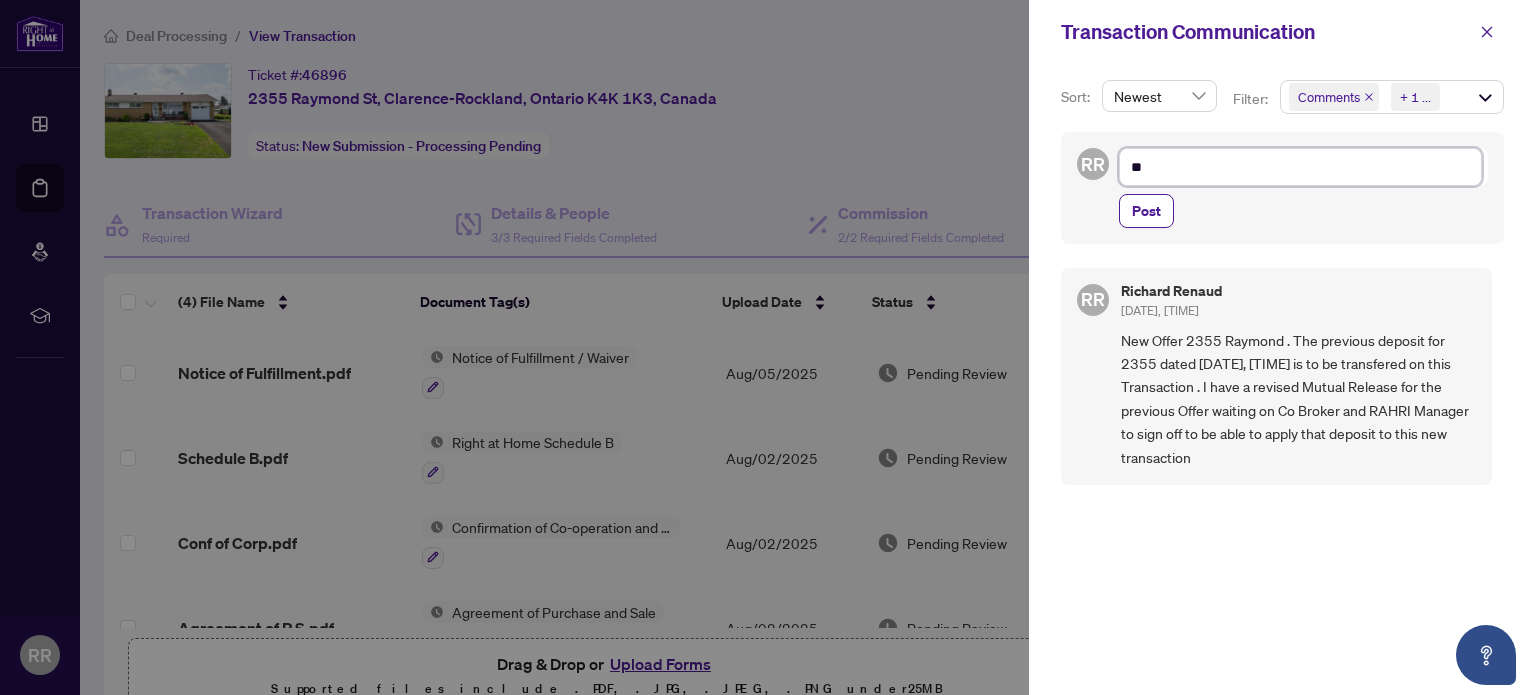 type on "***" 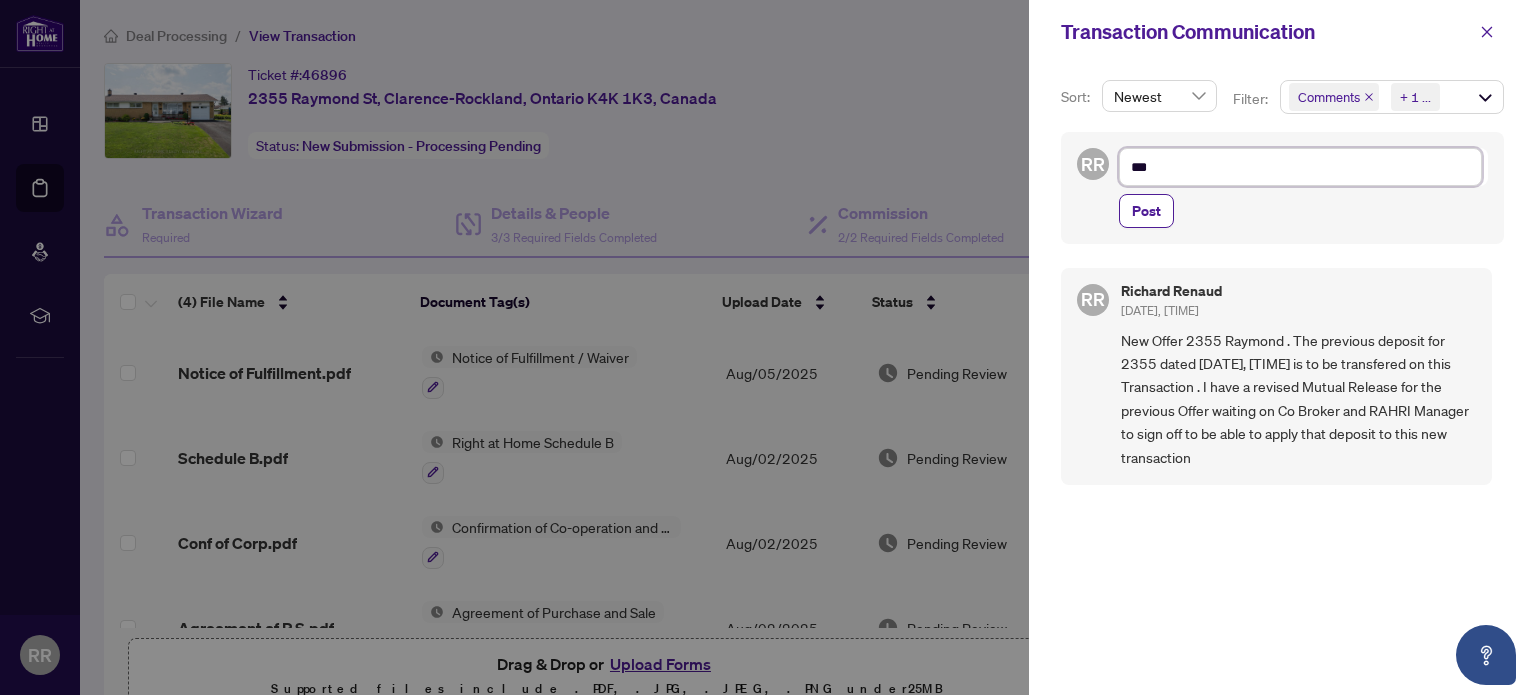 type on "****" 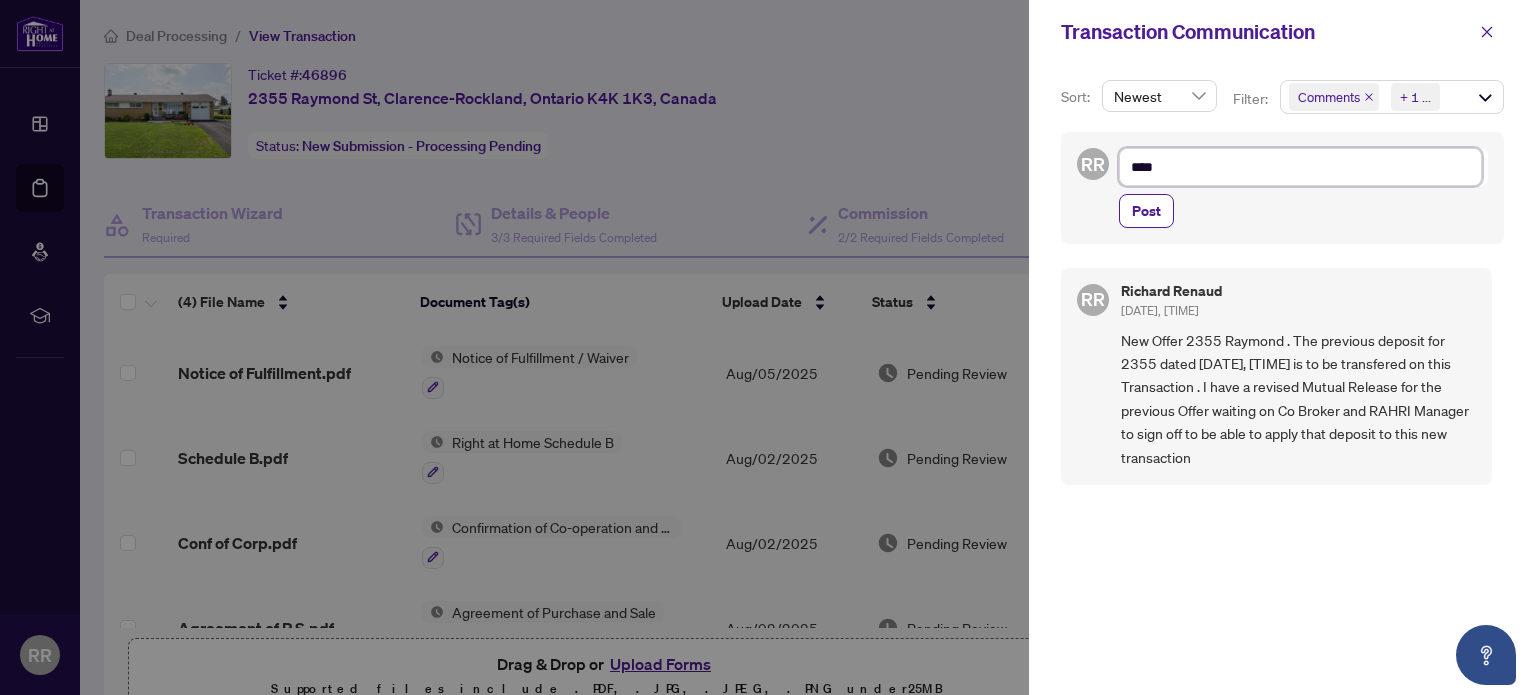 type on "*****" 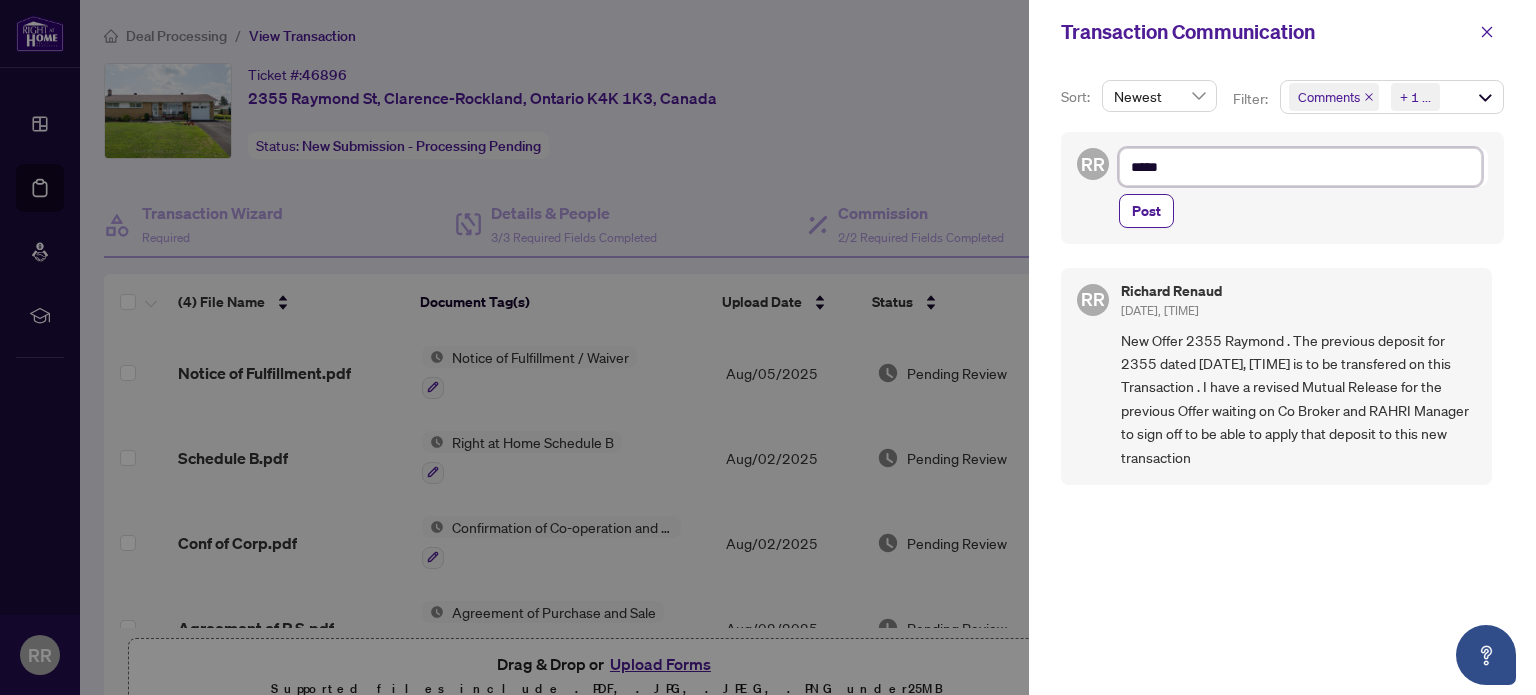 type on "******" 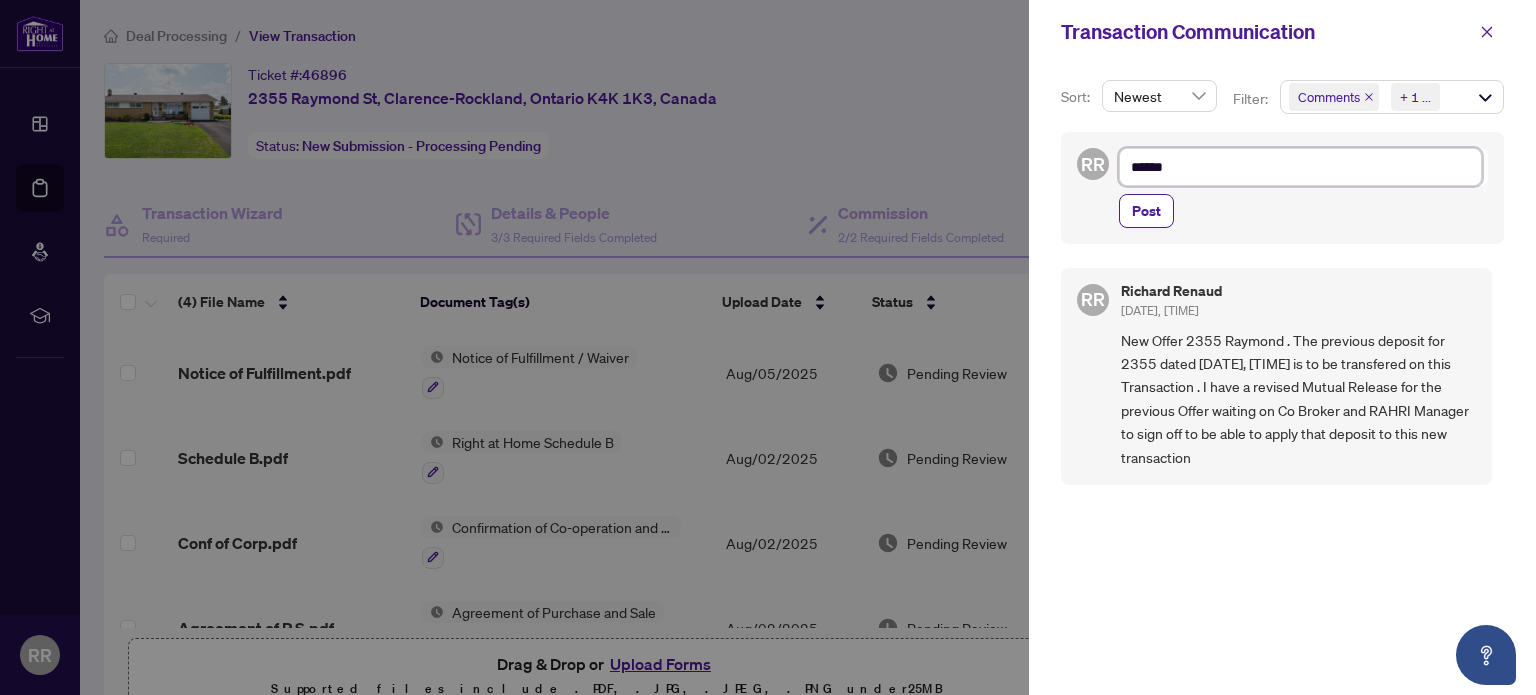 type on "******" 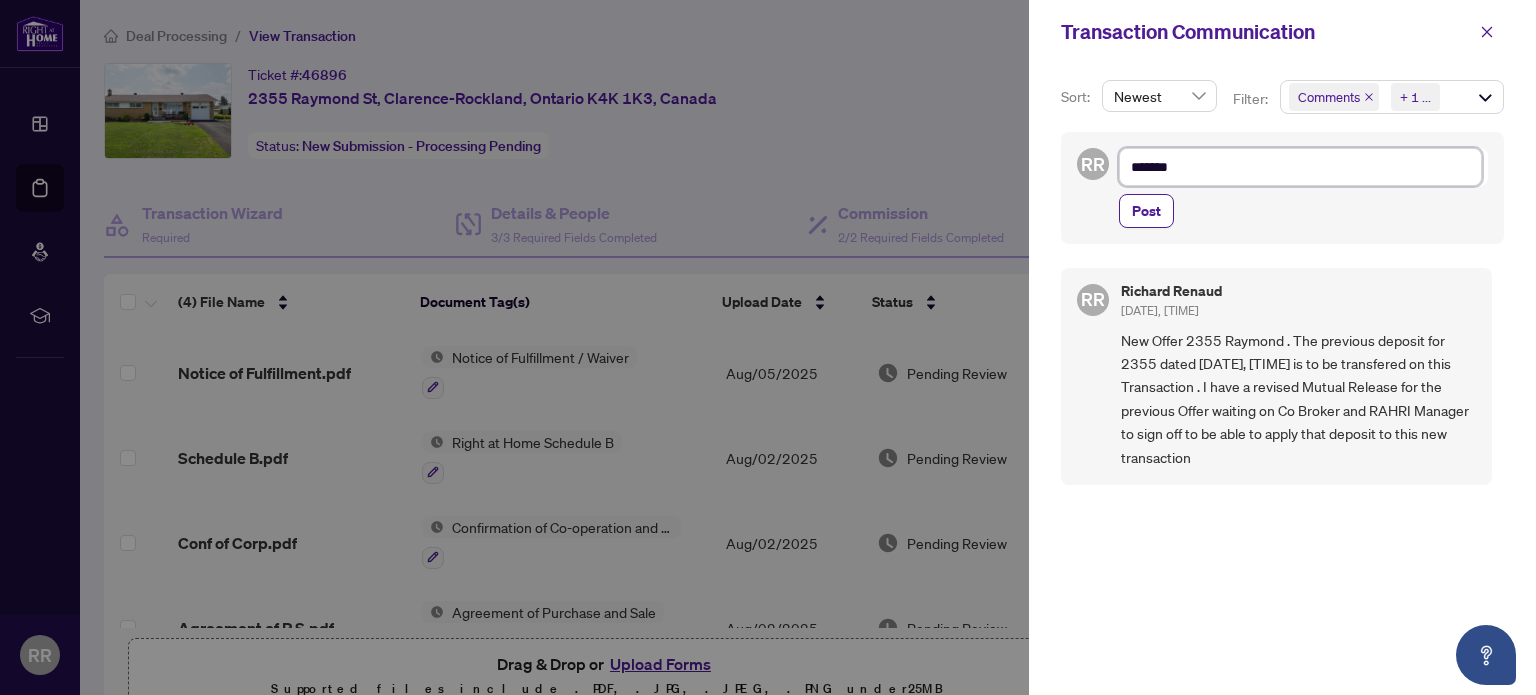 type on "******" 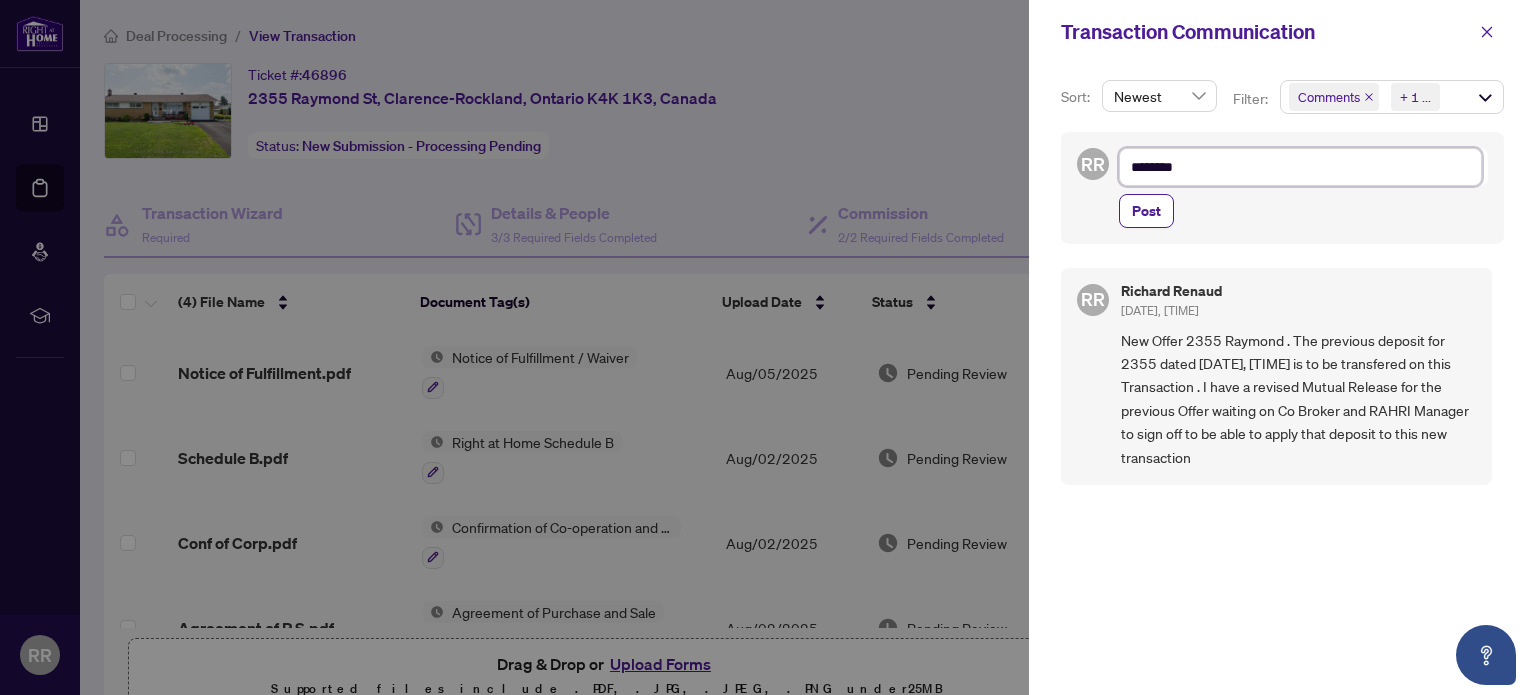 type on "*********" 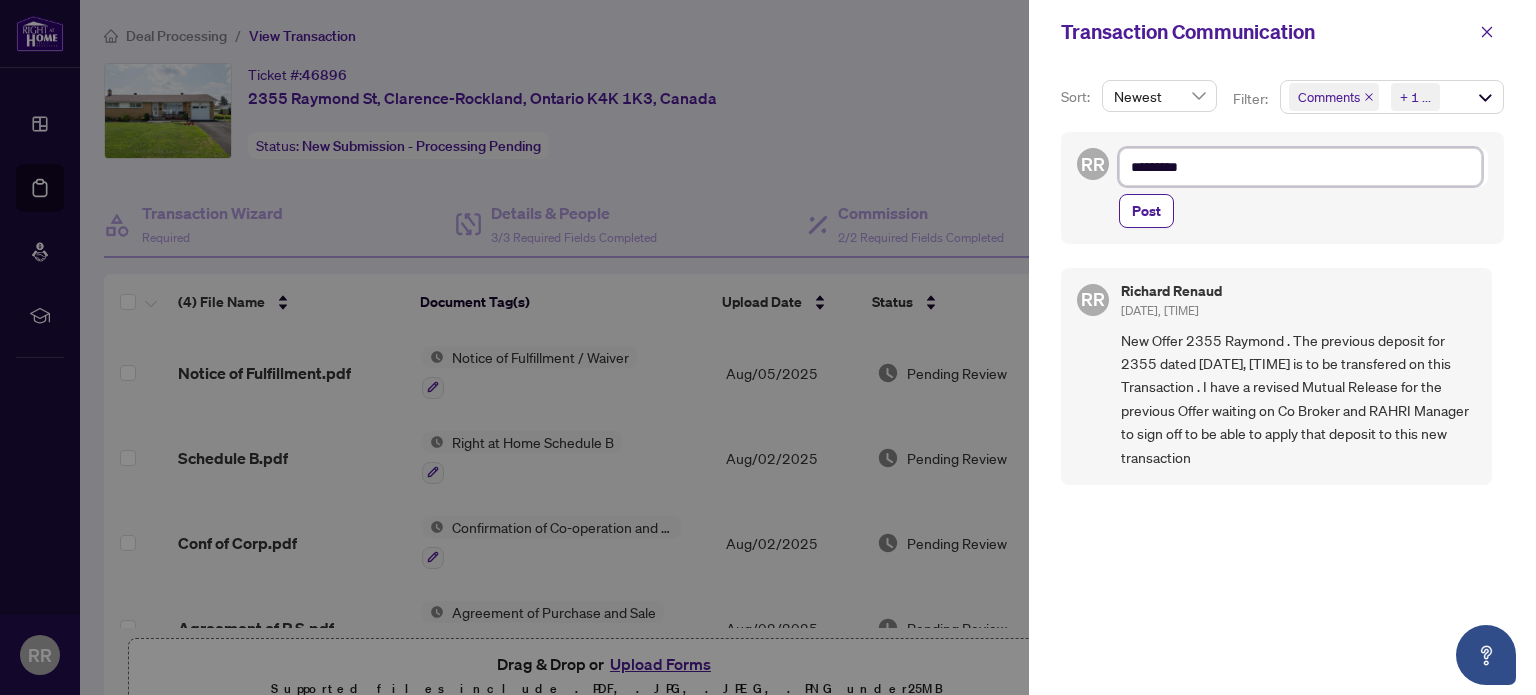 type on "*********" 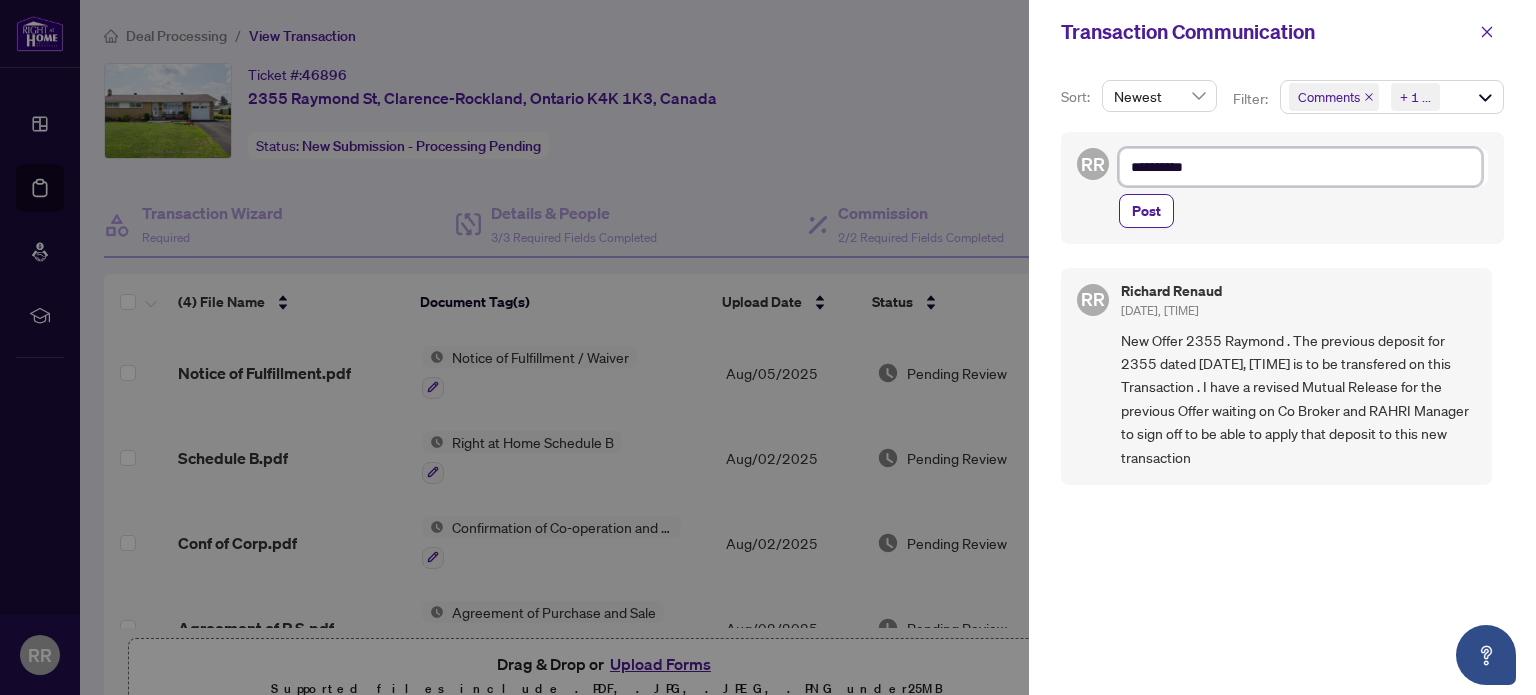 type on "**********" 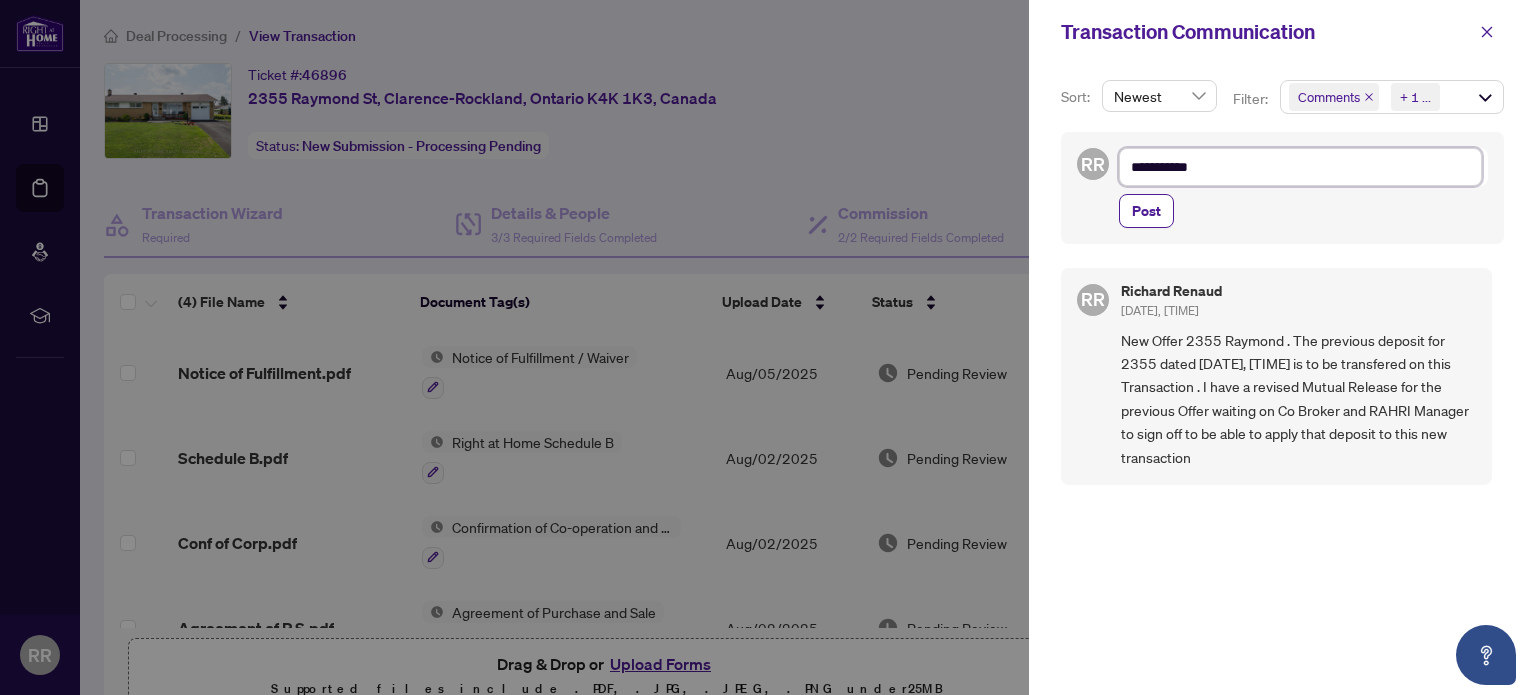 type on "**********" 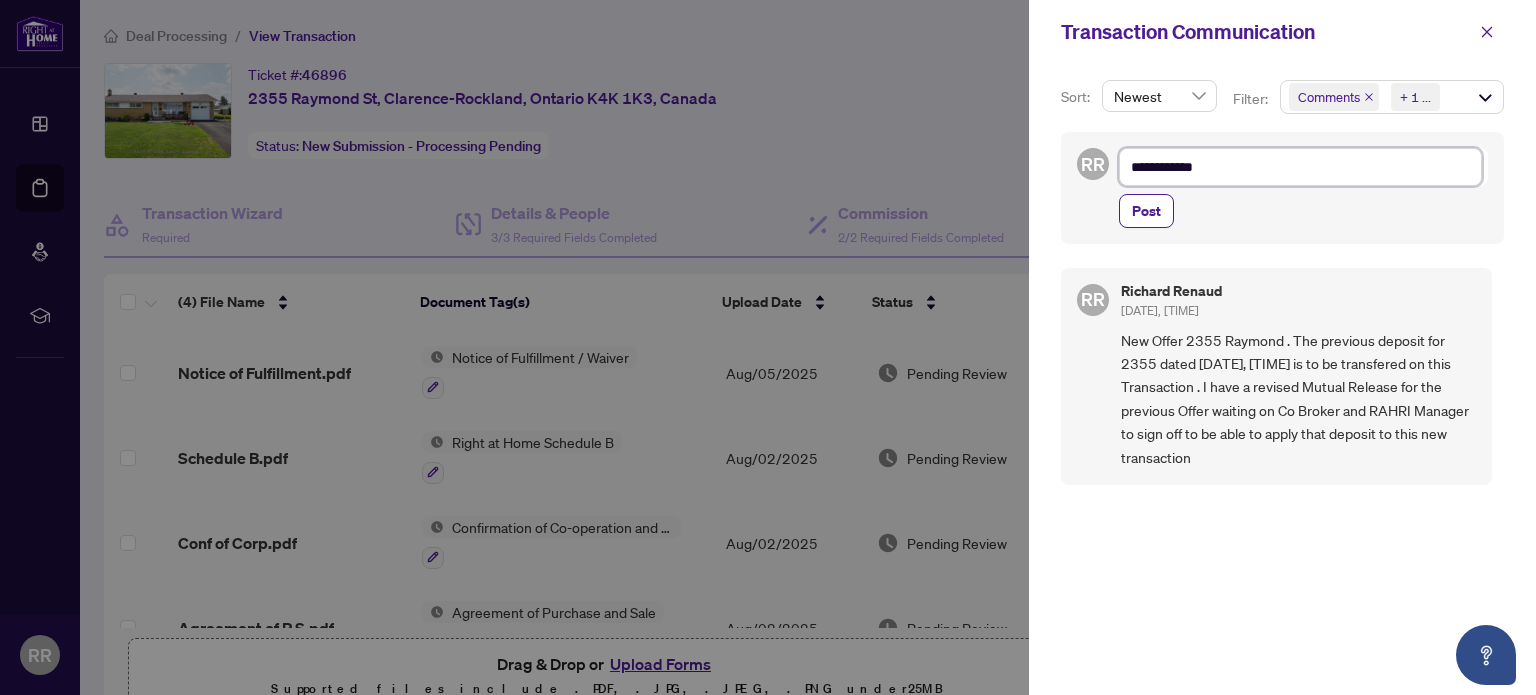 type on "**********" 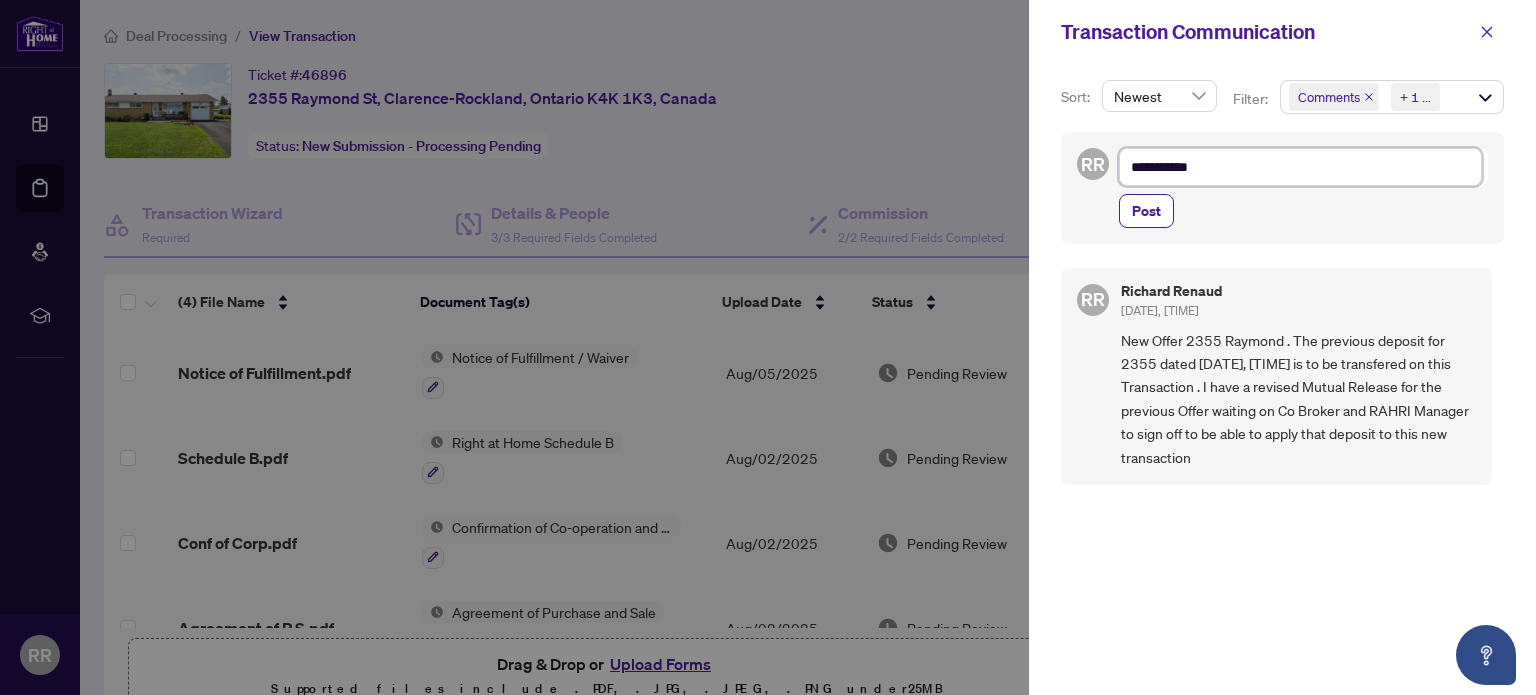 type on "**********" 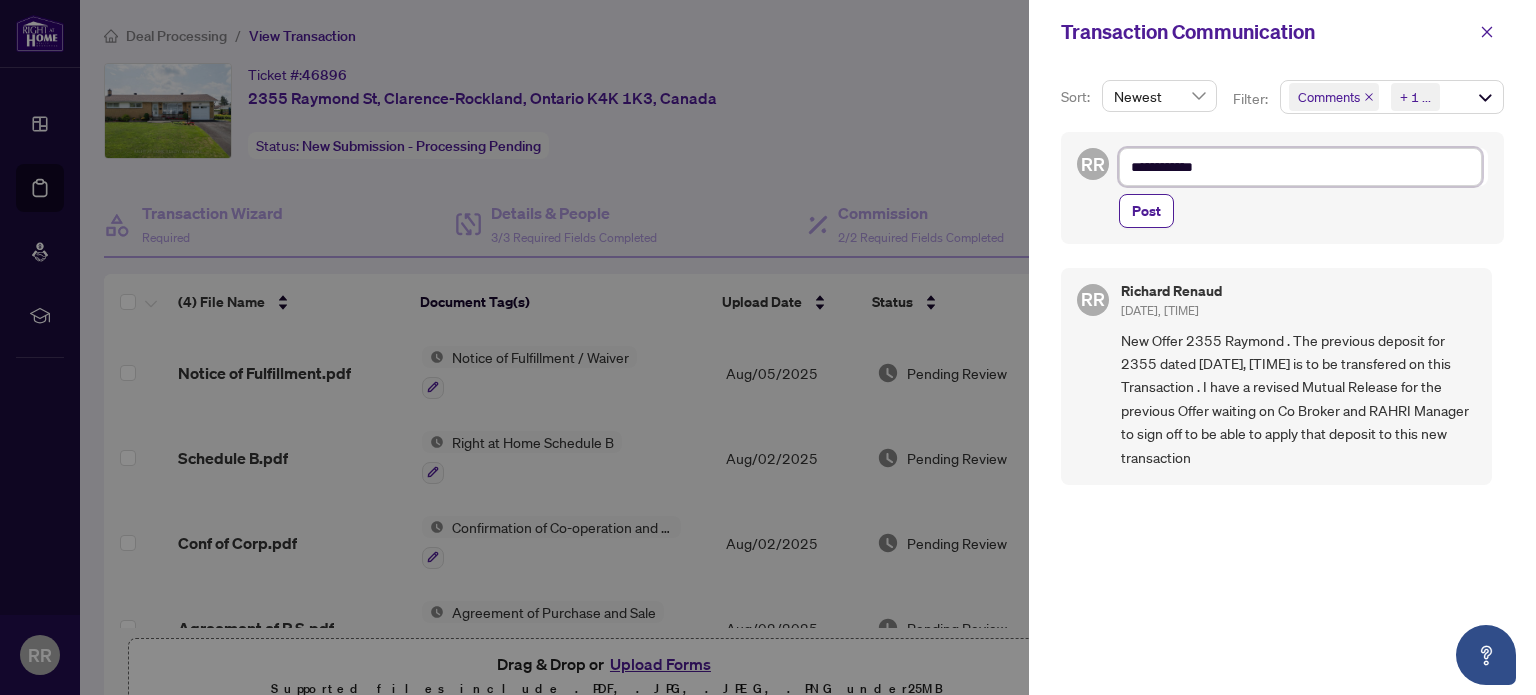 type on "**********" 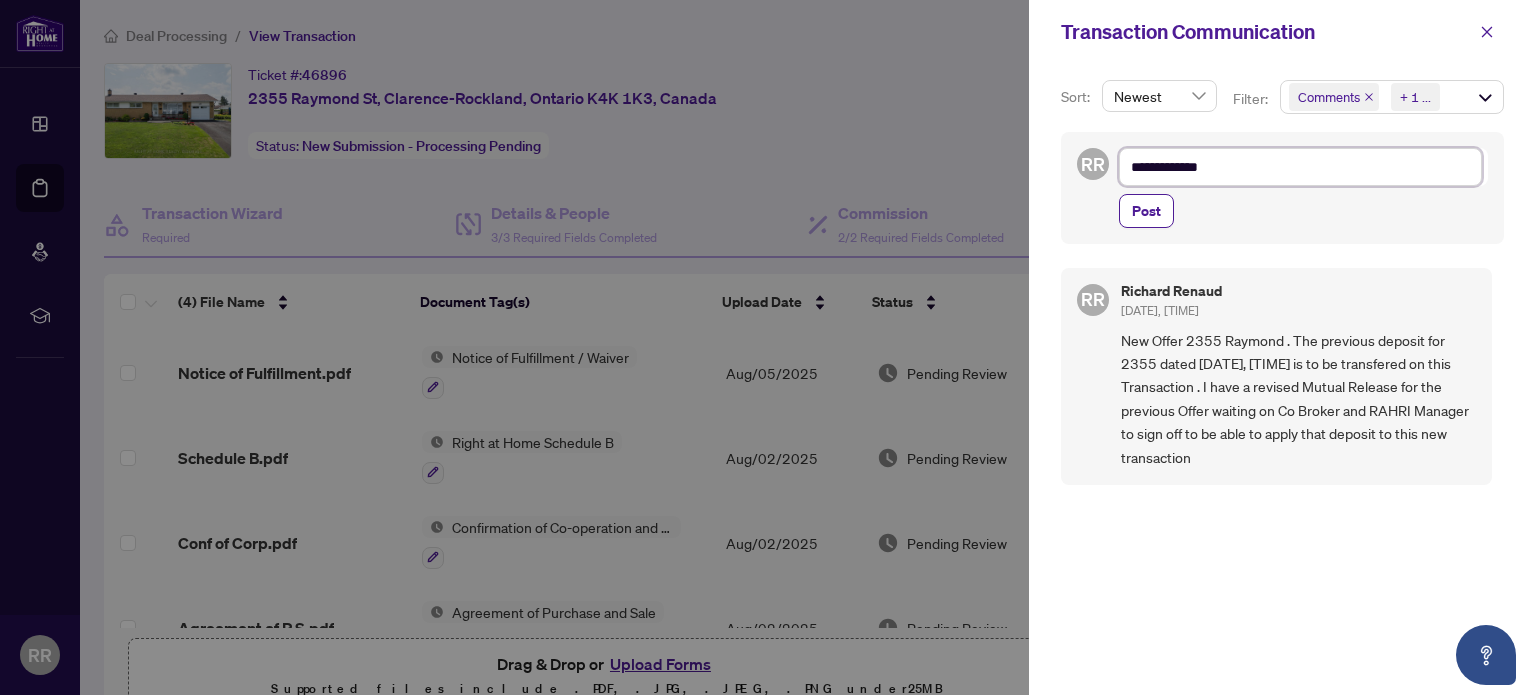 type on "**********" 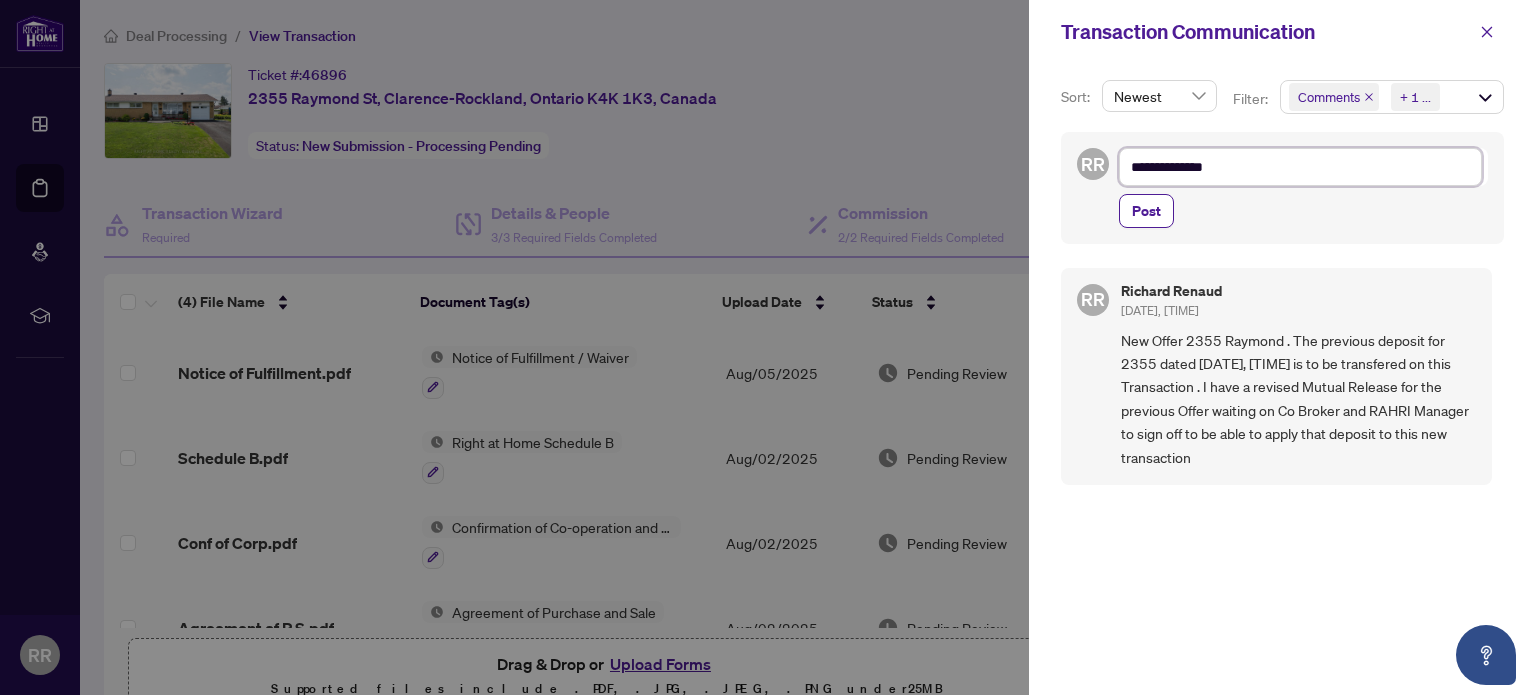 type on "**********" 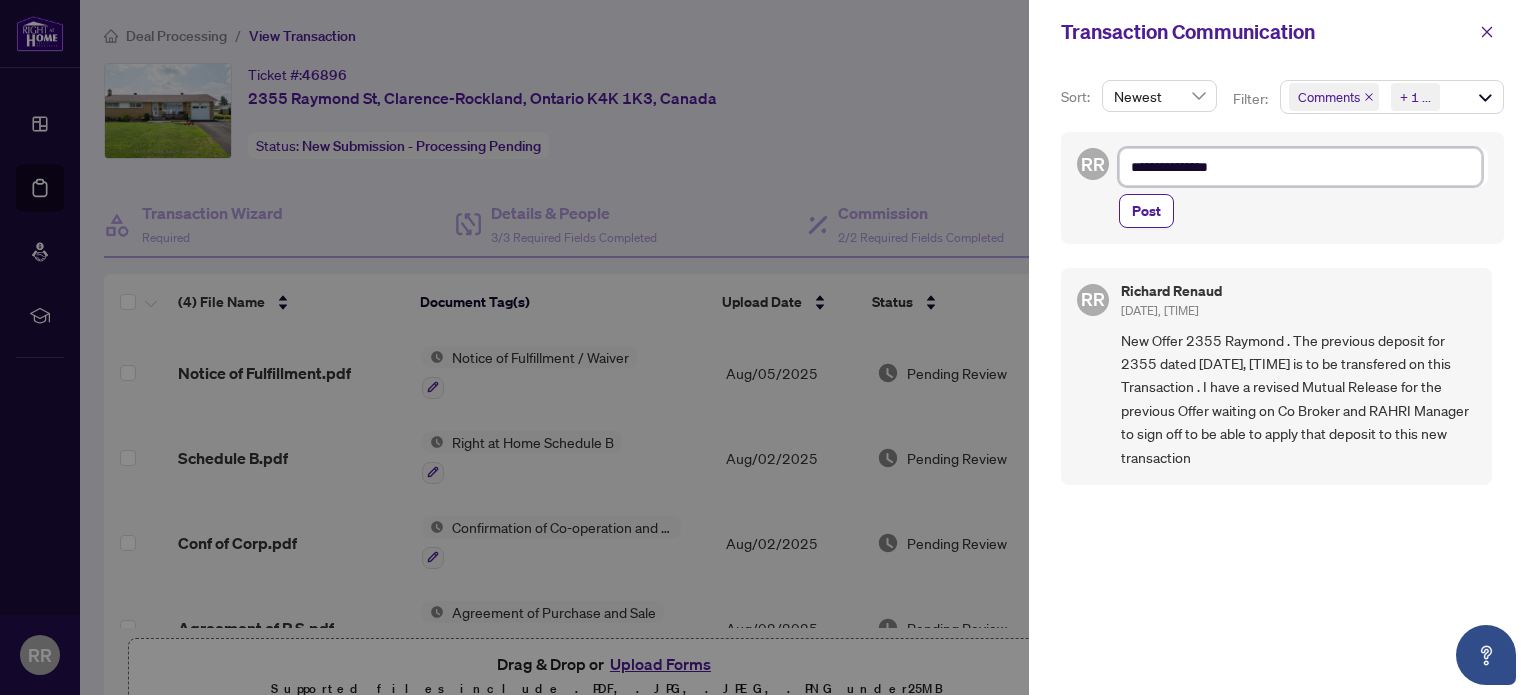 type on "**********" 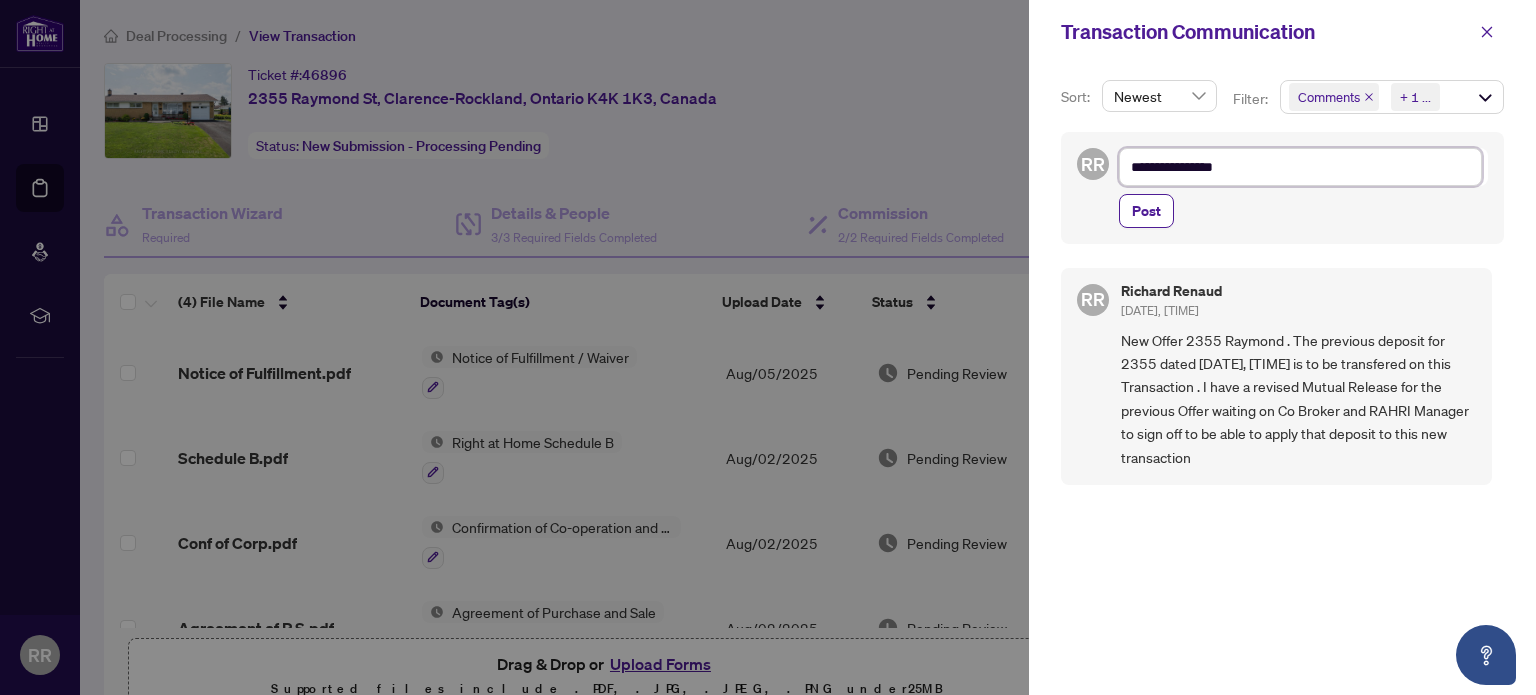type on "**********" 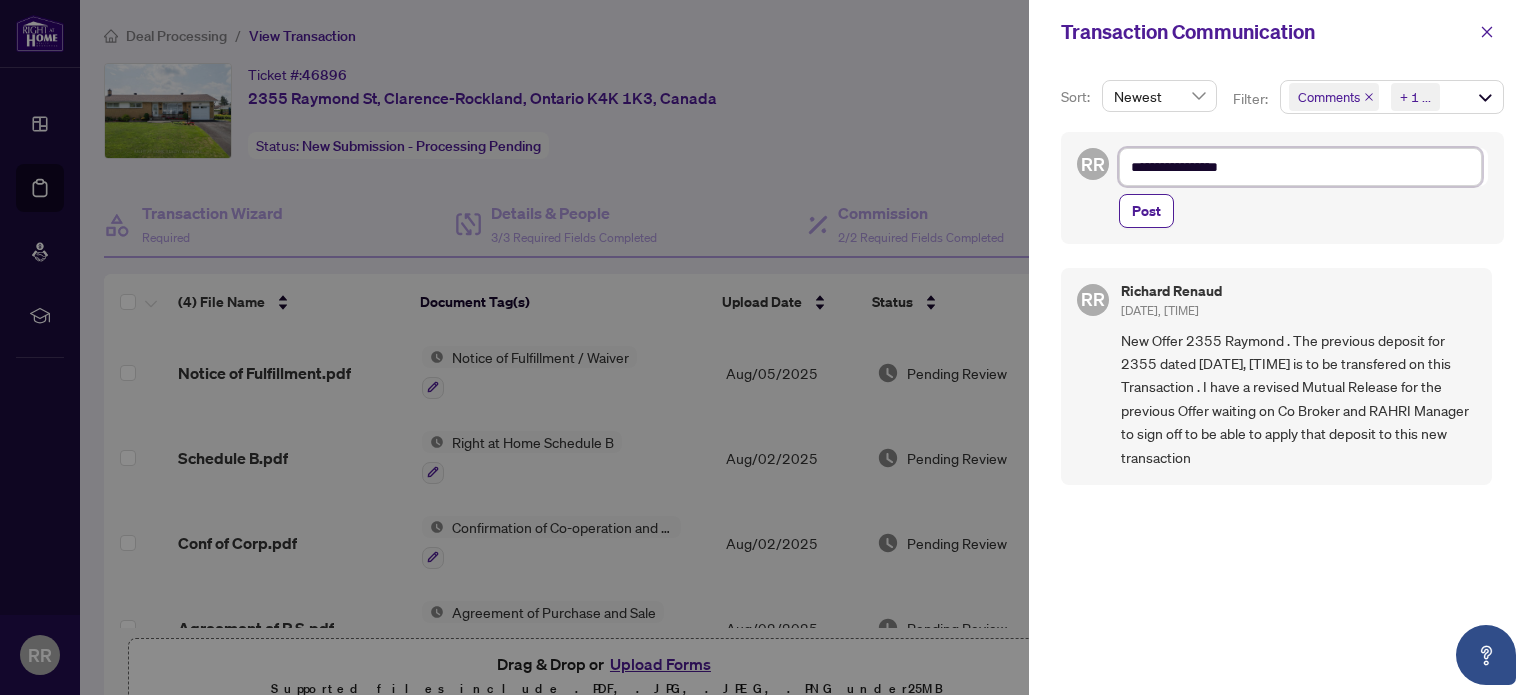 type on "**********" 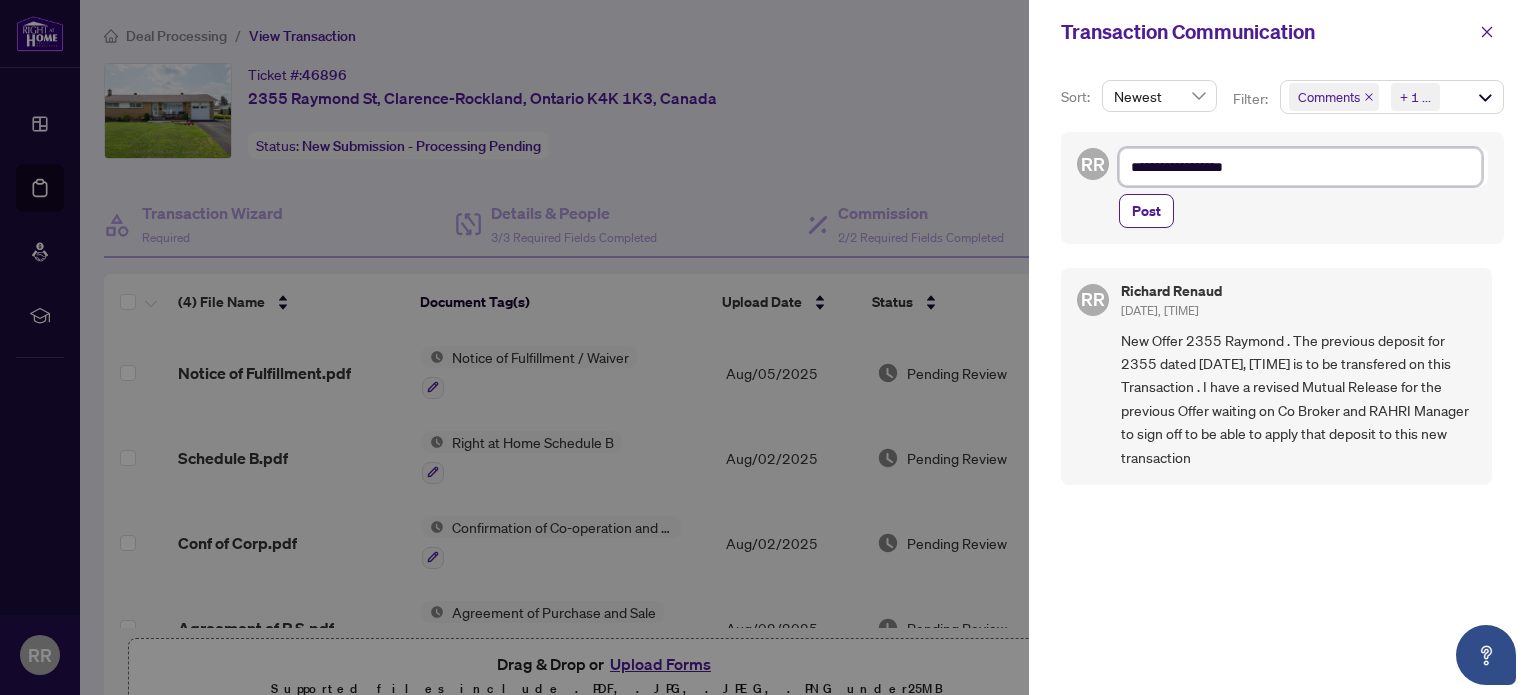 type on "**********" 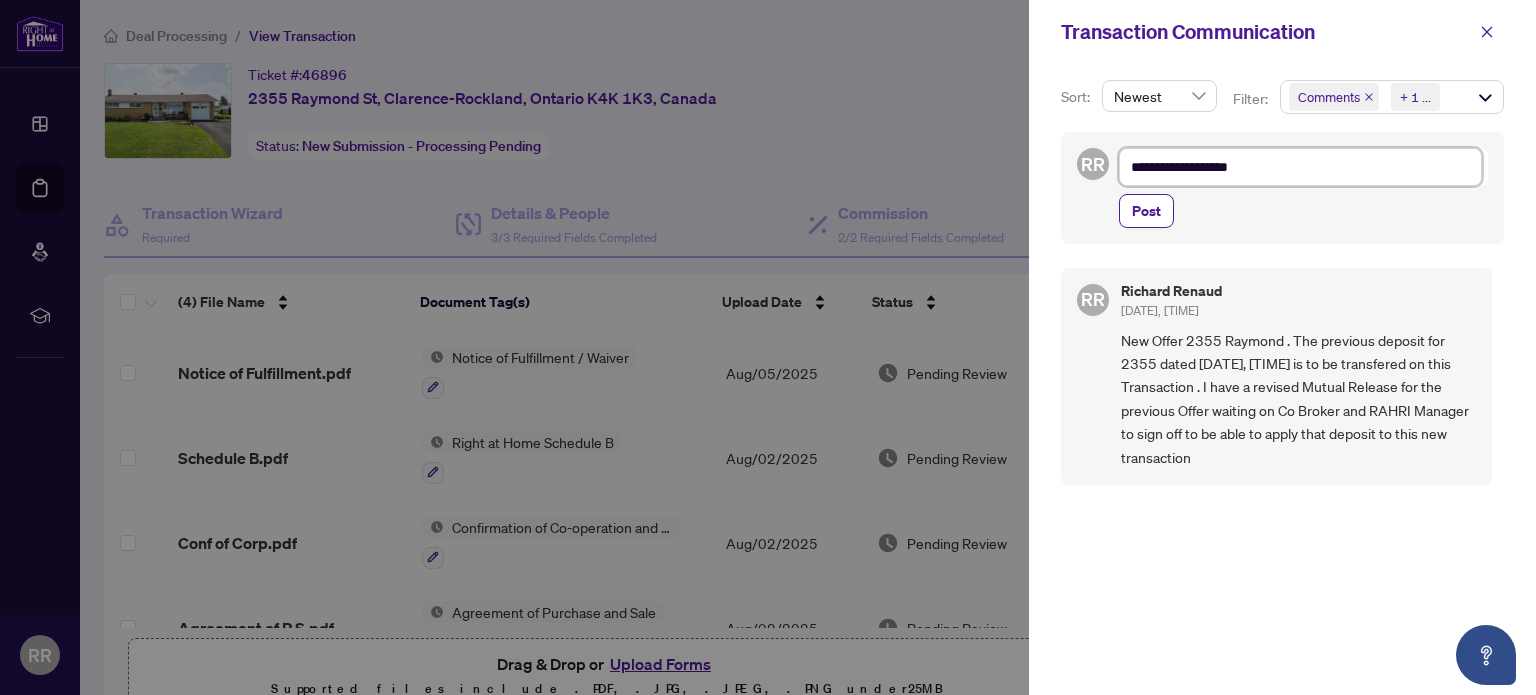 type on "**********" 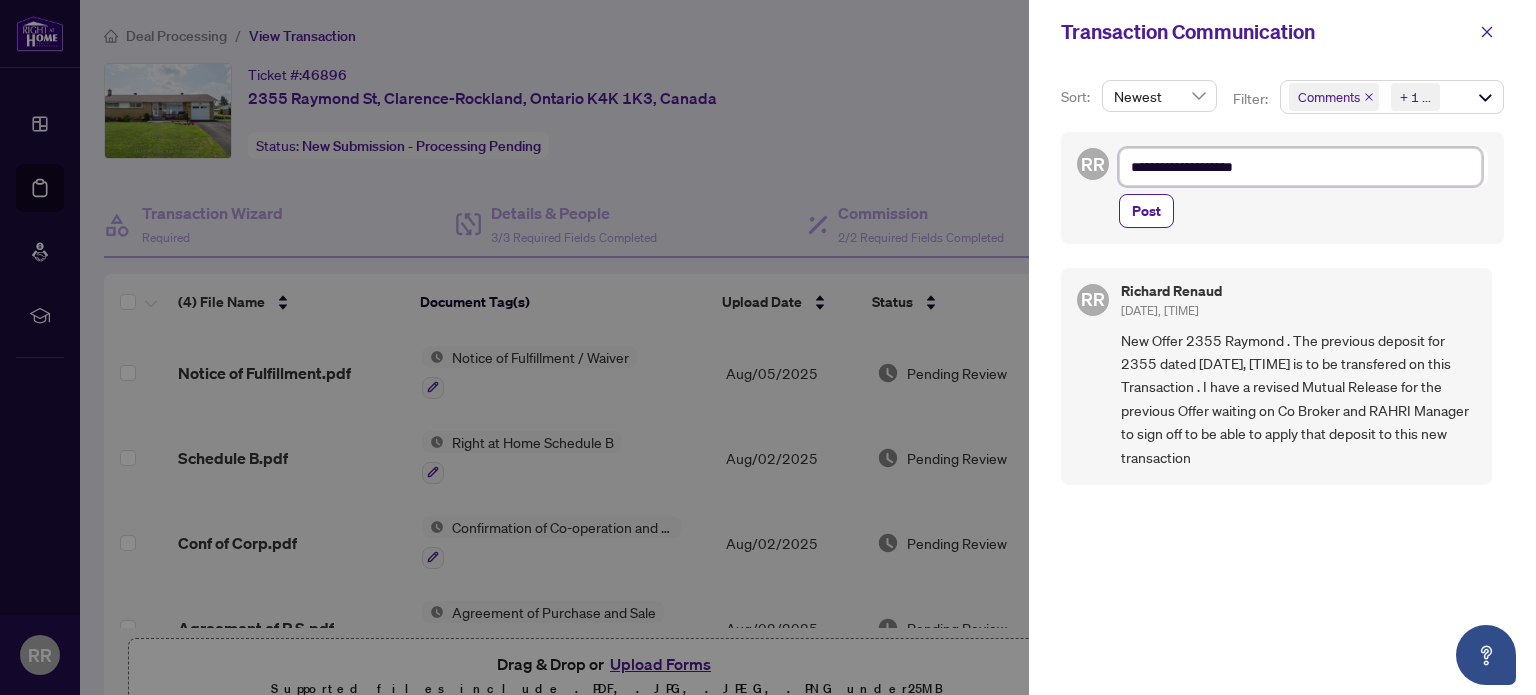 type on "**********" 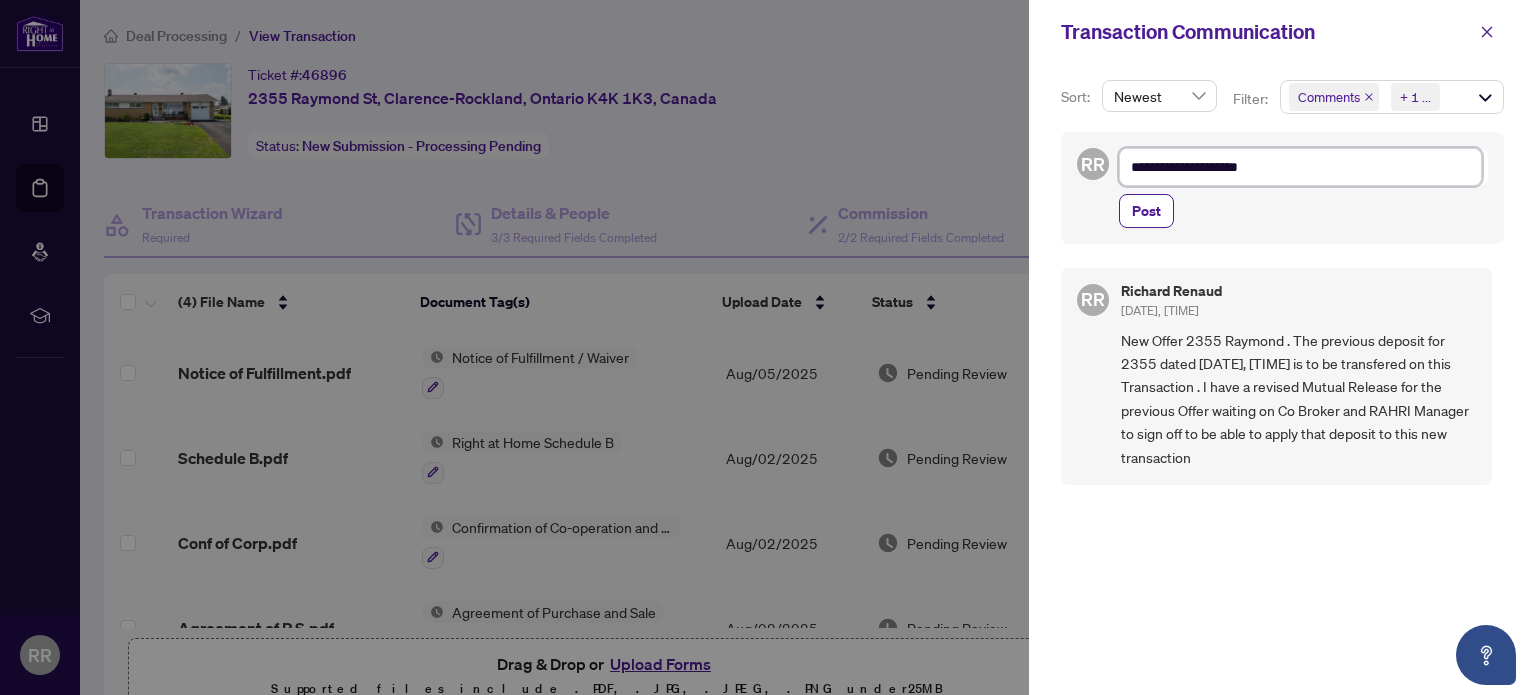 type on "**********" 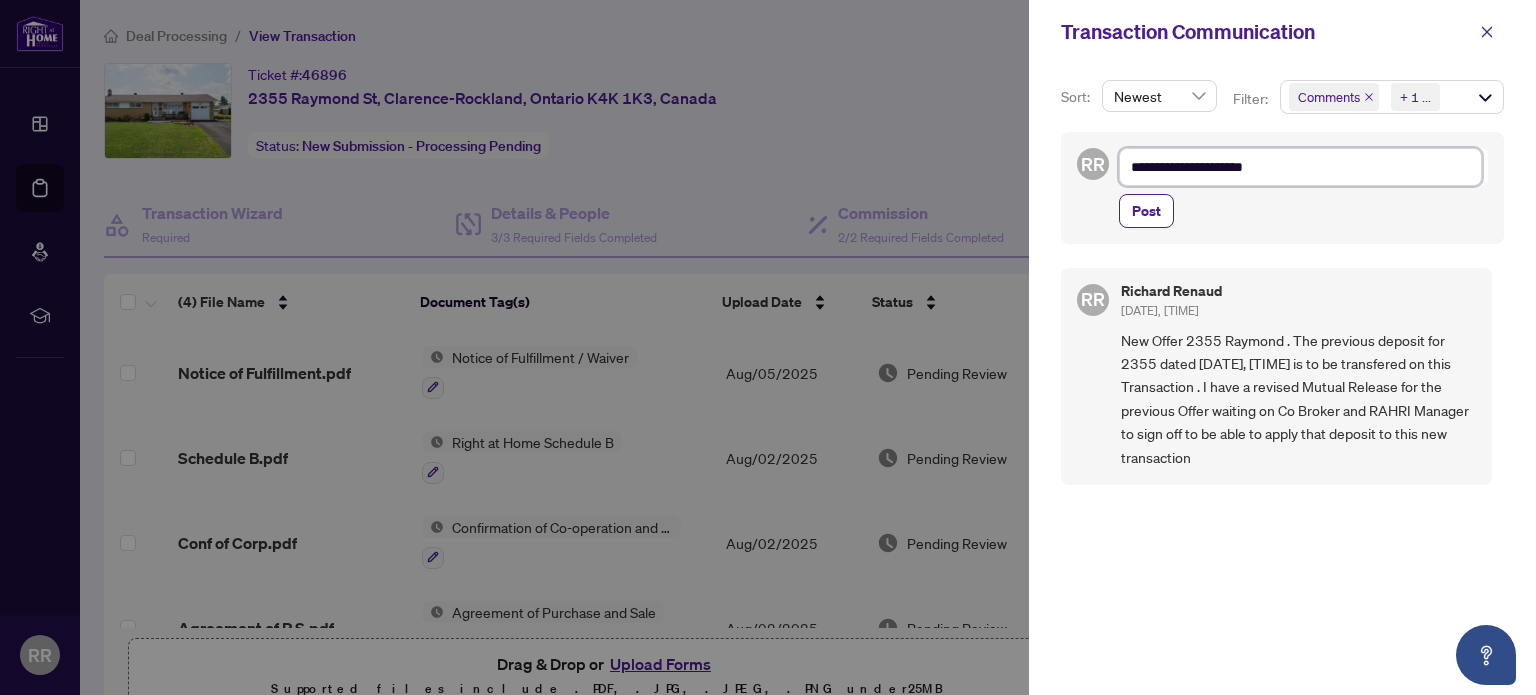 type on "**********" 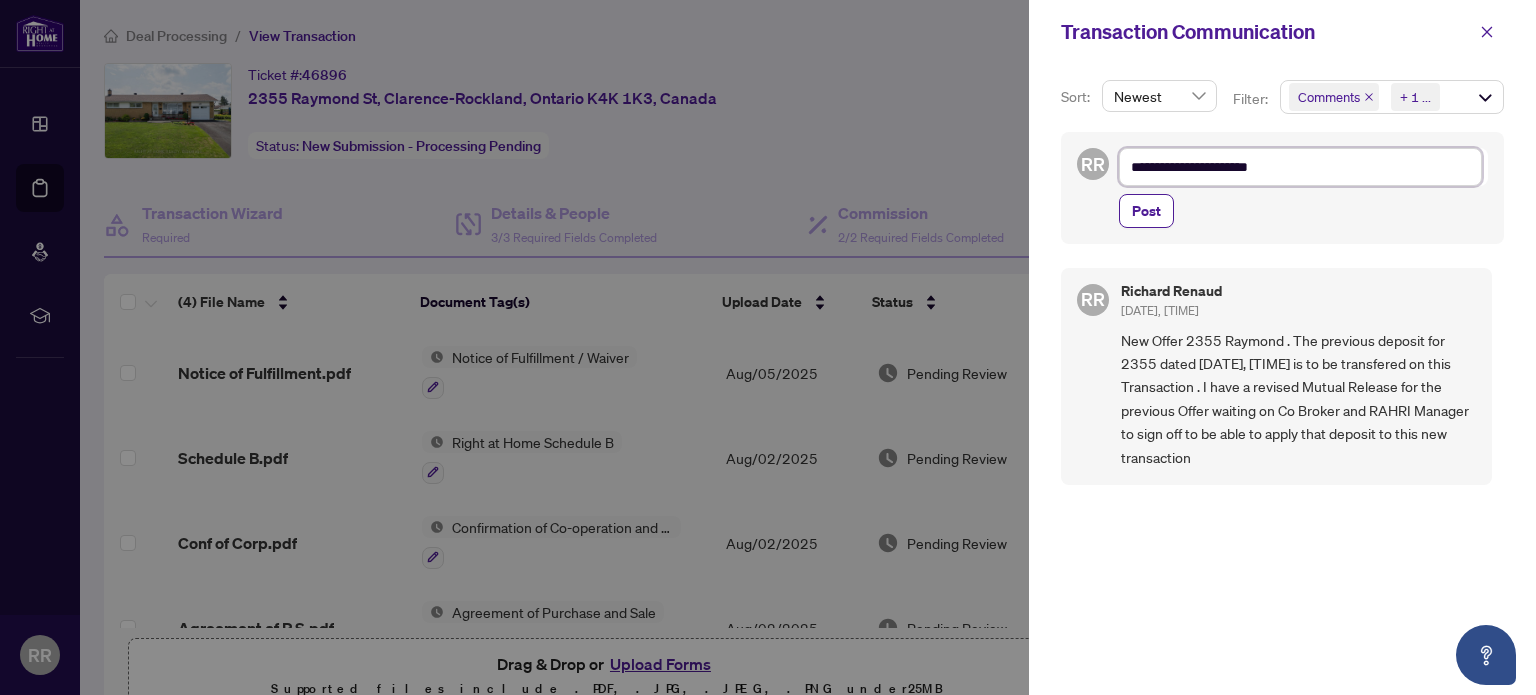 type on "**********" 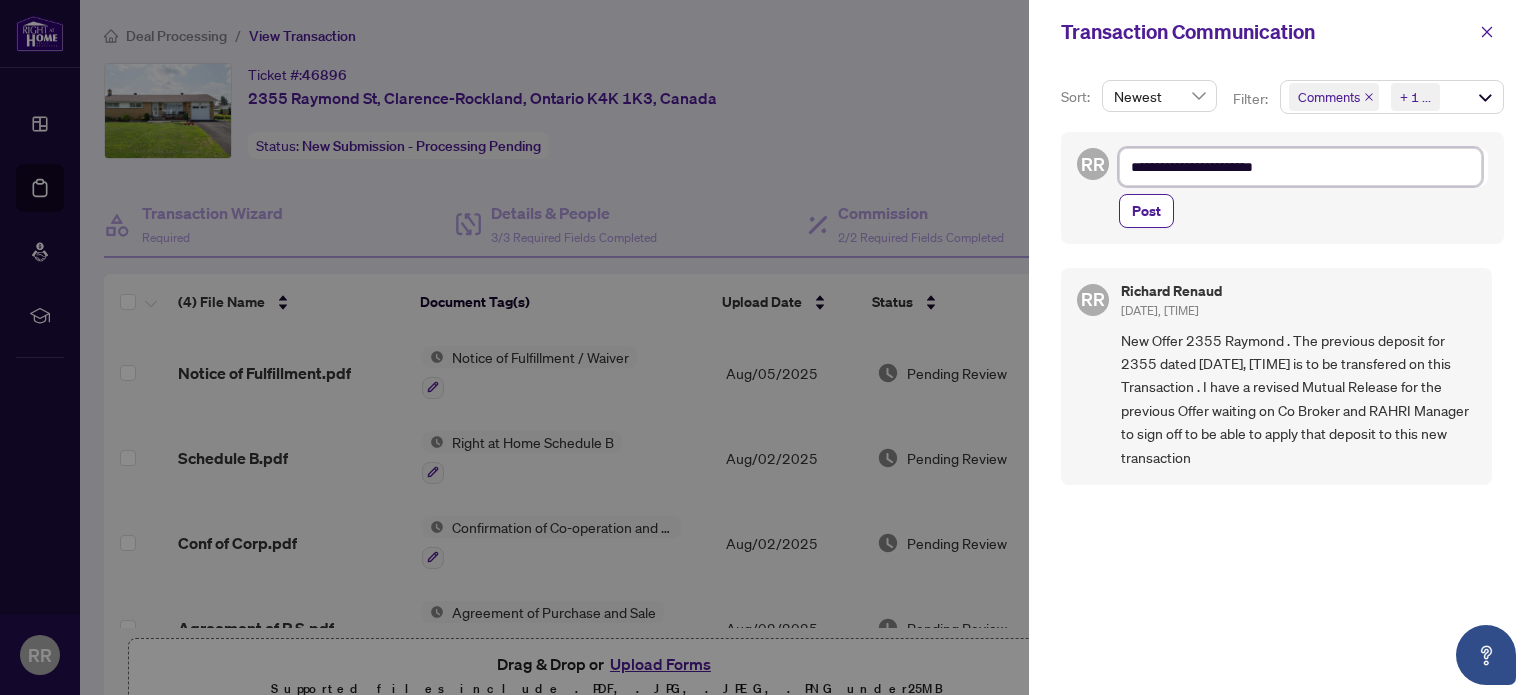 type on "**********" 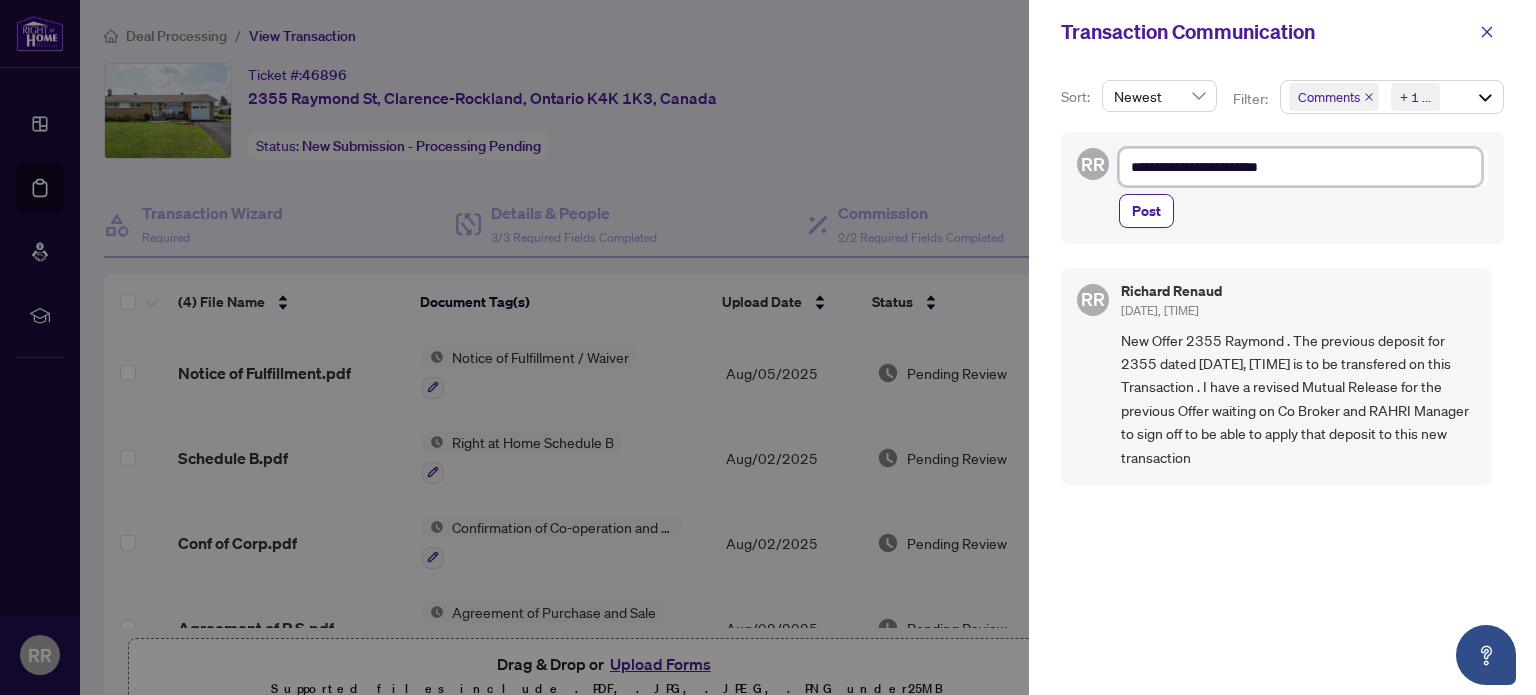 type on "**********" 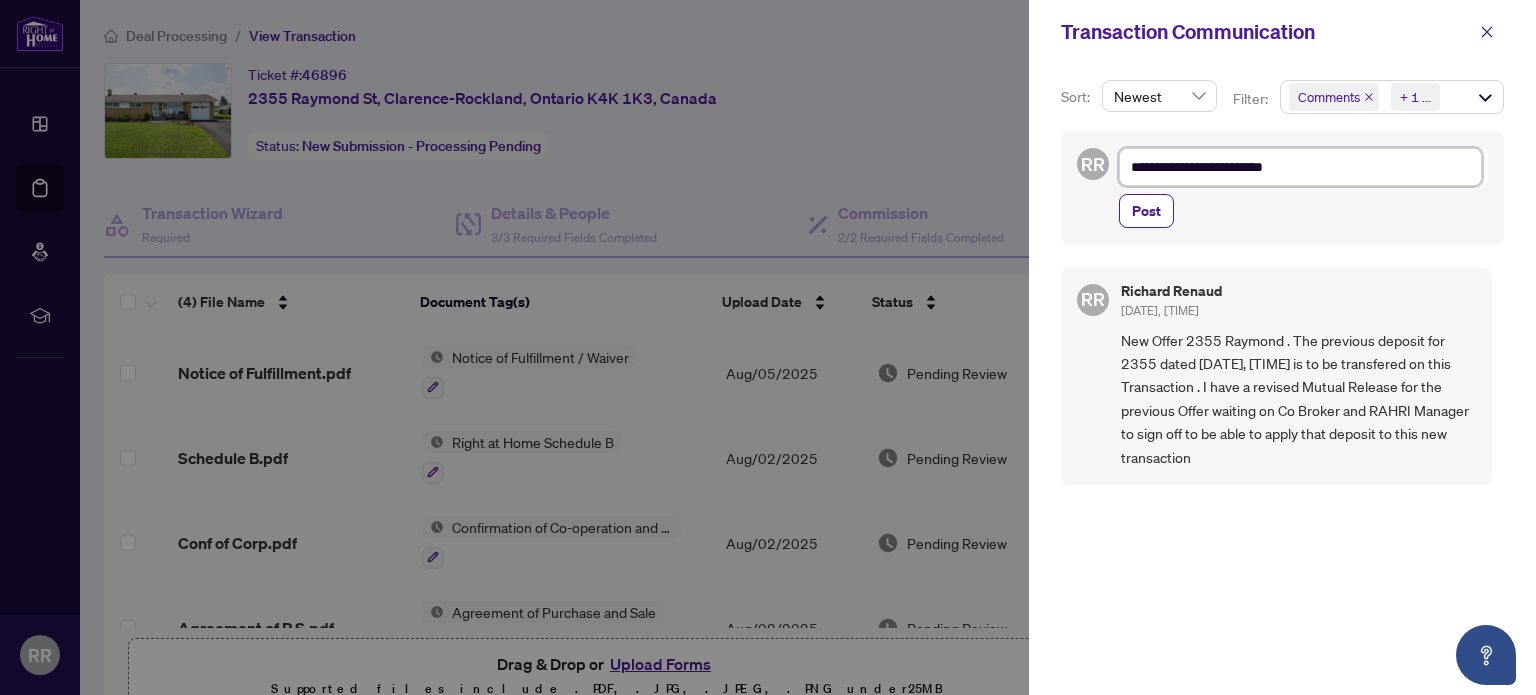 type on "**********" 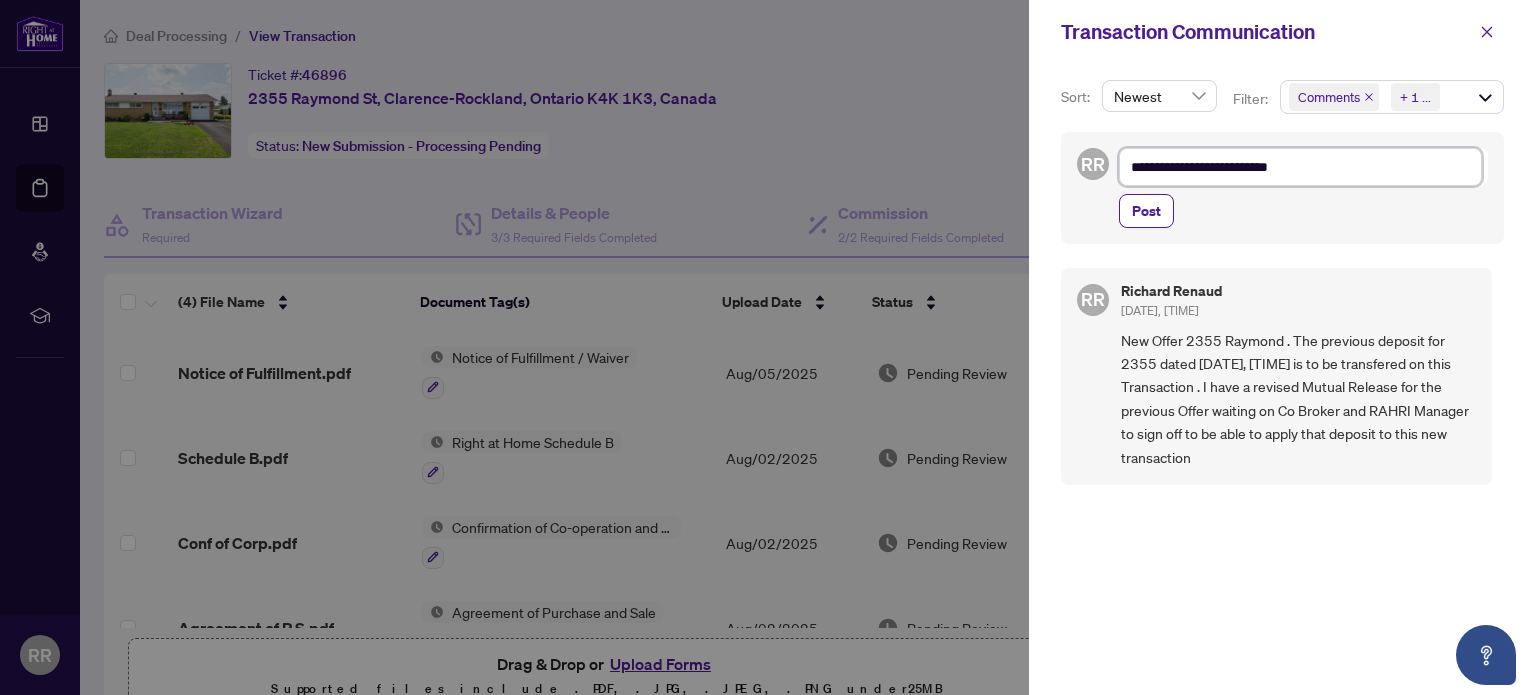 type on "**********" 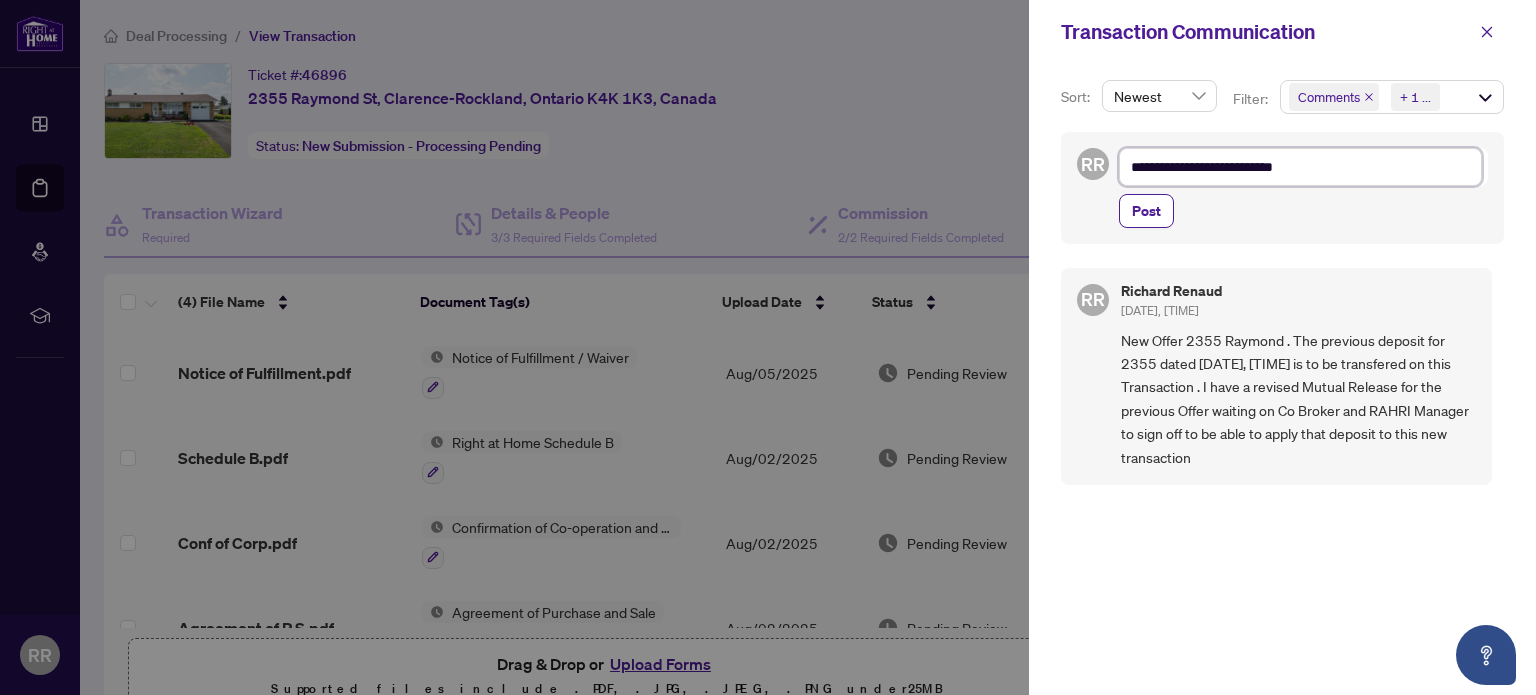 type on "**********" 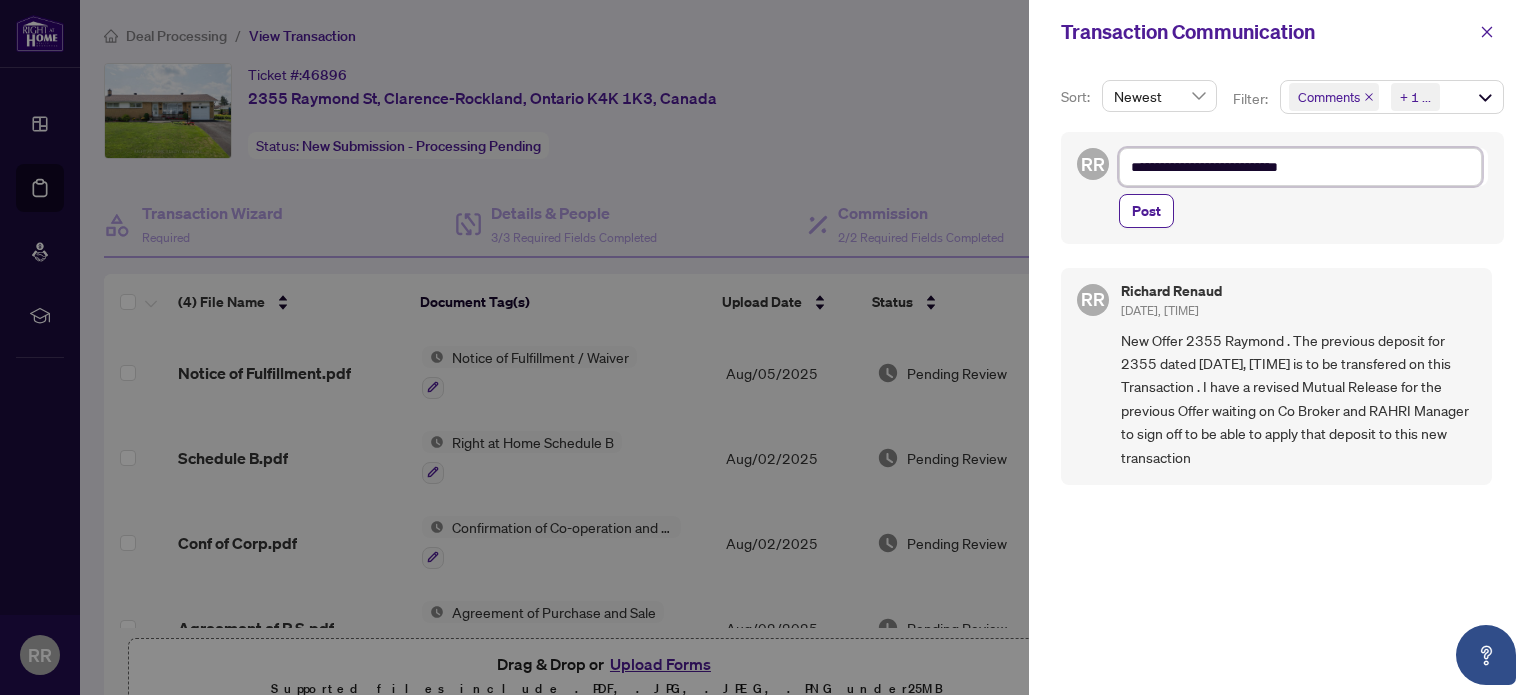 type on "**********" 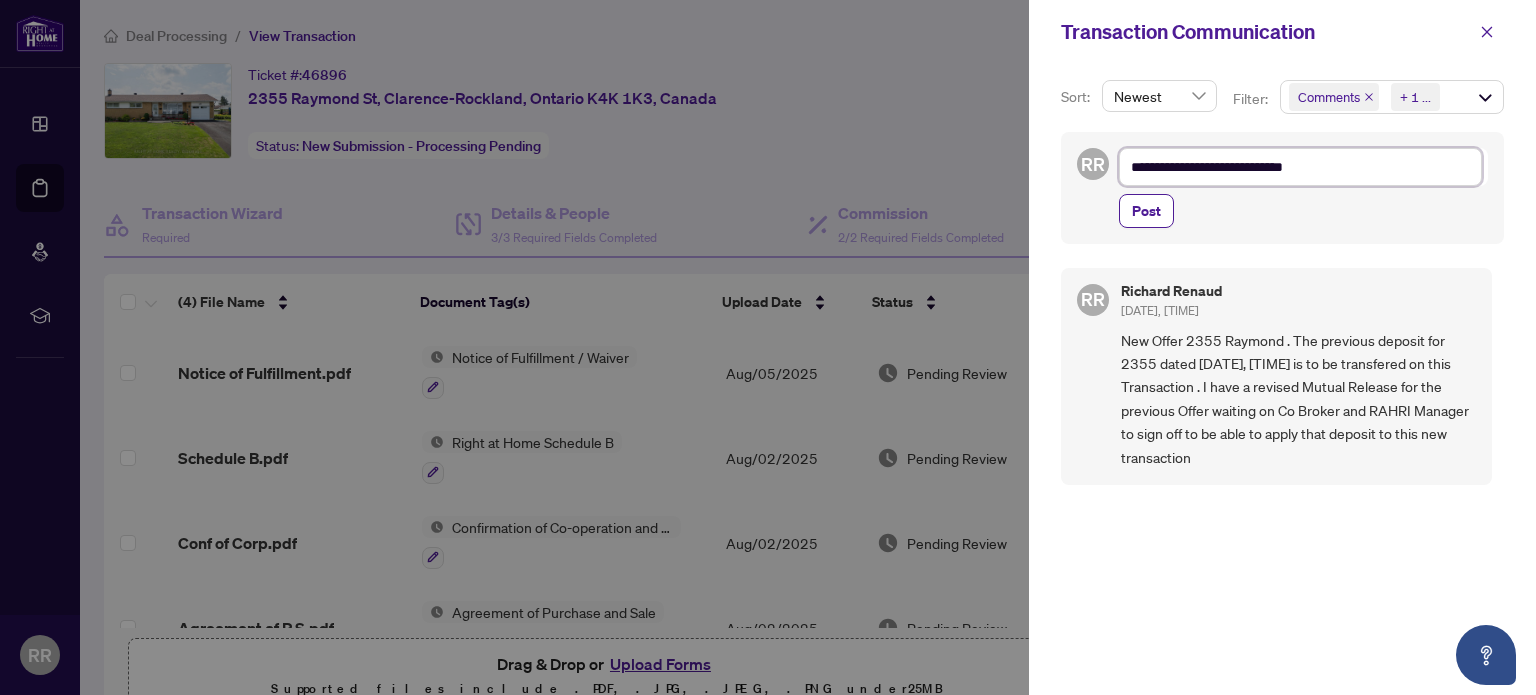 type on "**********" 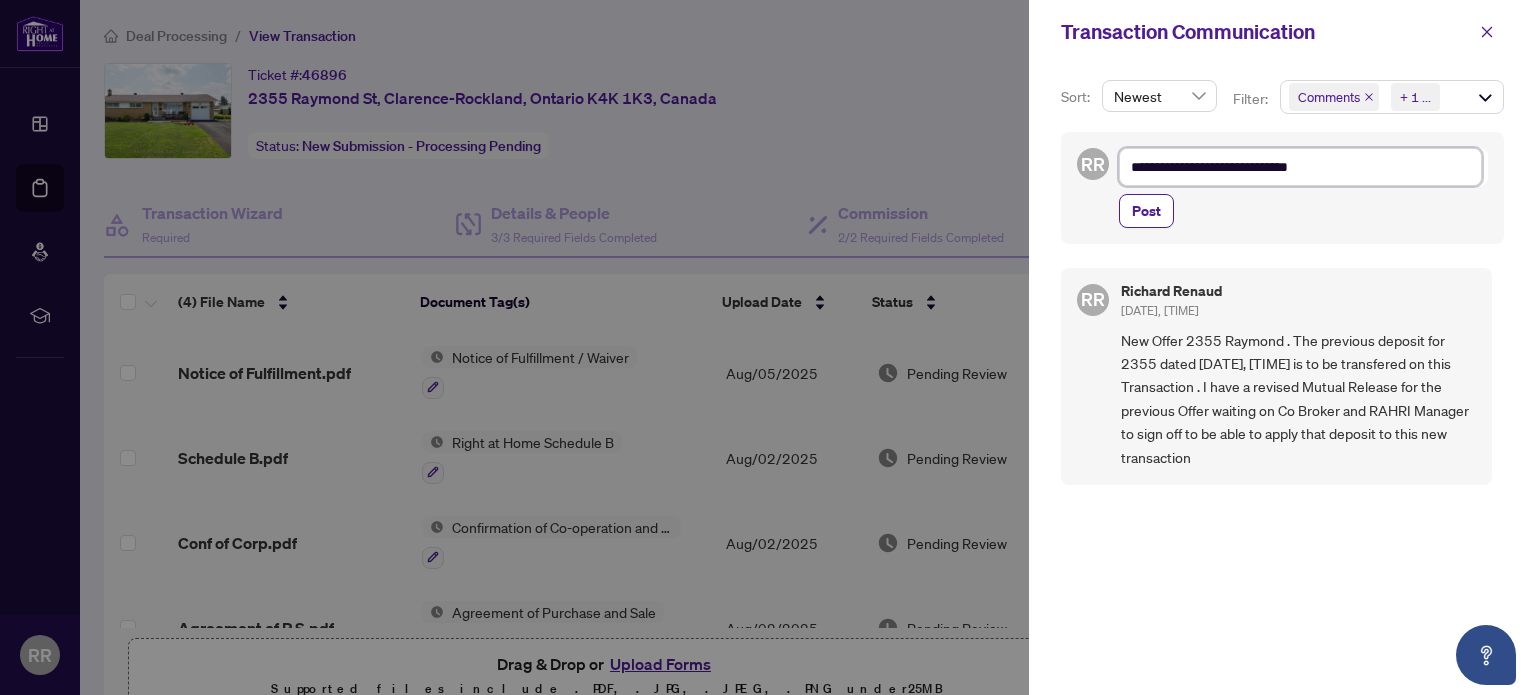 type on "**********" 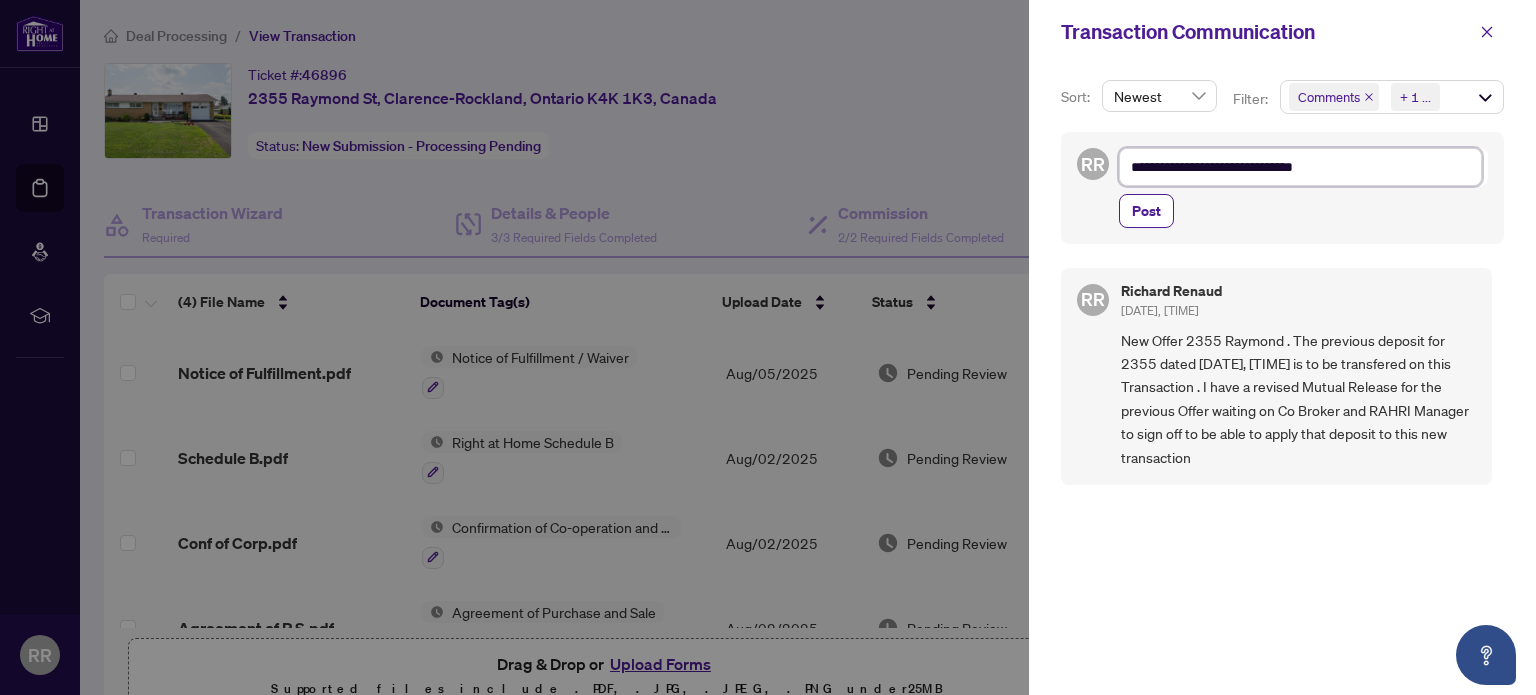 type on "**********" 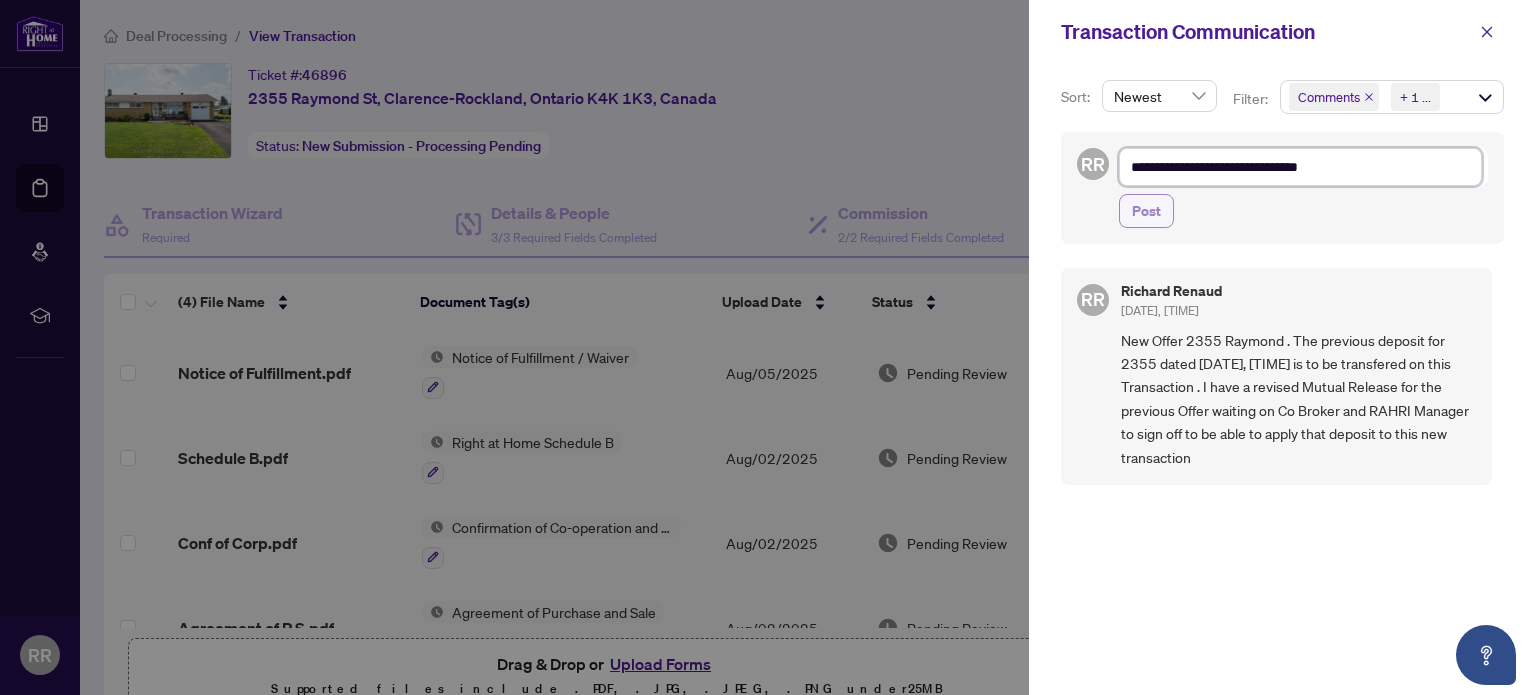 type on "**********" 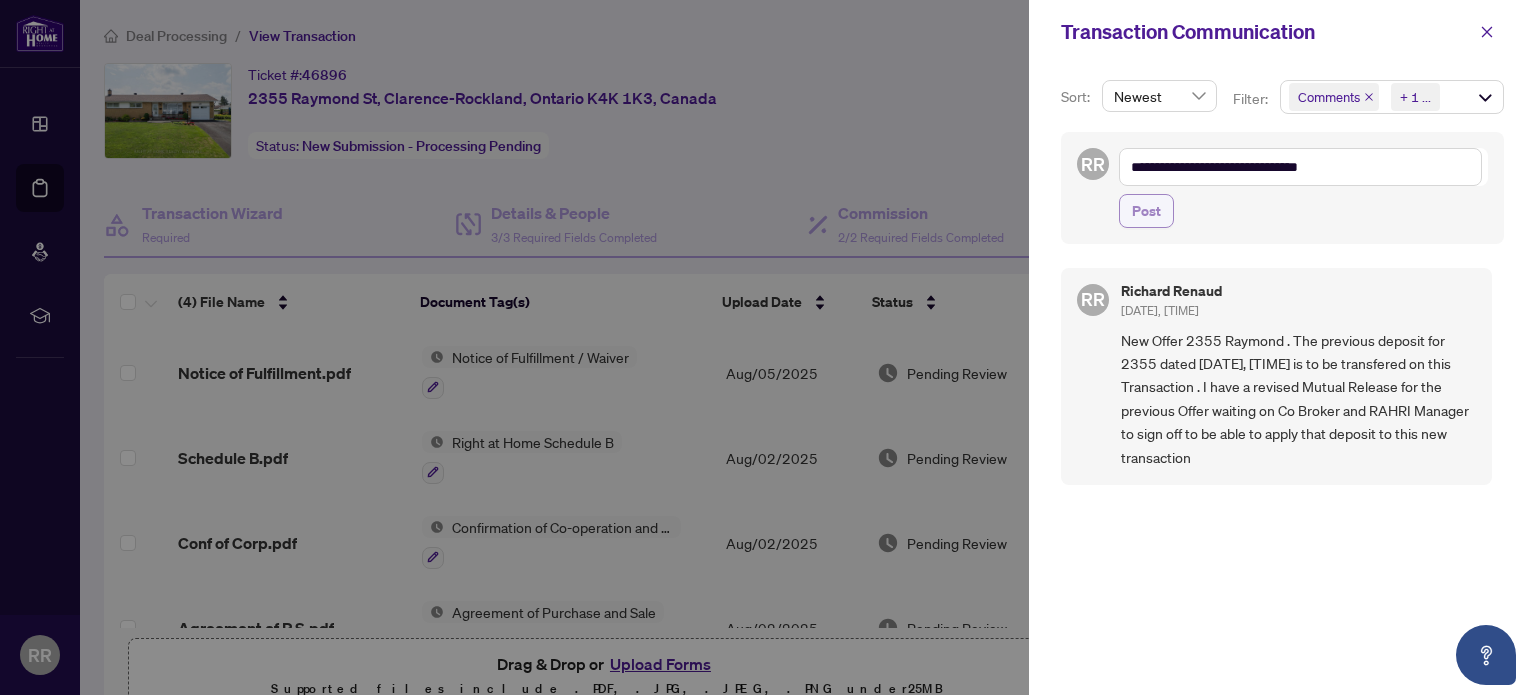 click on "Post" at bounding box center (1146, 211) 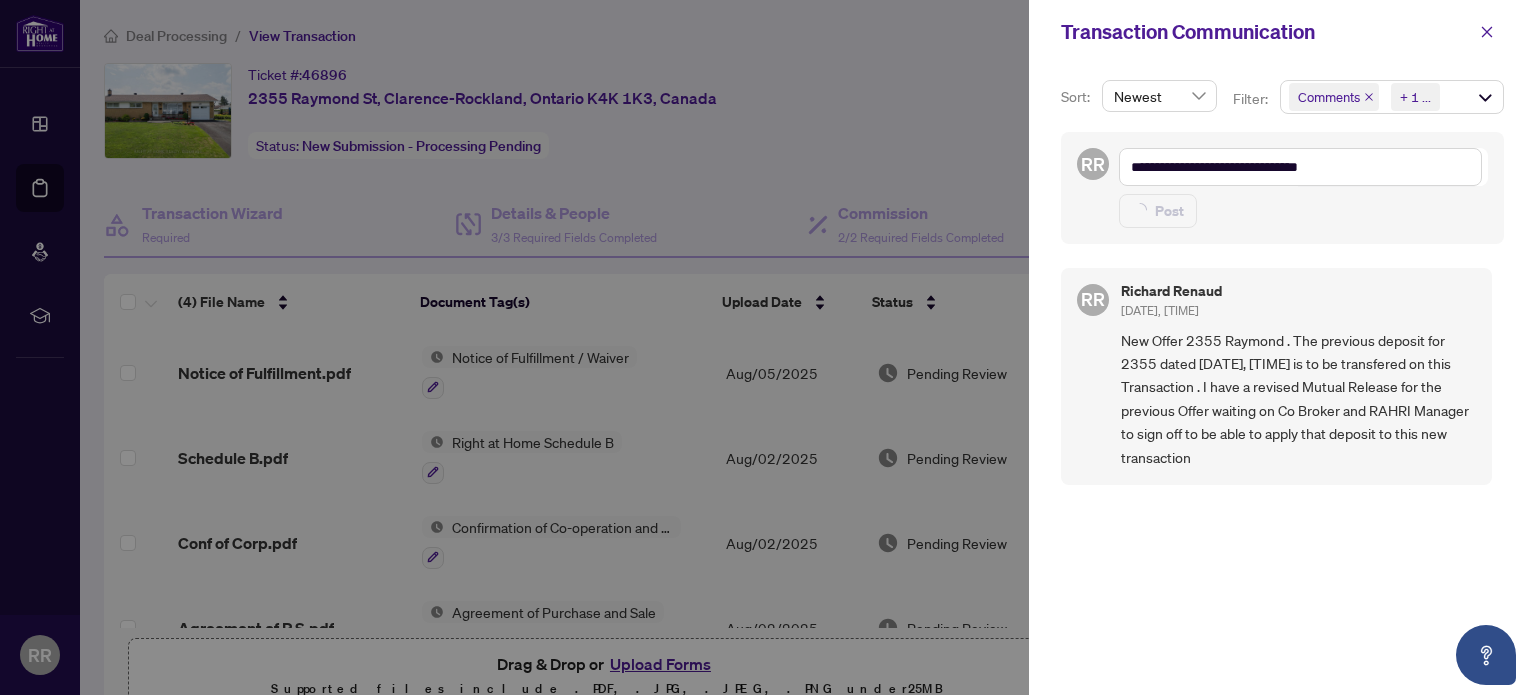 type 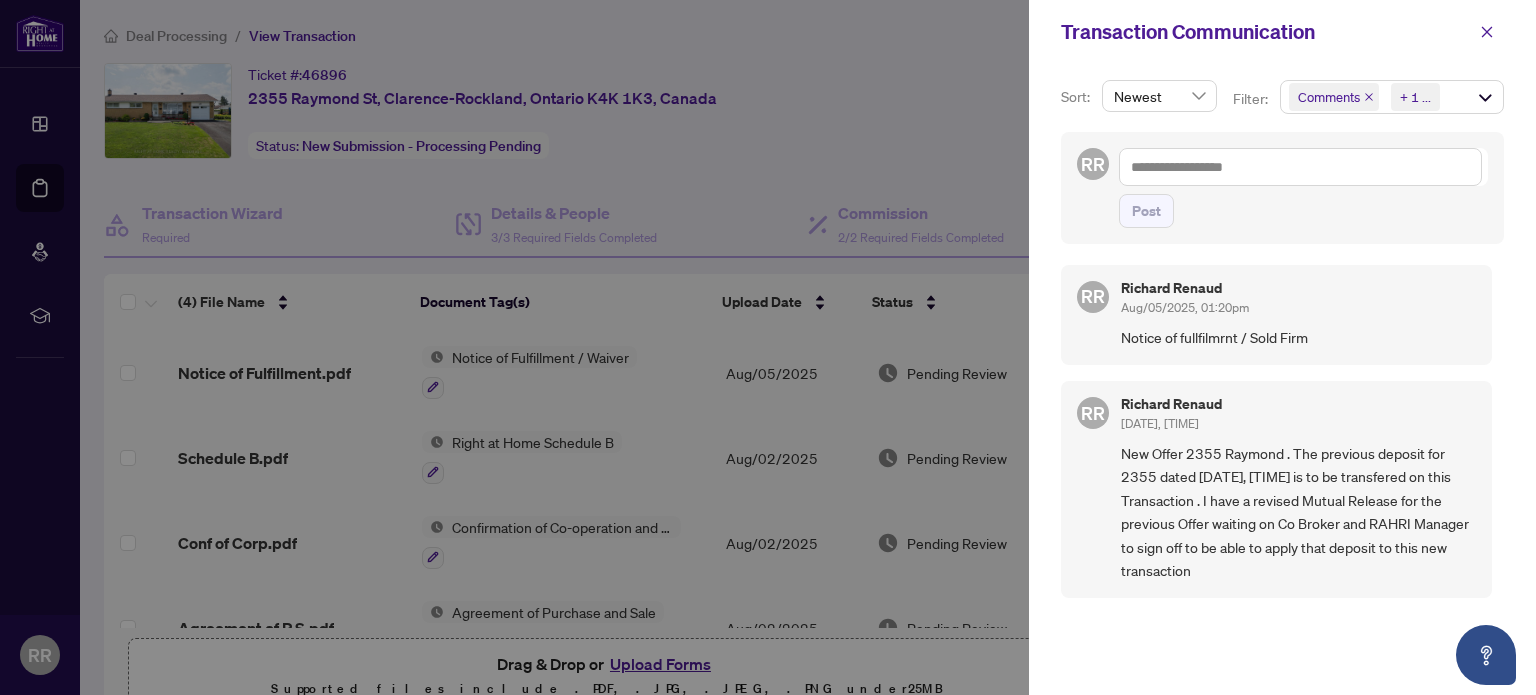 scroll, scrollTop: 0, scrollLeft: 0, axis: both 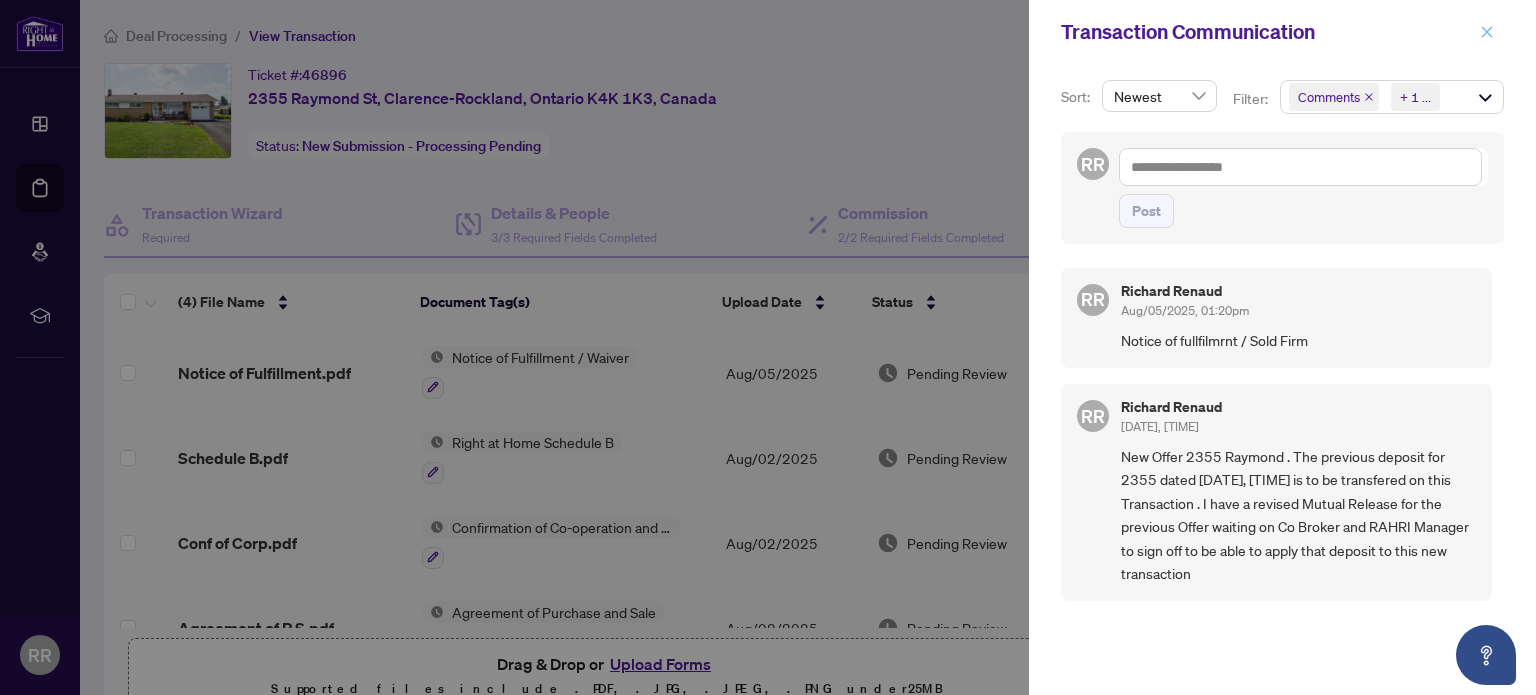 click 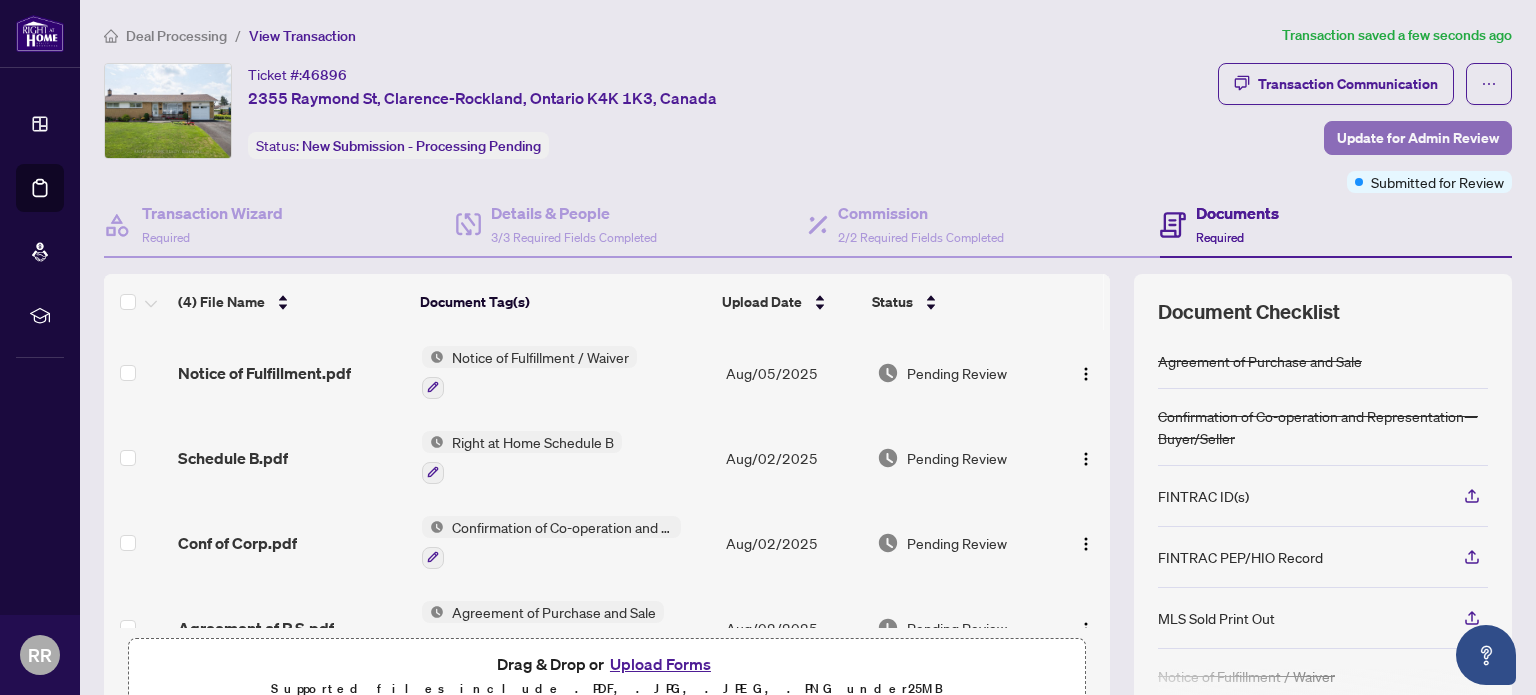 click on "Update for Admin Review" at bounding box center [1418, 138] 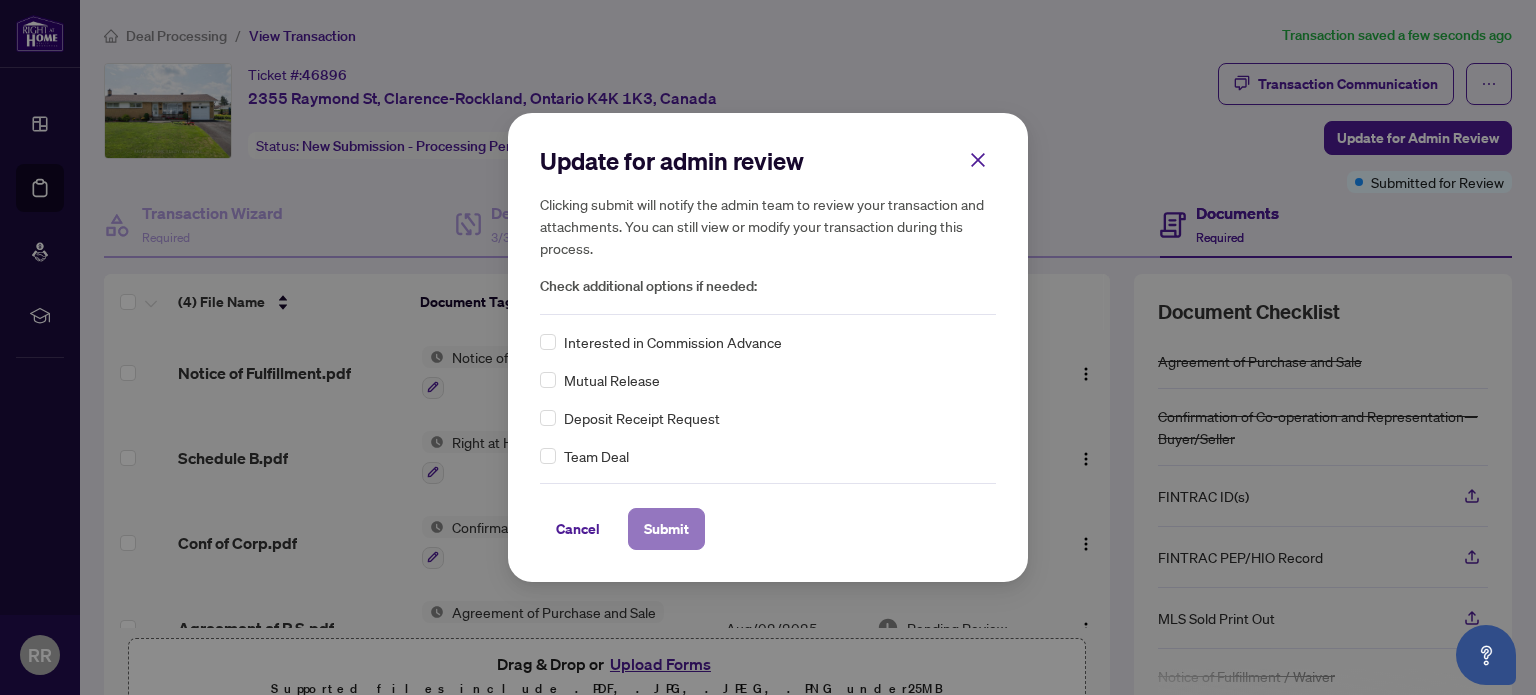 click on "Submit" at bounding box center [666, 529] 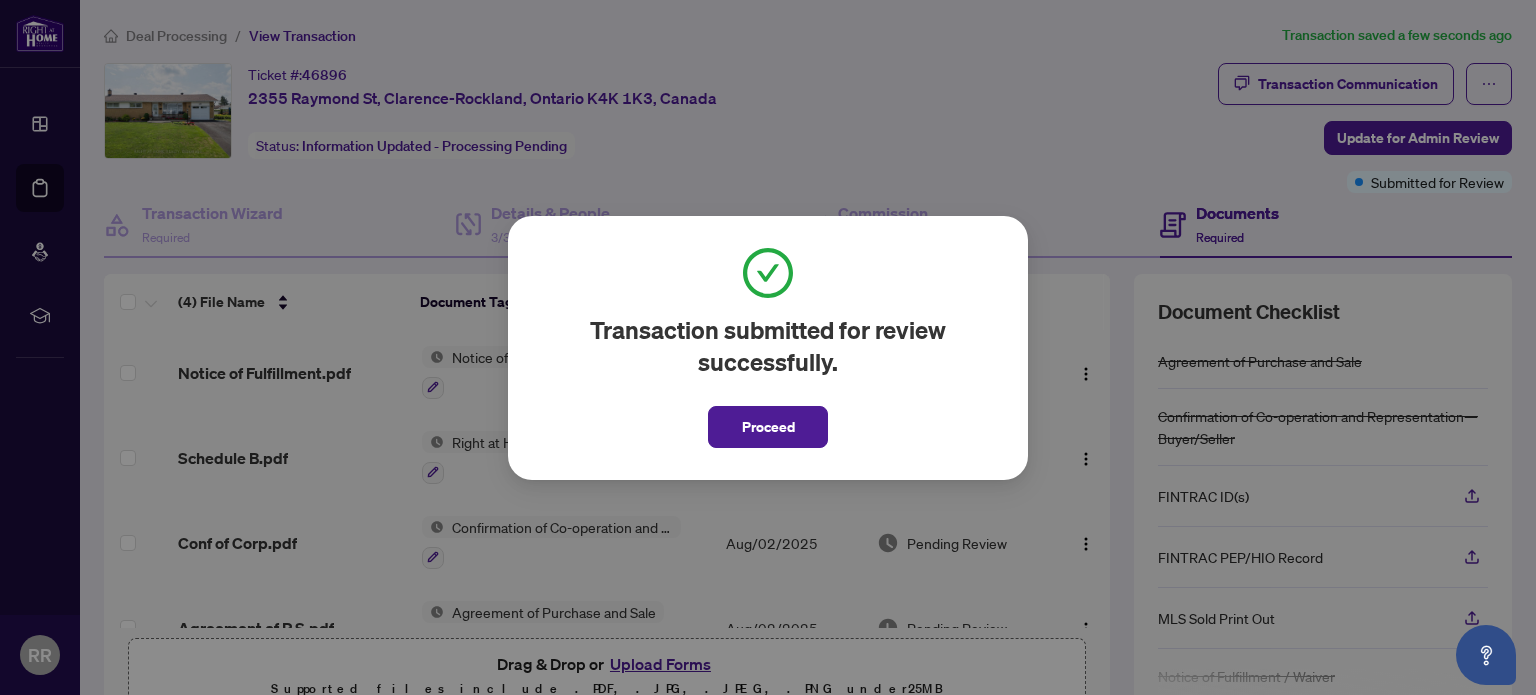 click on "Proceed" at bounding box center [768, 427] 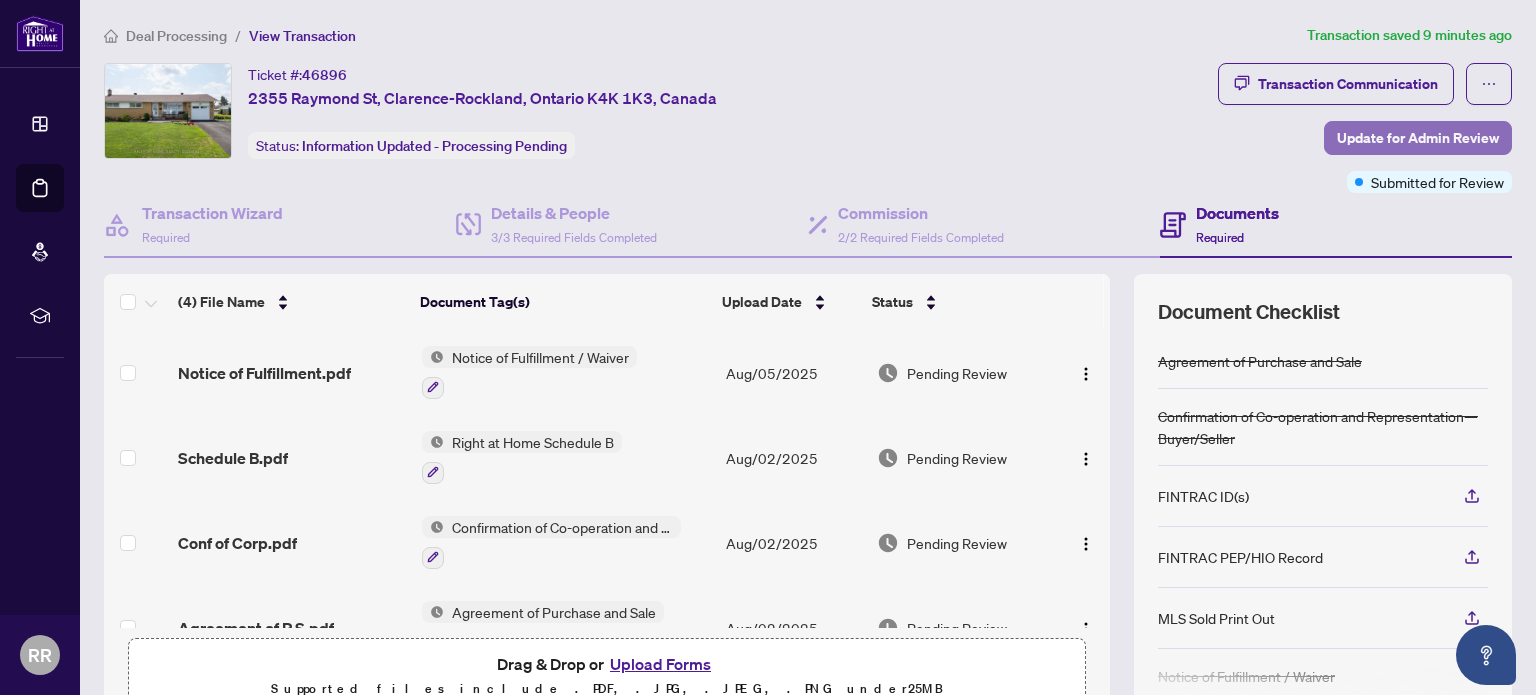click on "Update for Admin Review" at bounding box center [1418, 138] 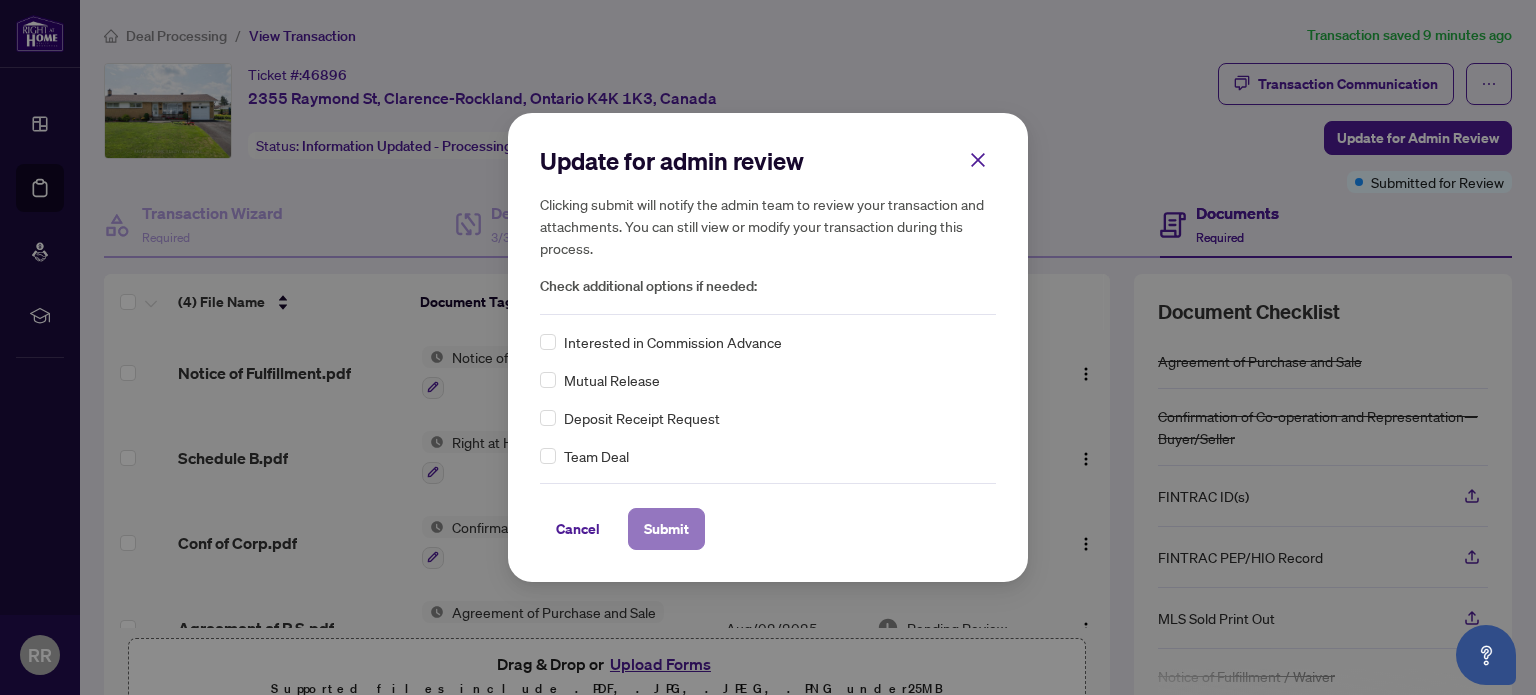 click on "Submit" at bounding box center [666, 529] 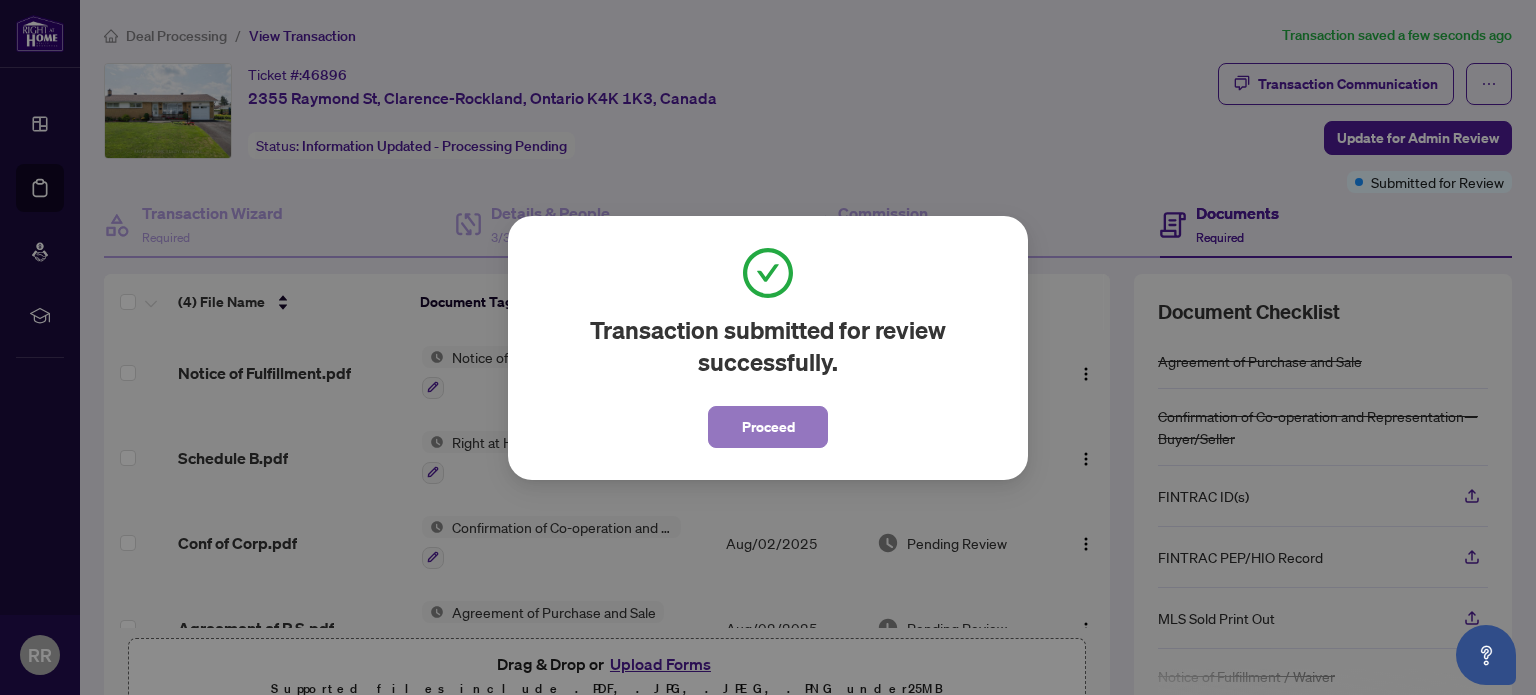 click on "Proceed" at bounding box center (768, 427) 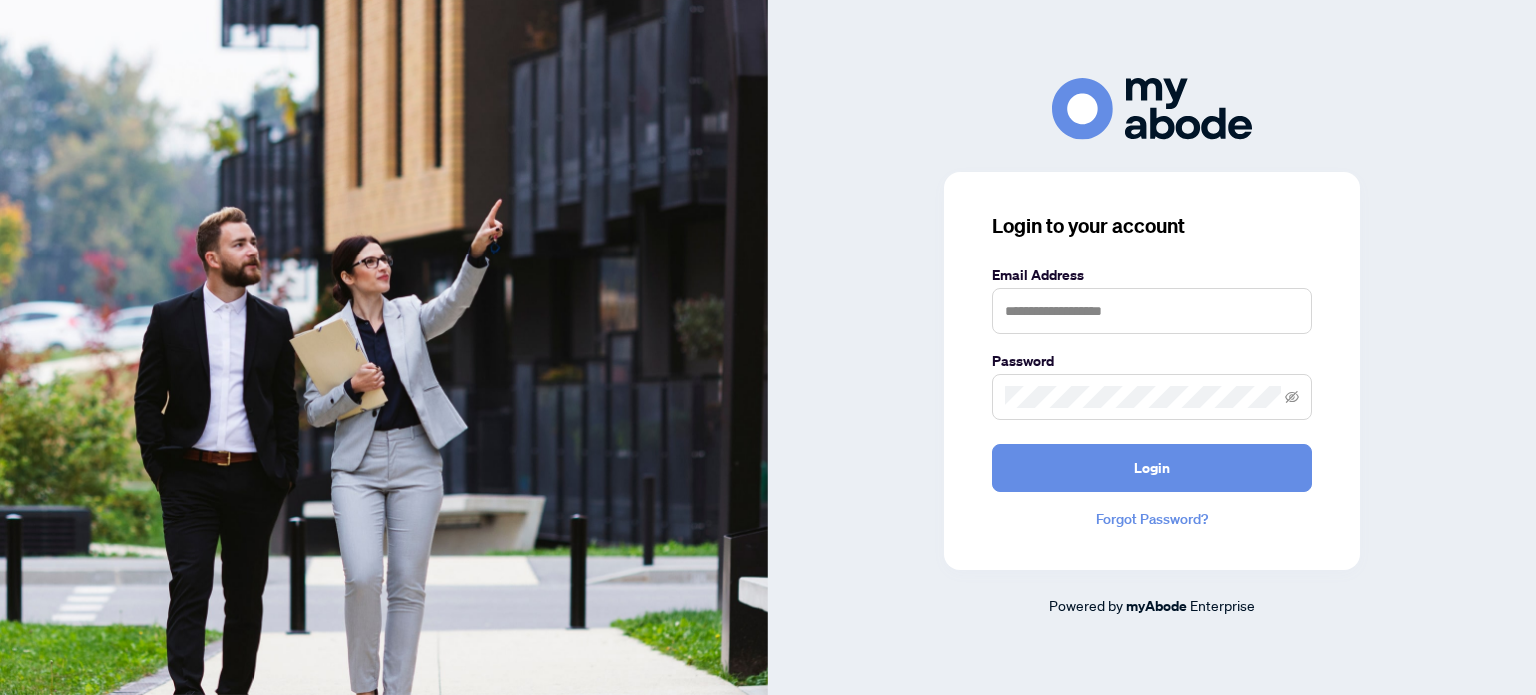 scroll, scrollTop: 0, scrollLeft: 0, axis: both 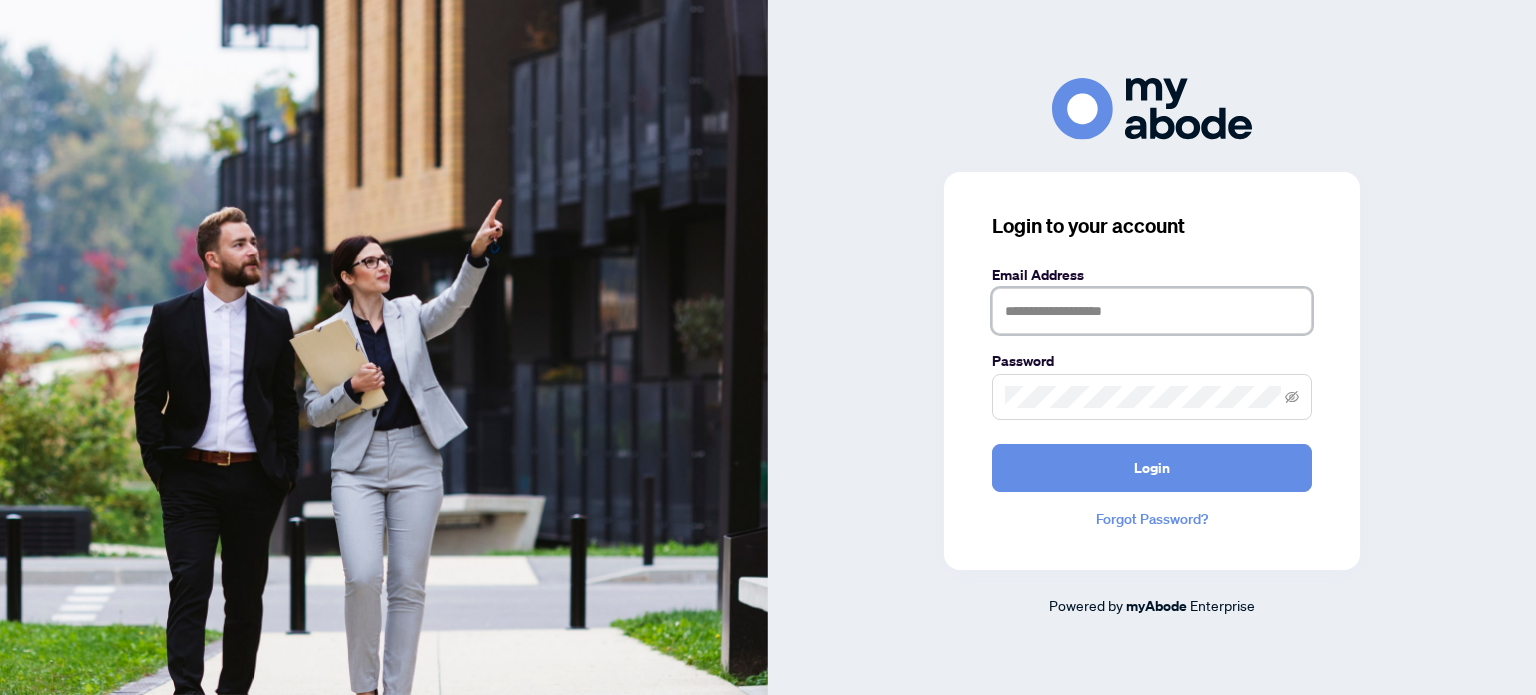 click at bounding box center (1152, 311) 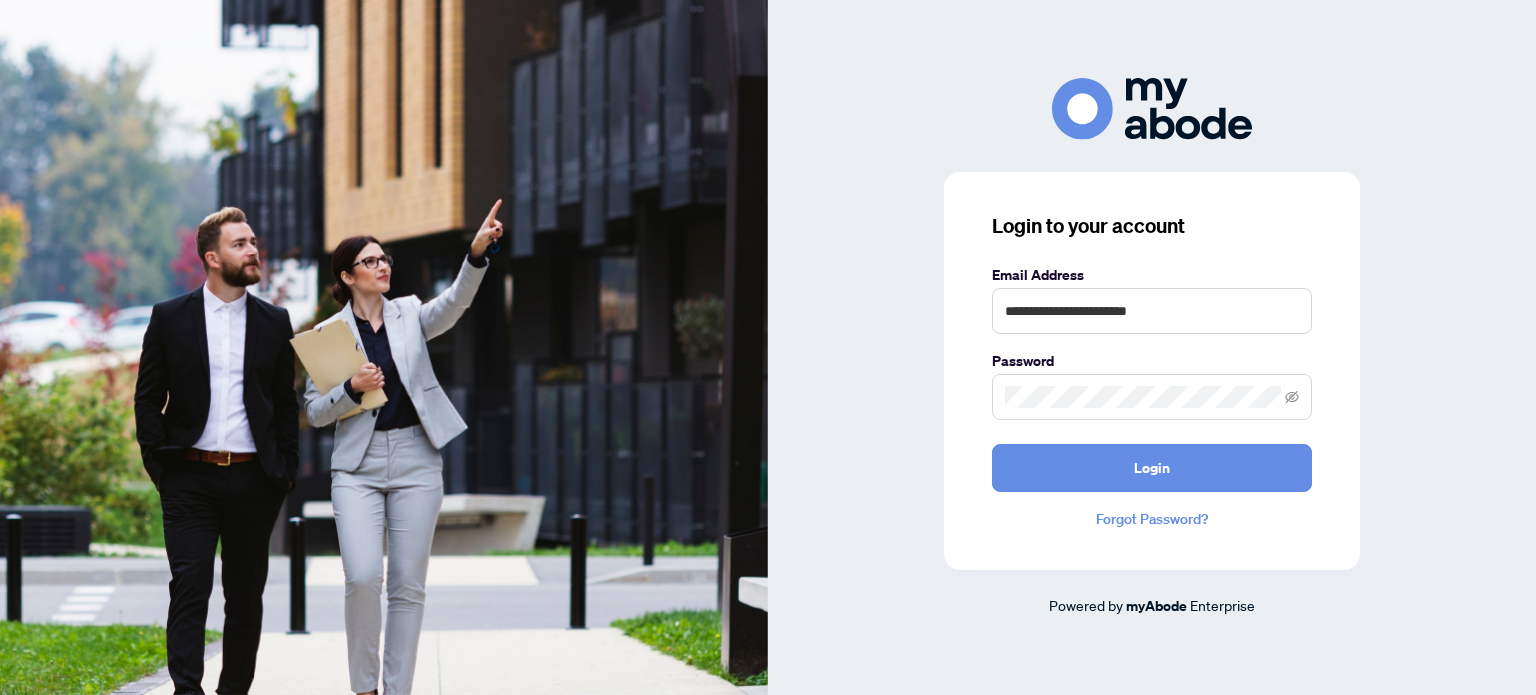 click at bounding box center (1152, 397) 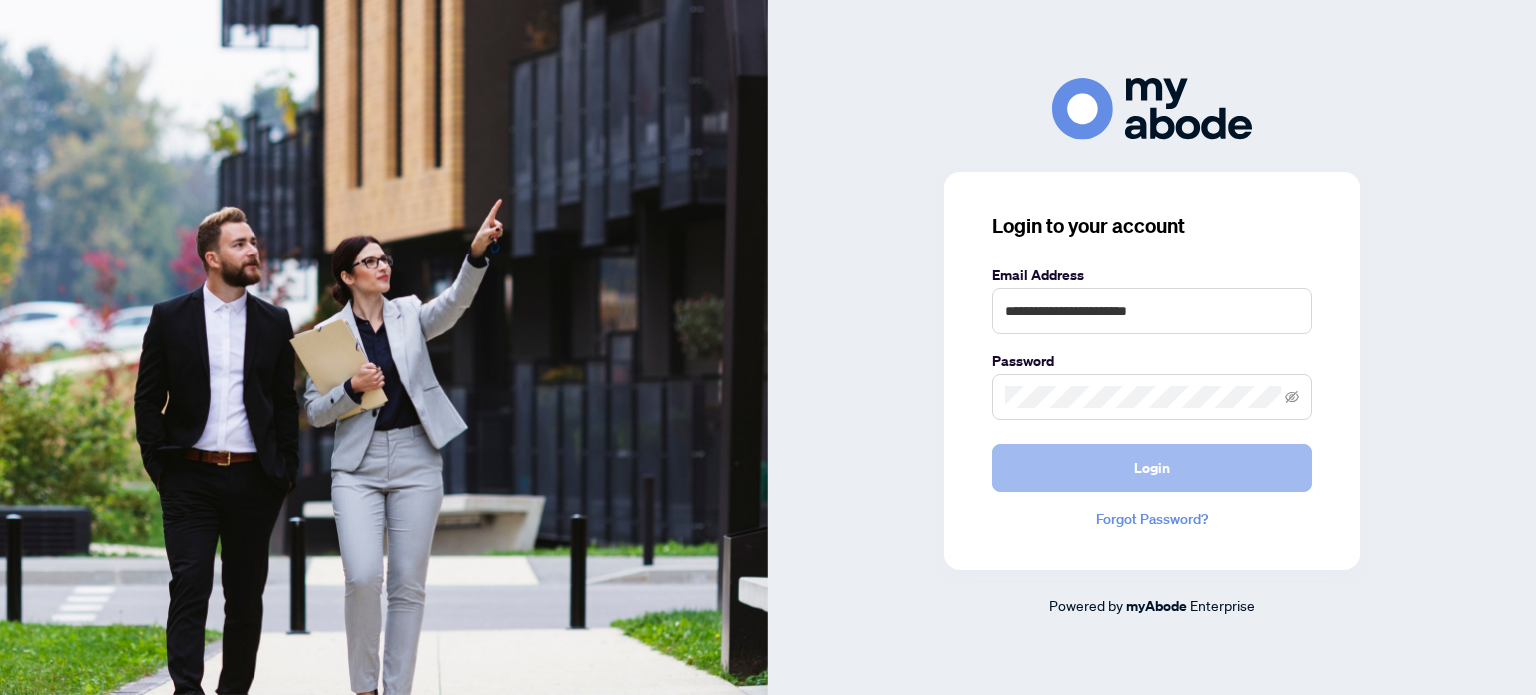 click on "Login" at bounding box center [1152, 468] 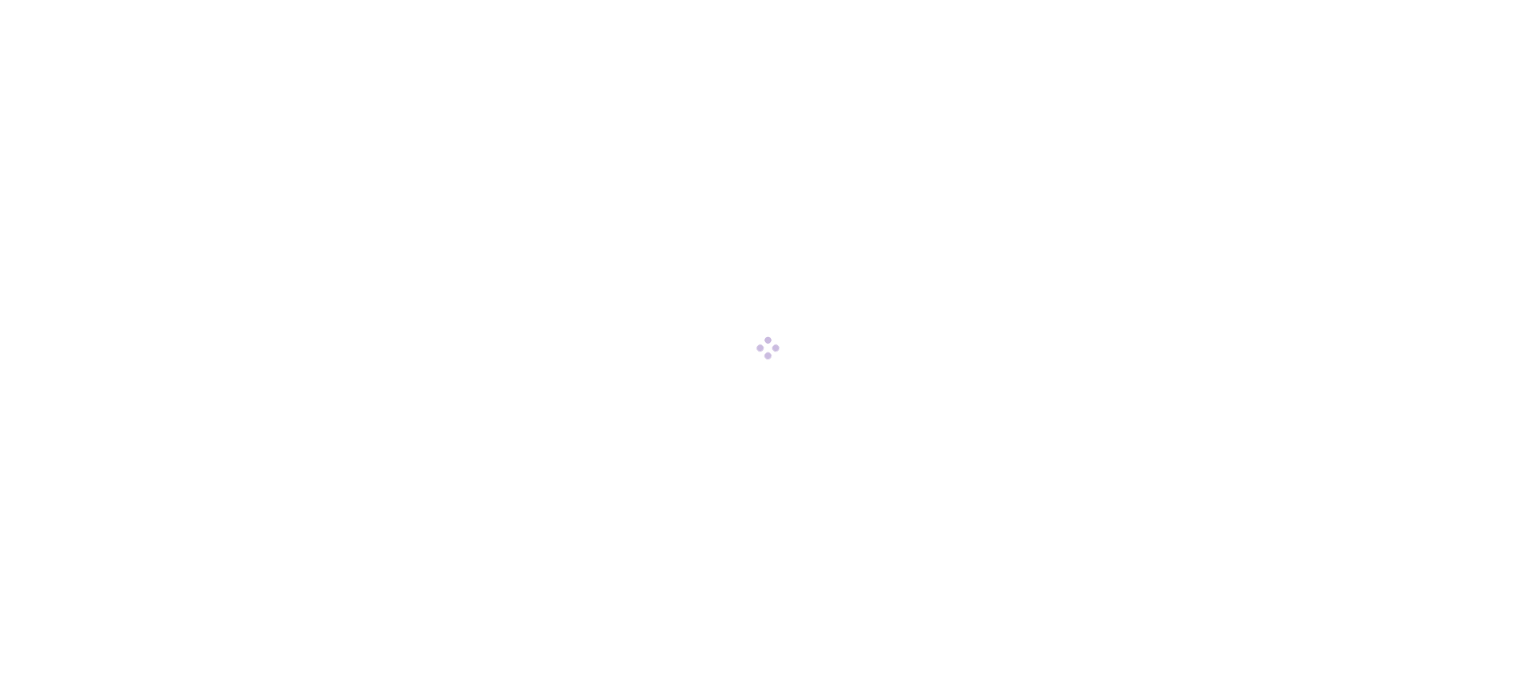 scroll, scrollTop: 0, scrollLeft: 0, axis: both 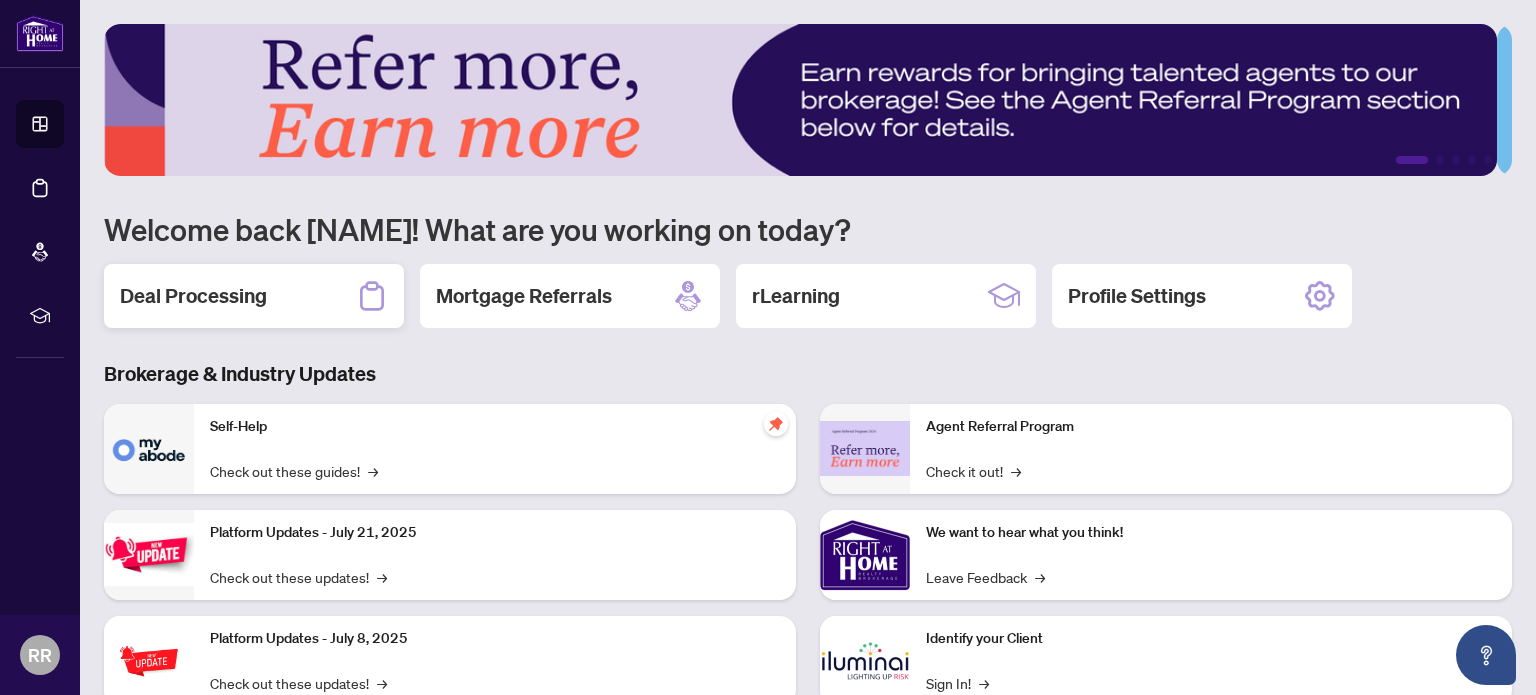 click on "Deal Processing" at bounding box center [193, 296] 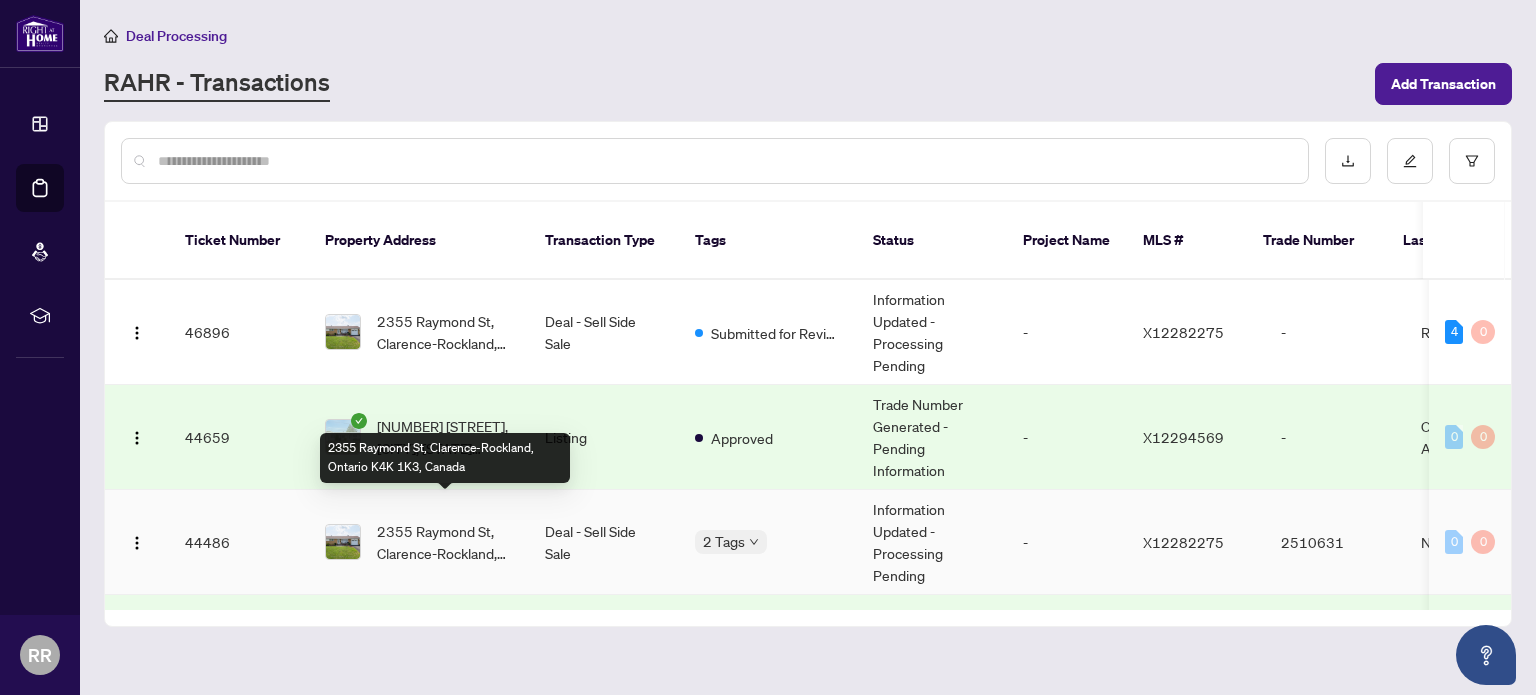 click on "2355 Raymond St, Clarence-Rockland, Ontario K4K 1K3, Canada" at bounding box center (445, 542) 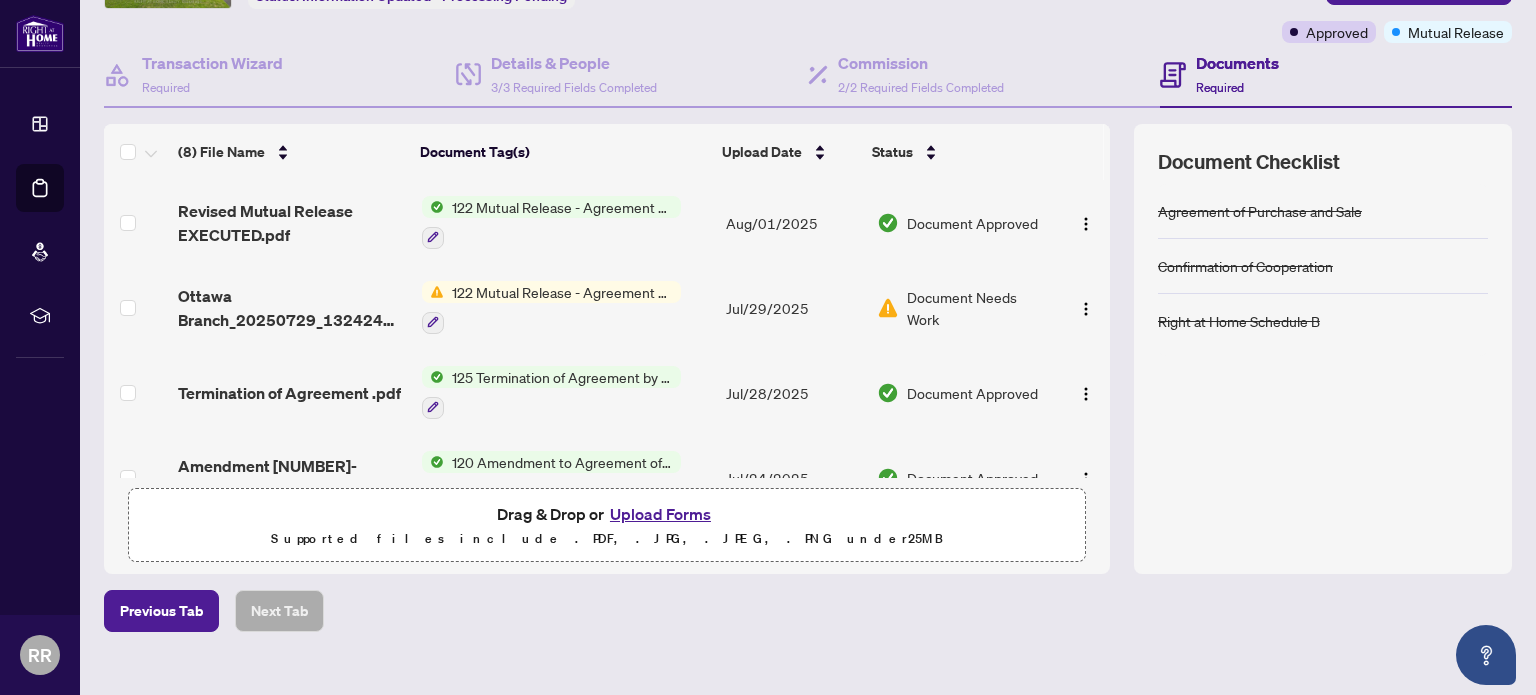 scroll, scrollTop: 177, scrollLeft: 0, axis: vertical 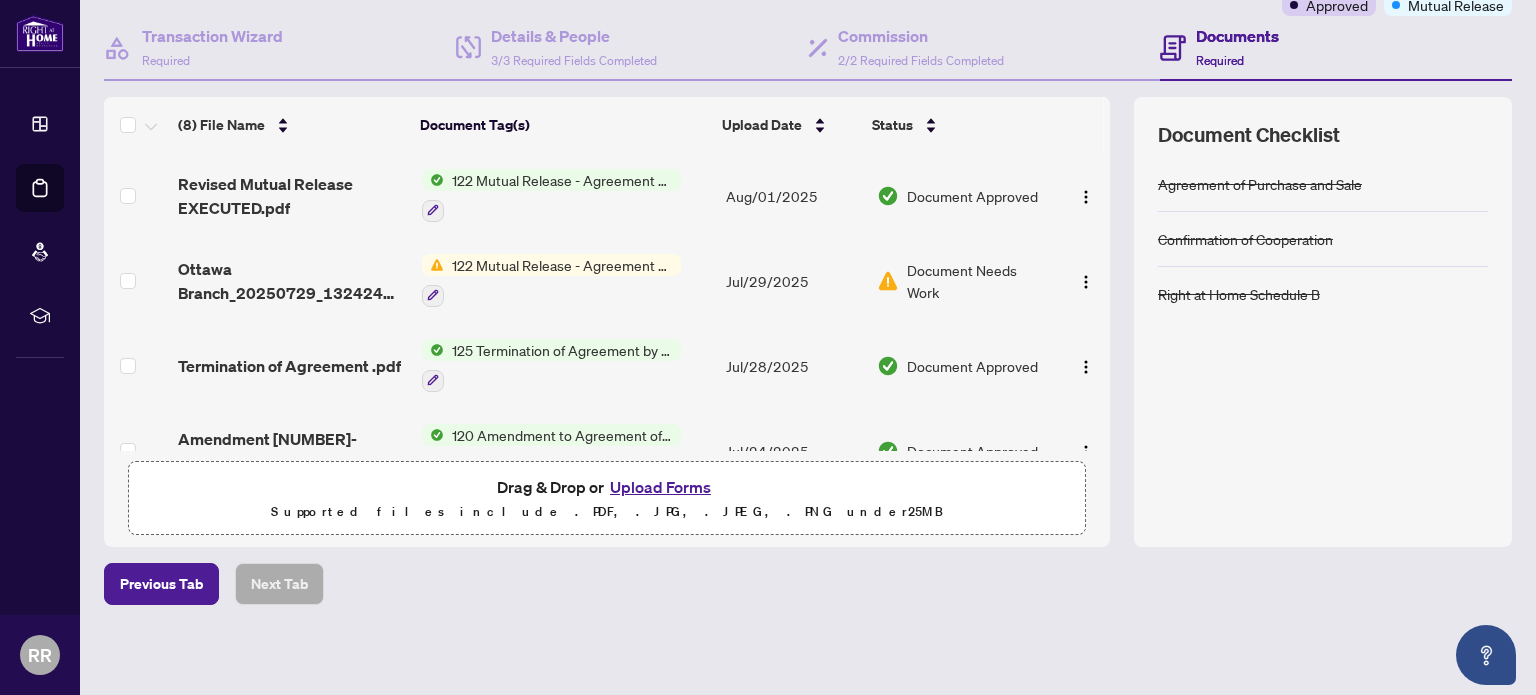 click on "Upload Forms" at bounding box center [660, 487] 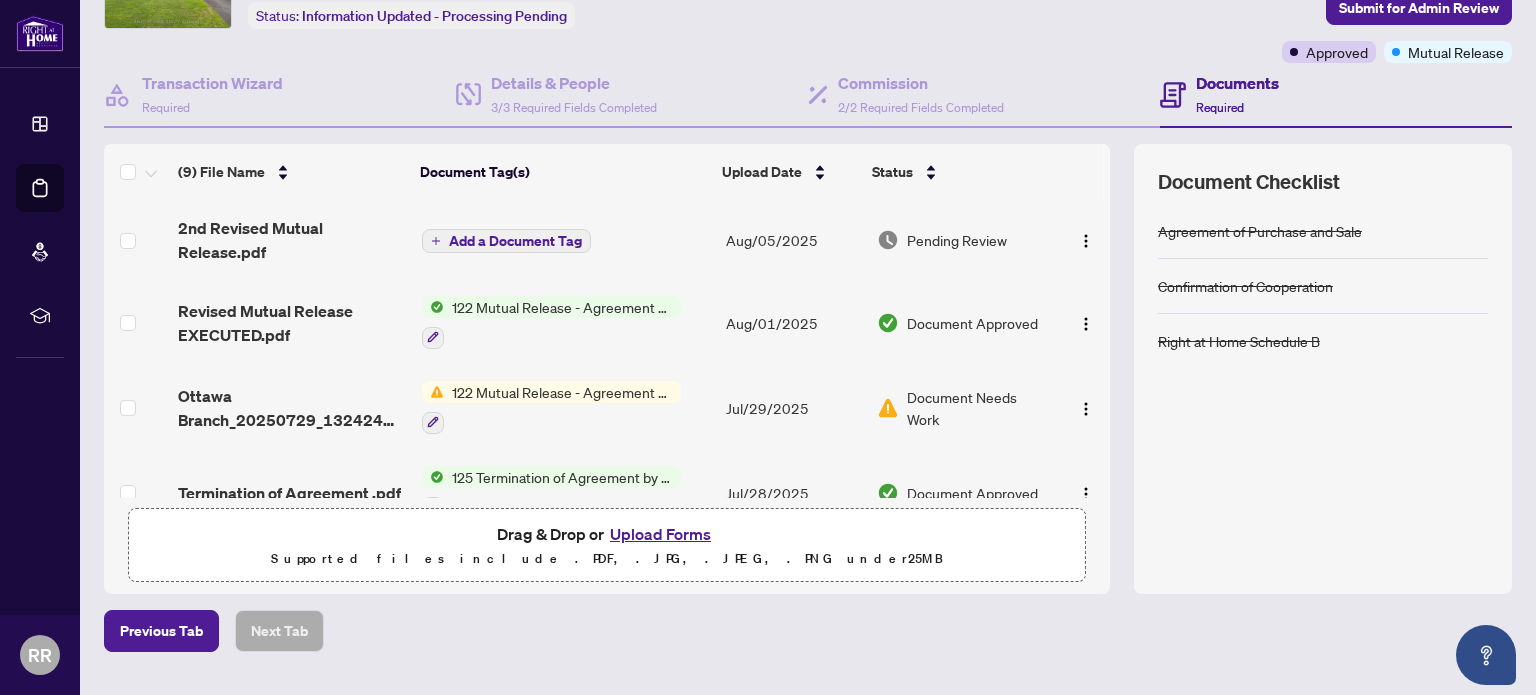 scroll, scrollTop: 0, scrollLeft: 0, axis: both 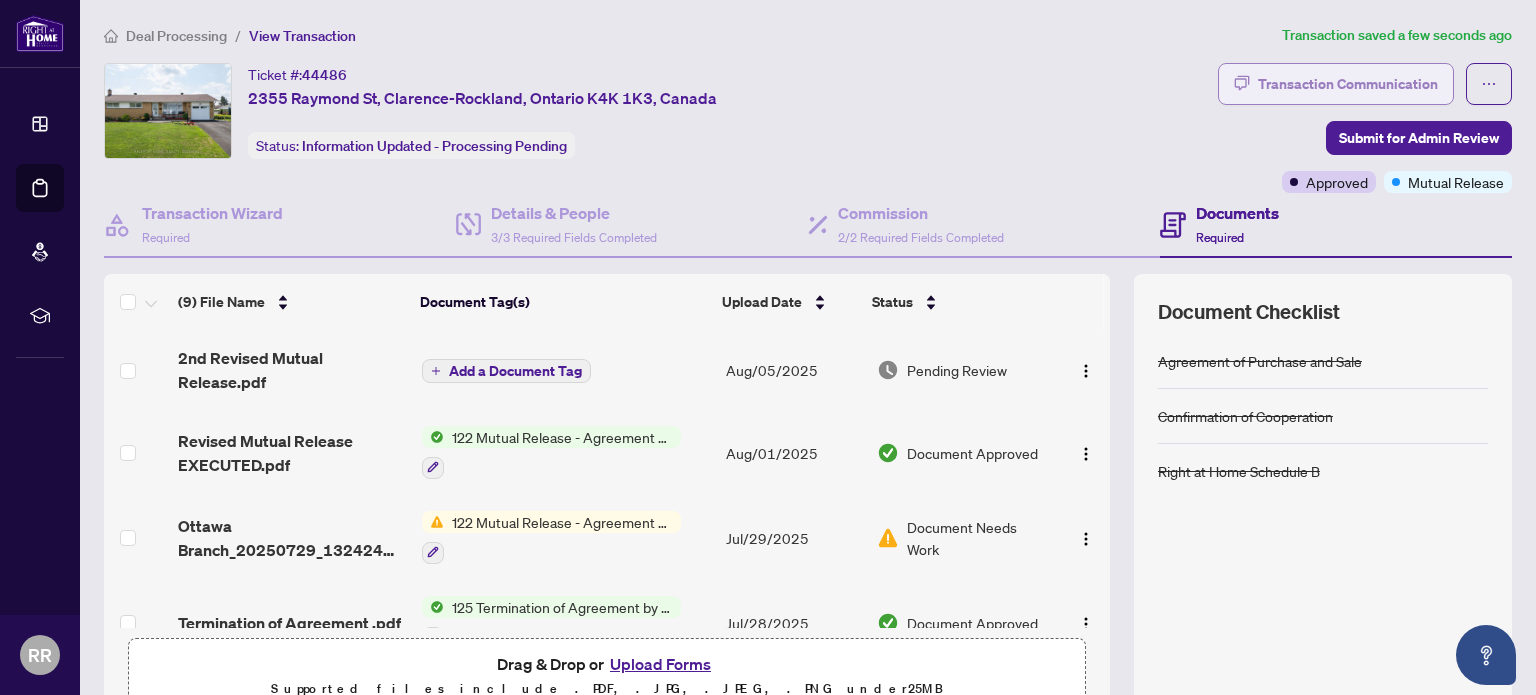 click on "Transaction Communication" at bounding box center (1348, 84) 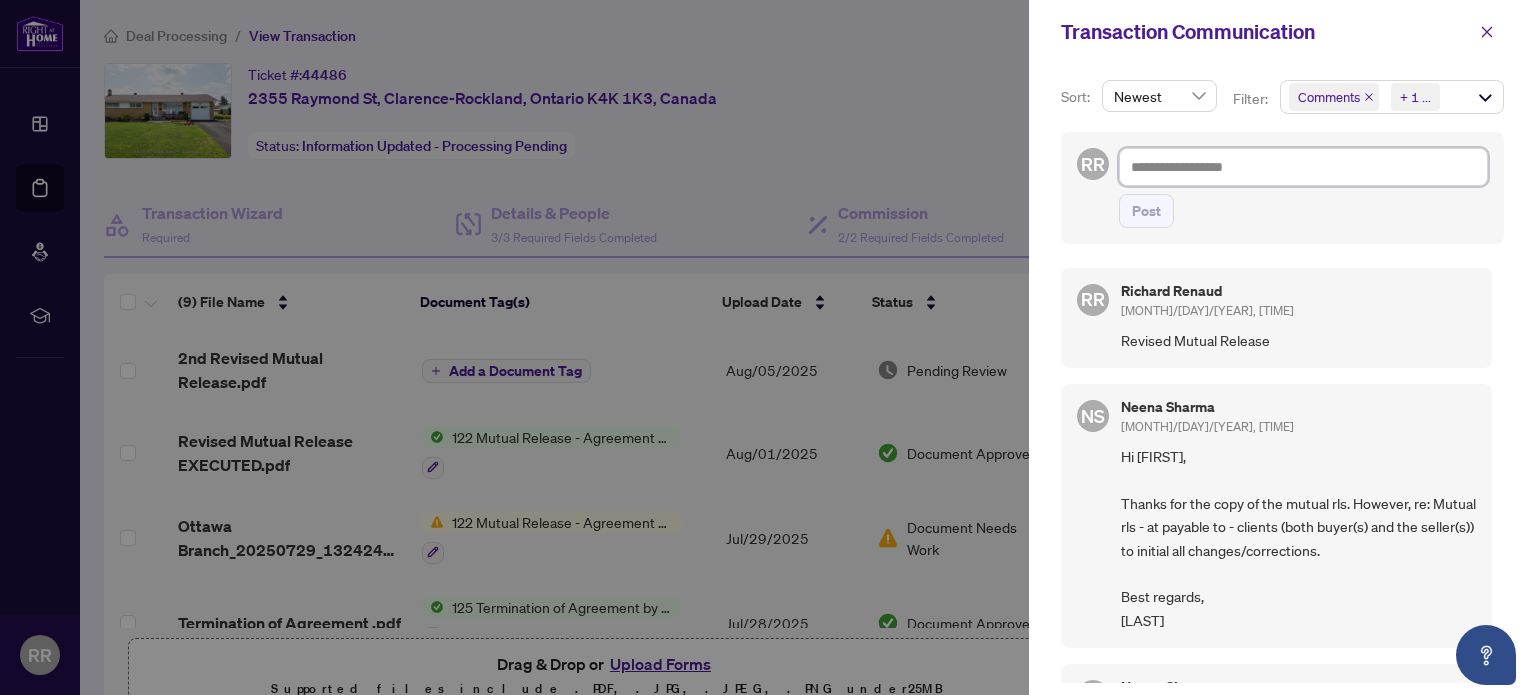click at bounding box center [1303, 167] 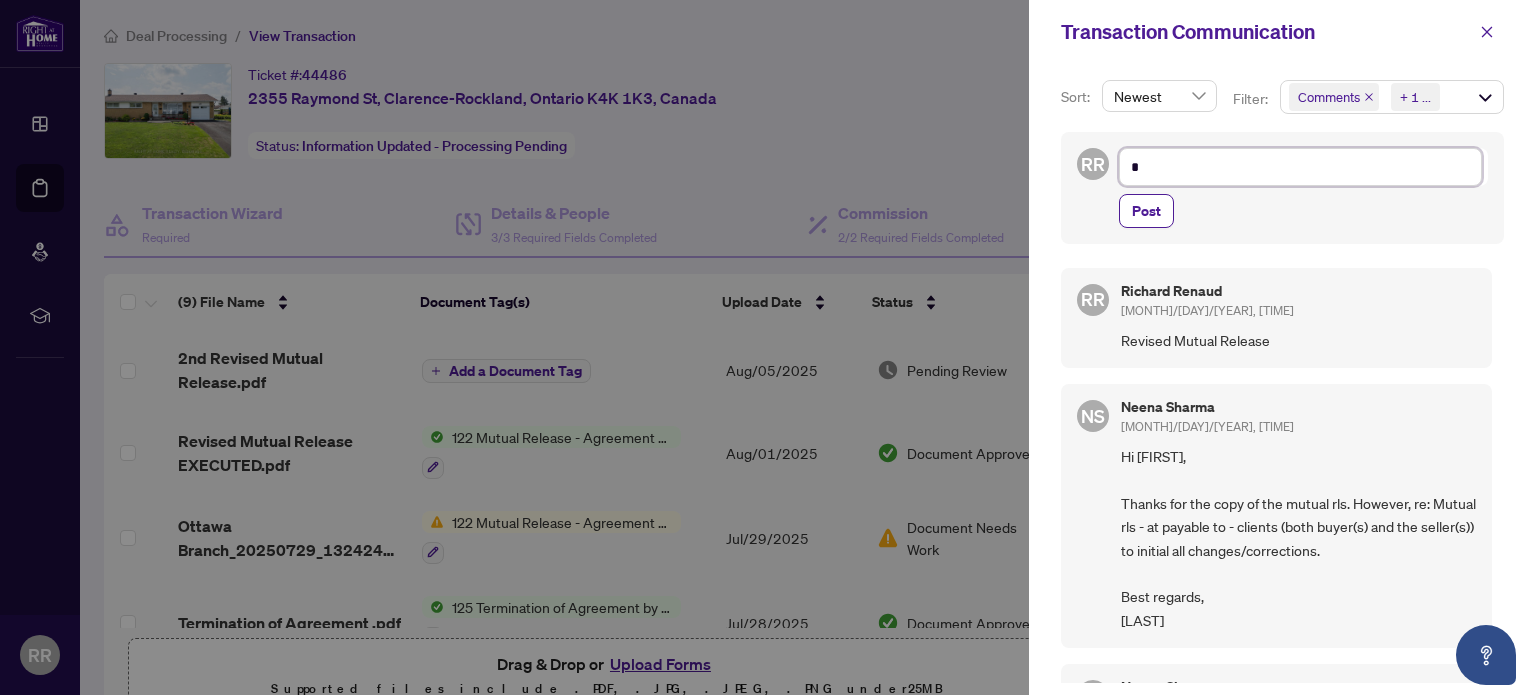 type on "**" 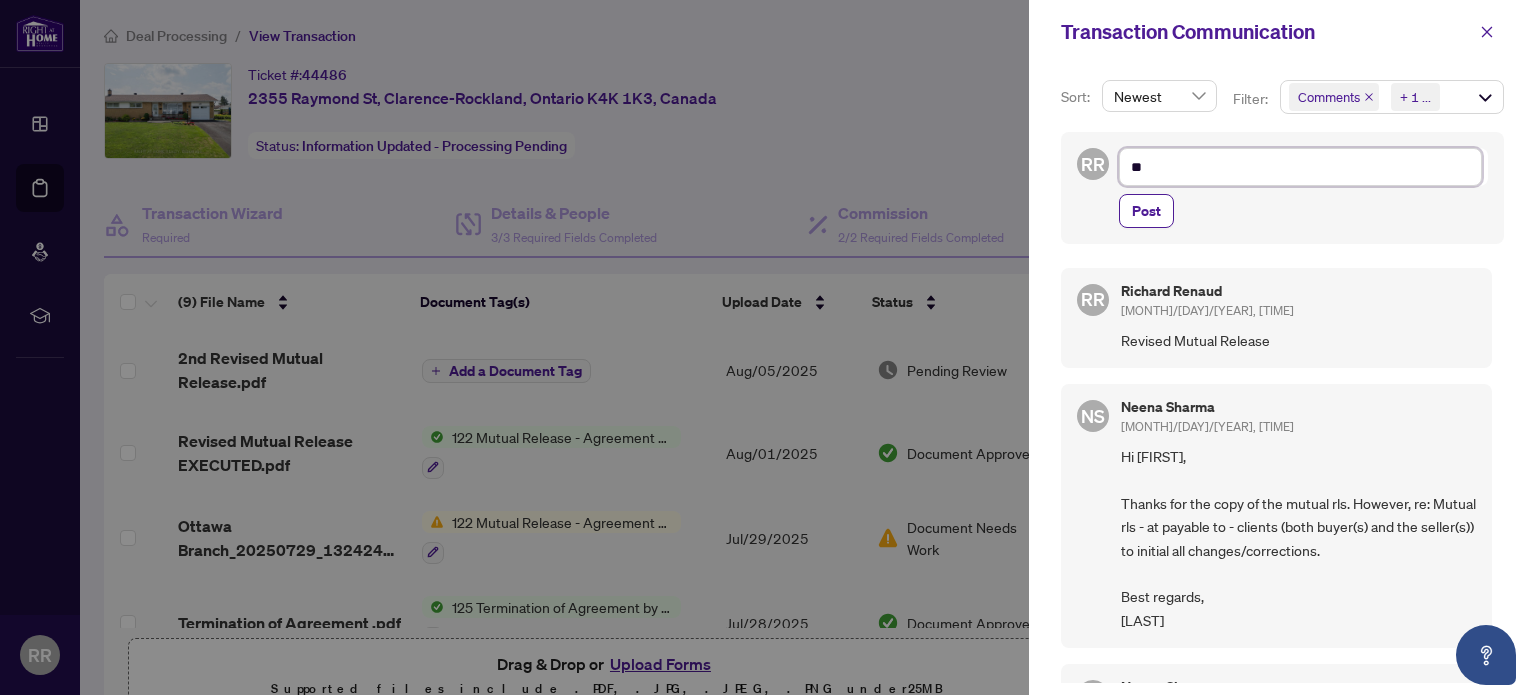 type on "***" 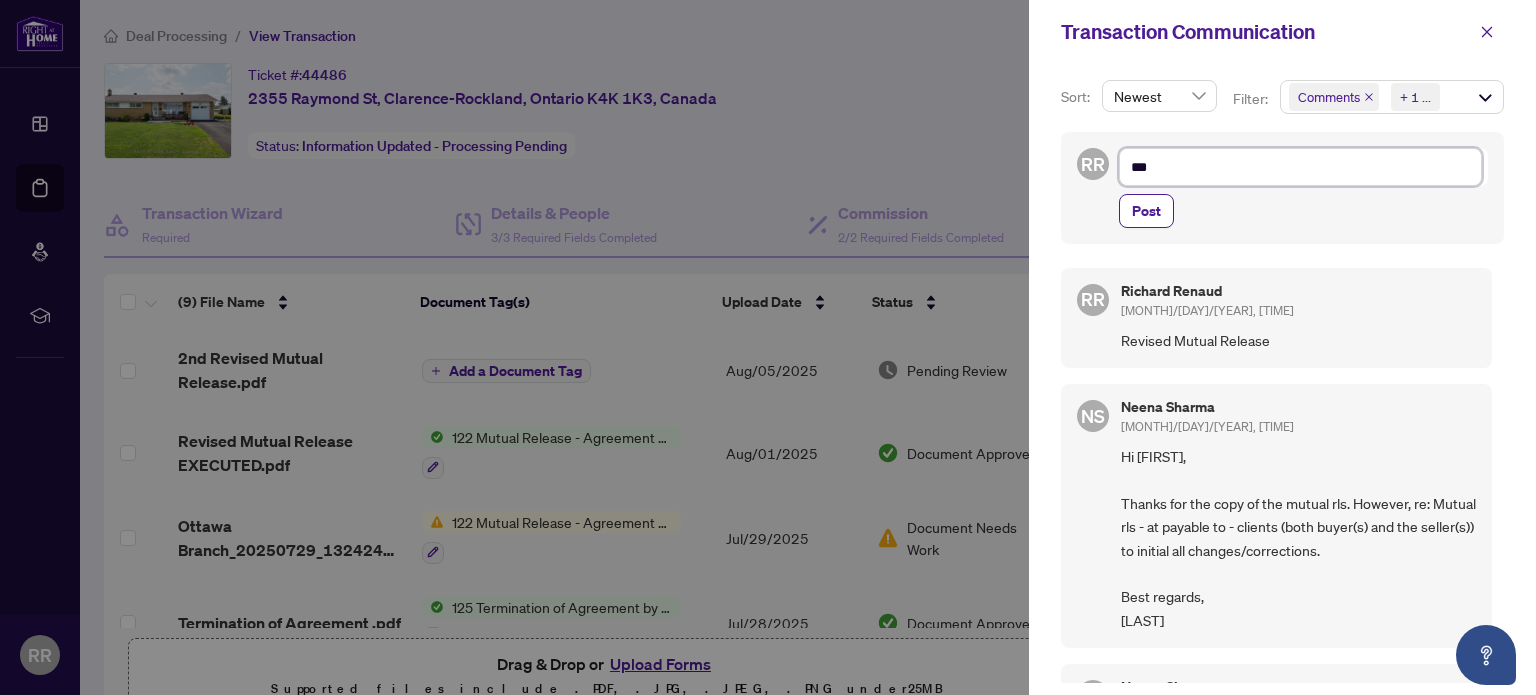 type on "***" 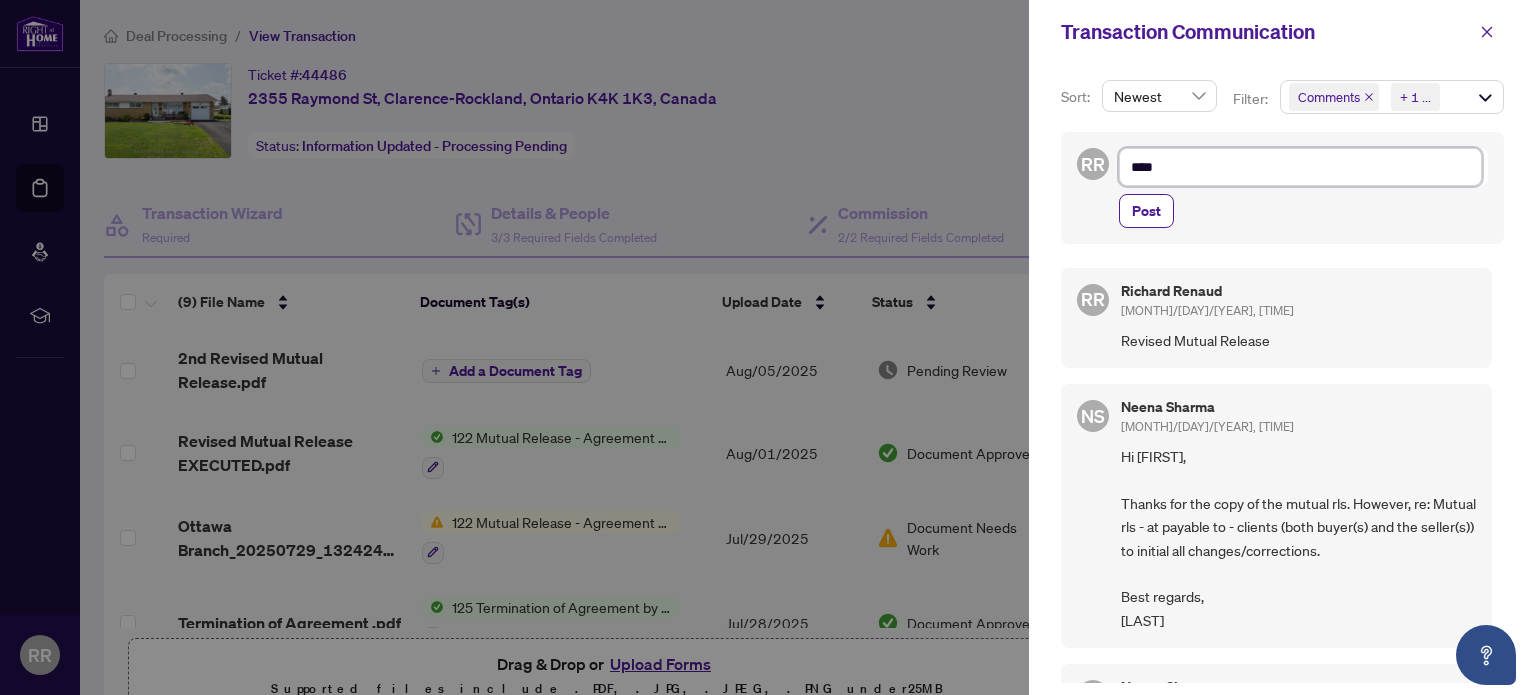 type on "*****" 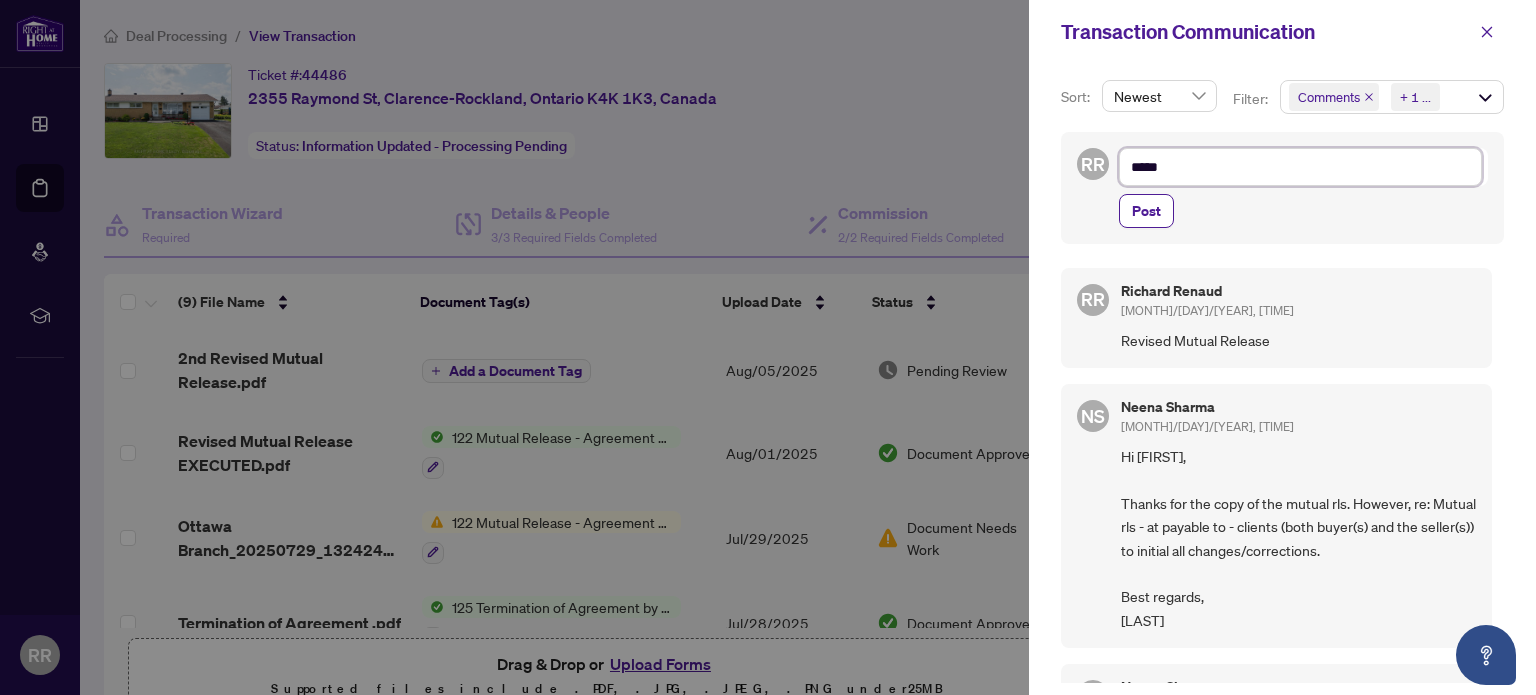 type on "******" 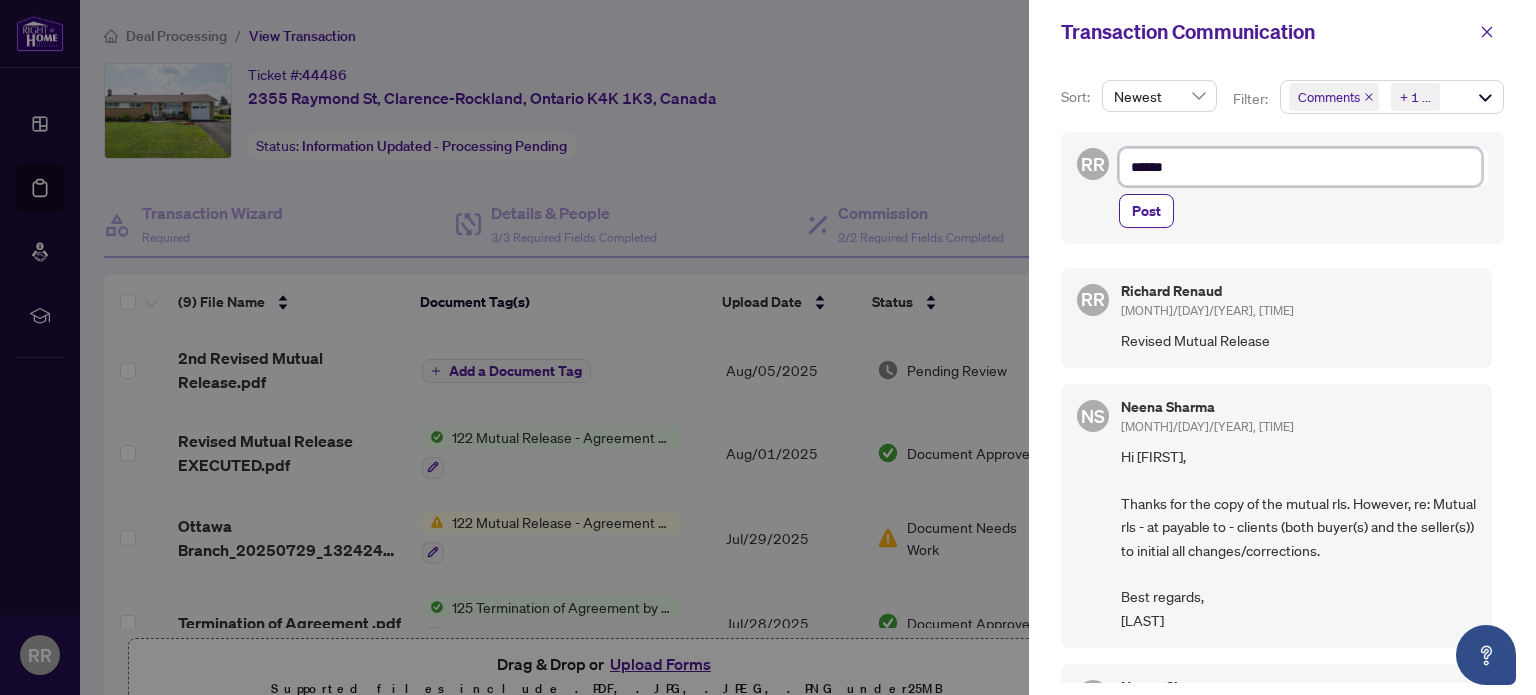 type on "*******" 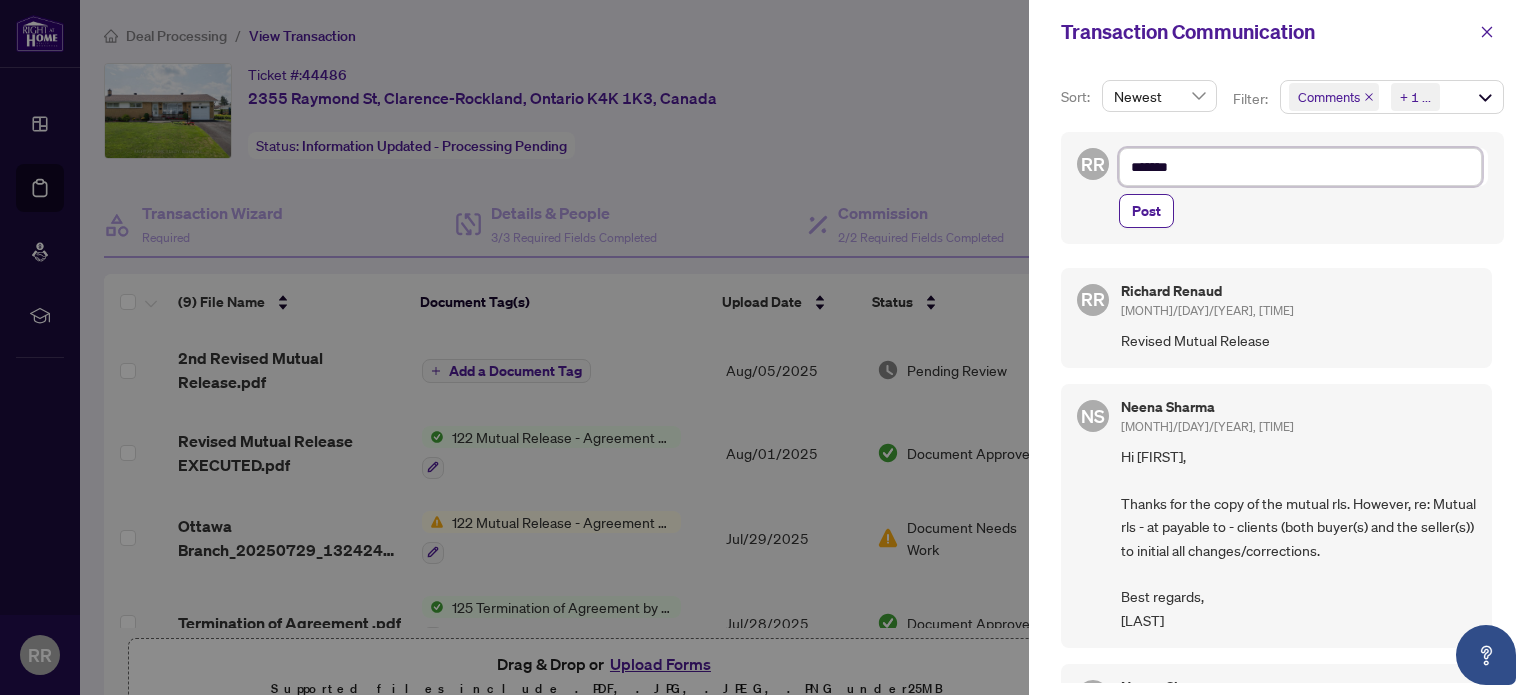 type on "********" 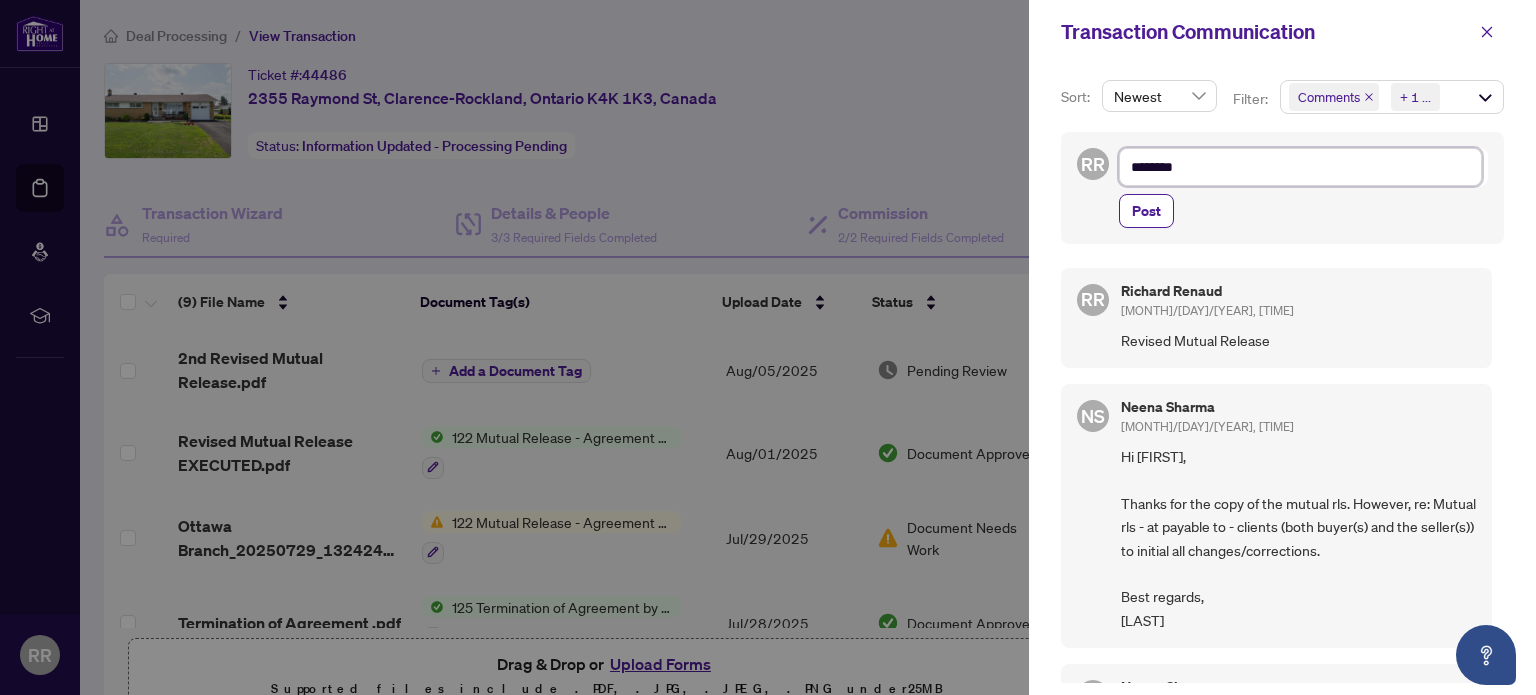 type on "*********" 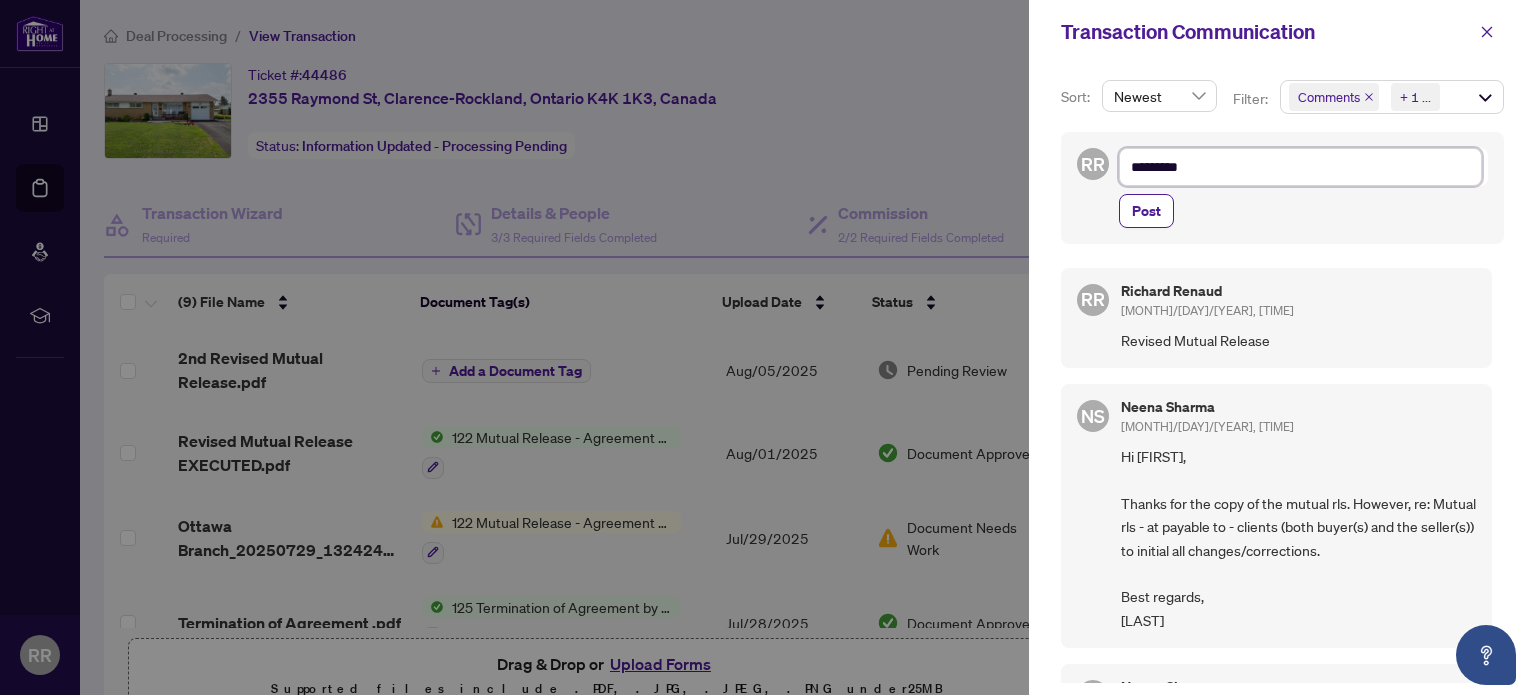 type on "**********" 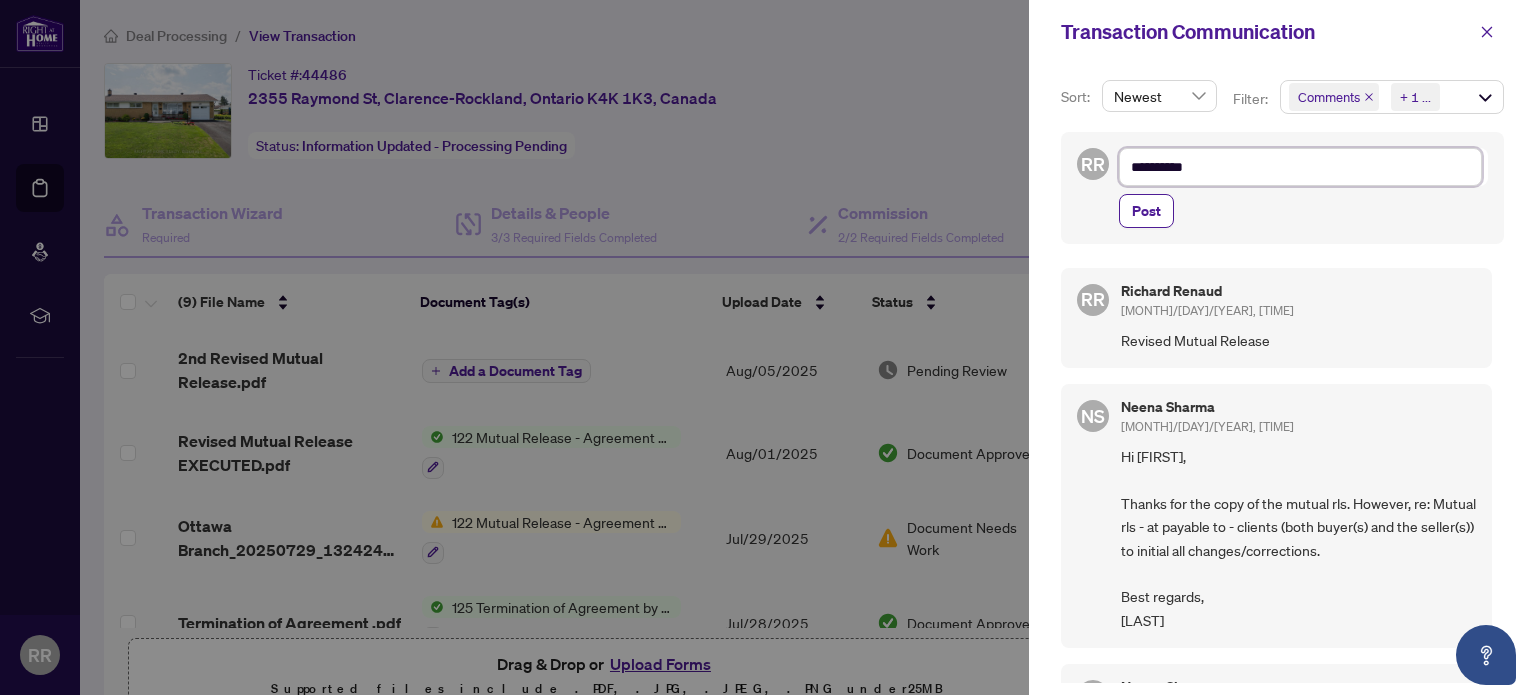 type on "**********" 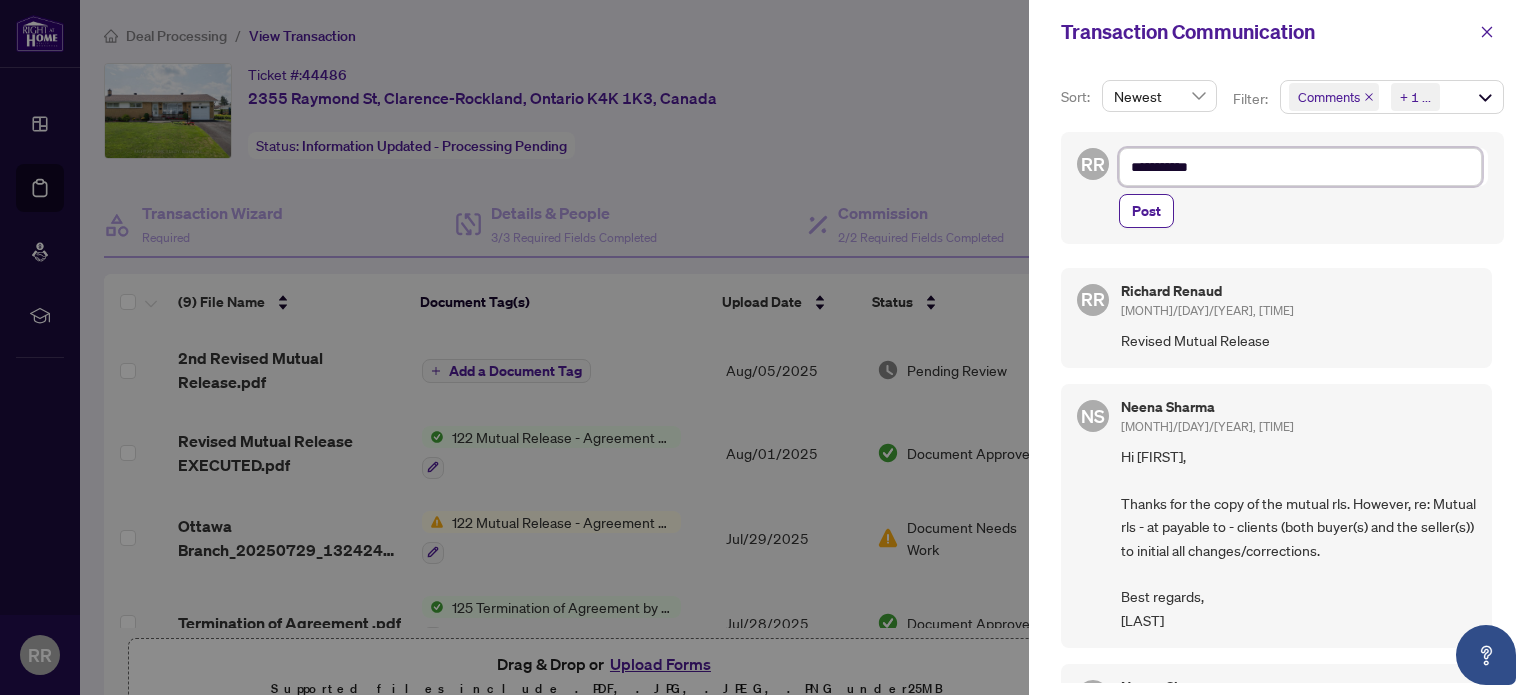type on "**********" 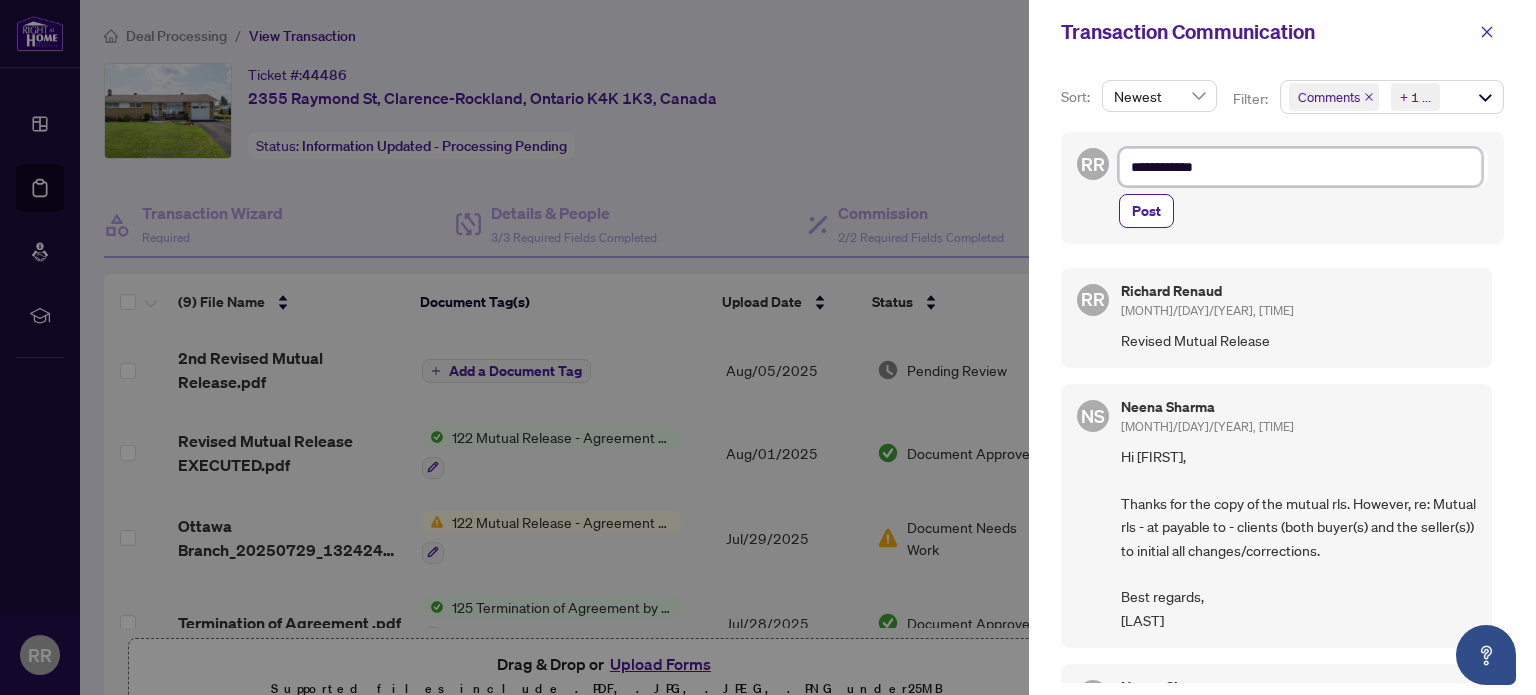 type on "**********" 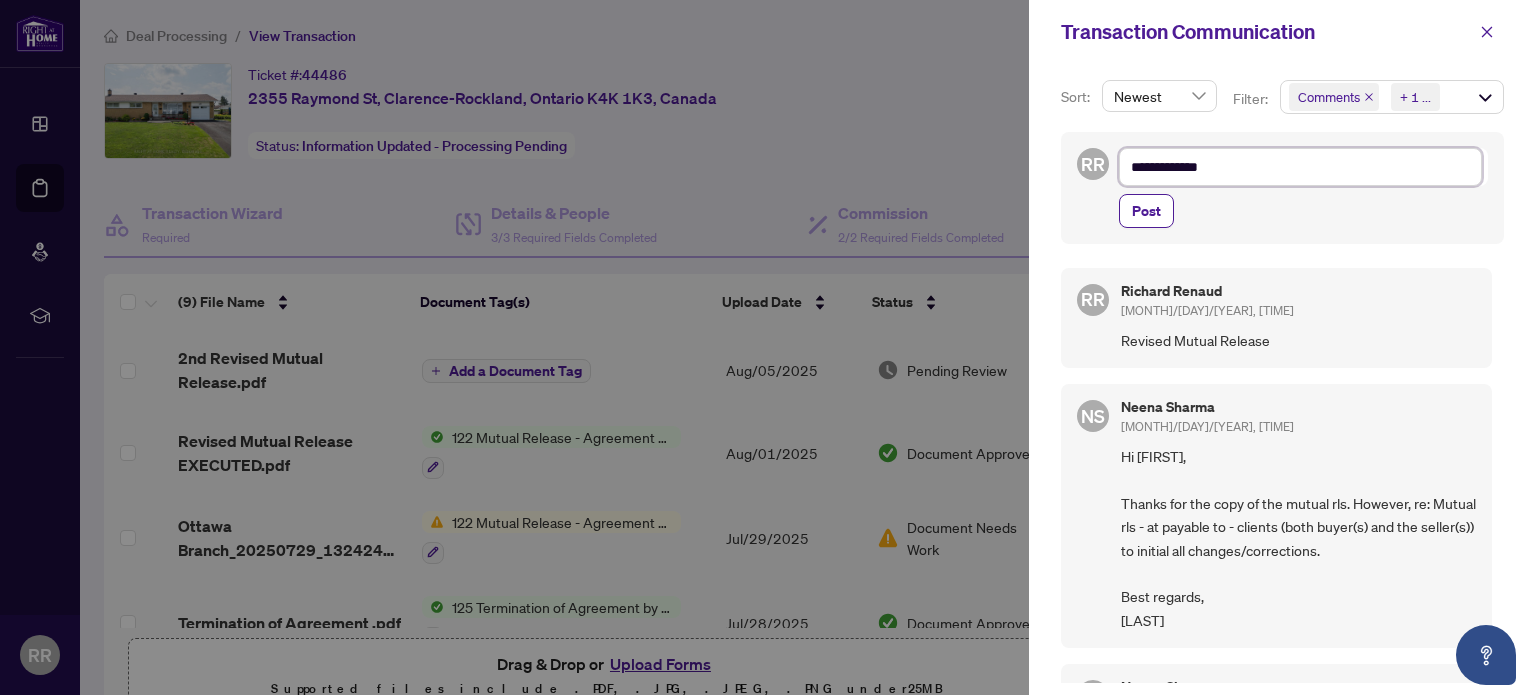 type on "**********" 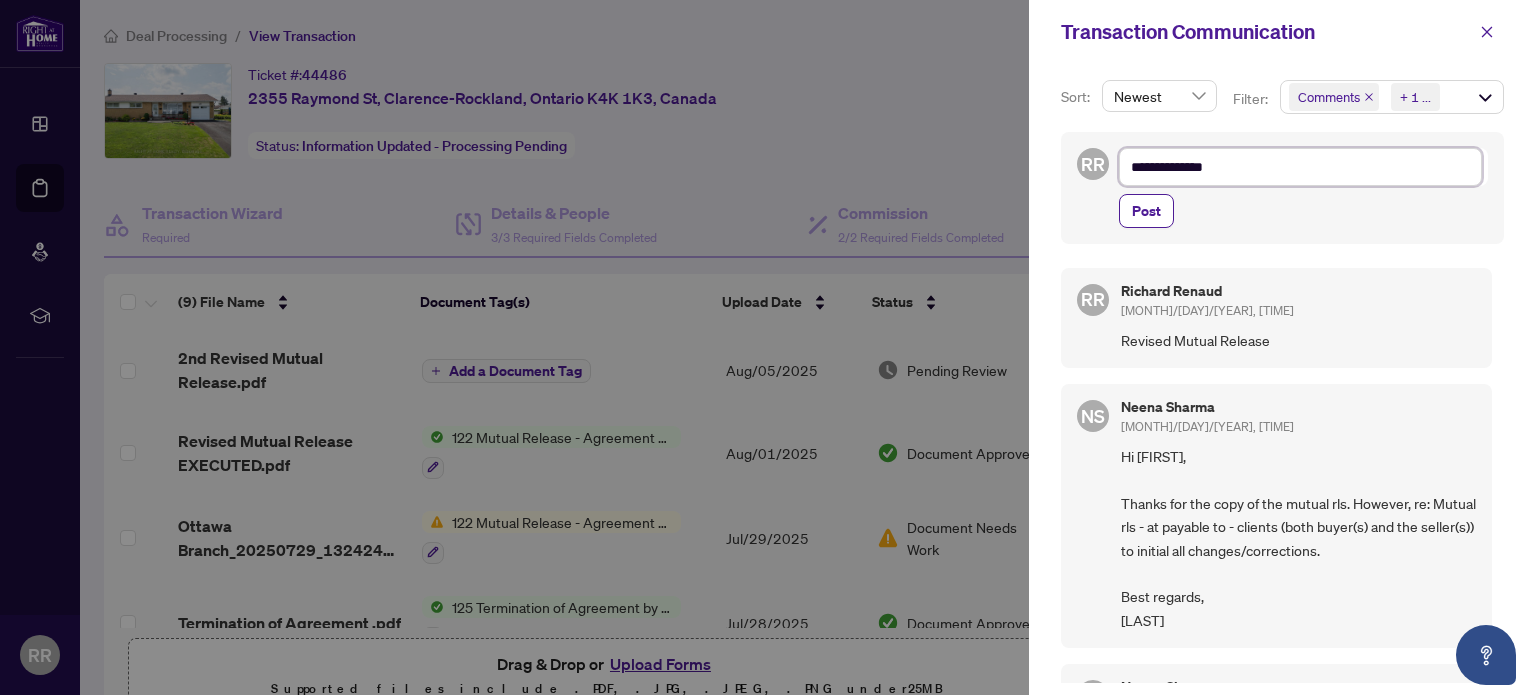 type on "**********" 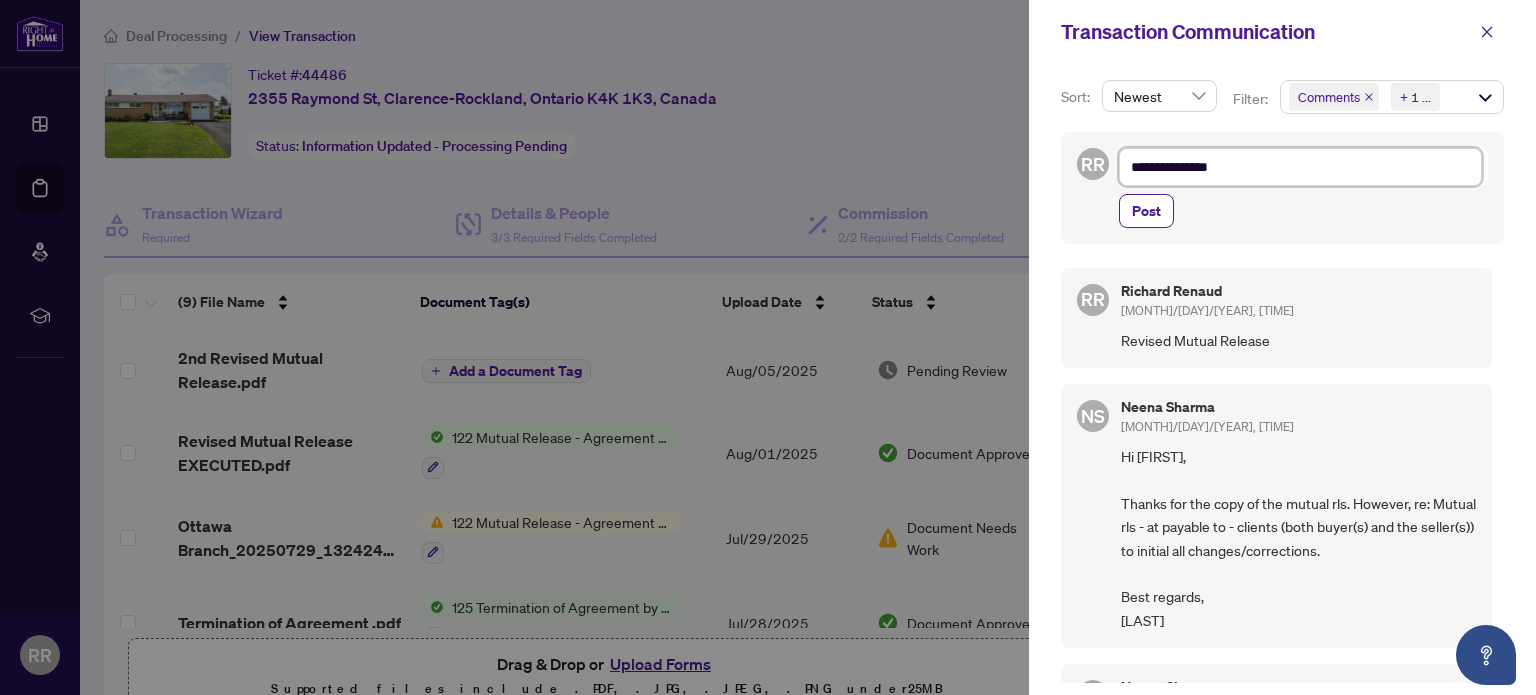 type on "**********" 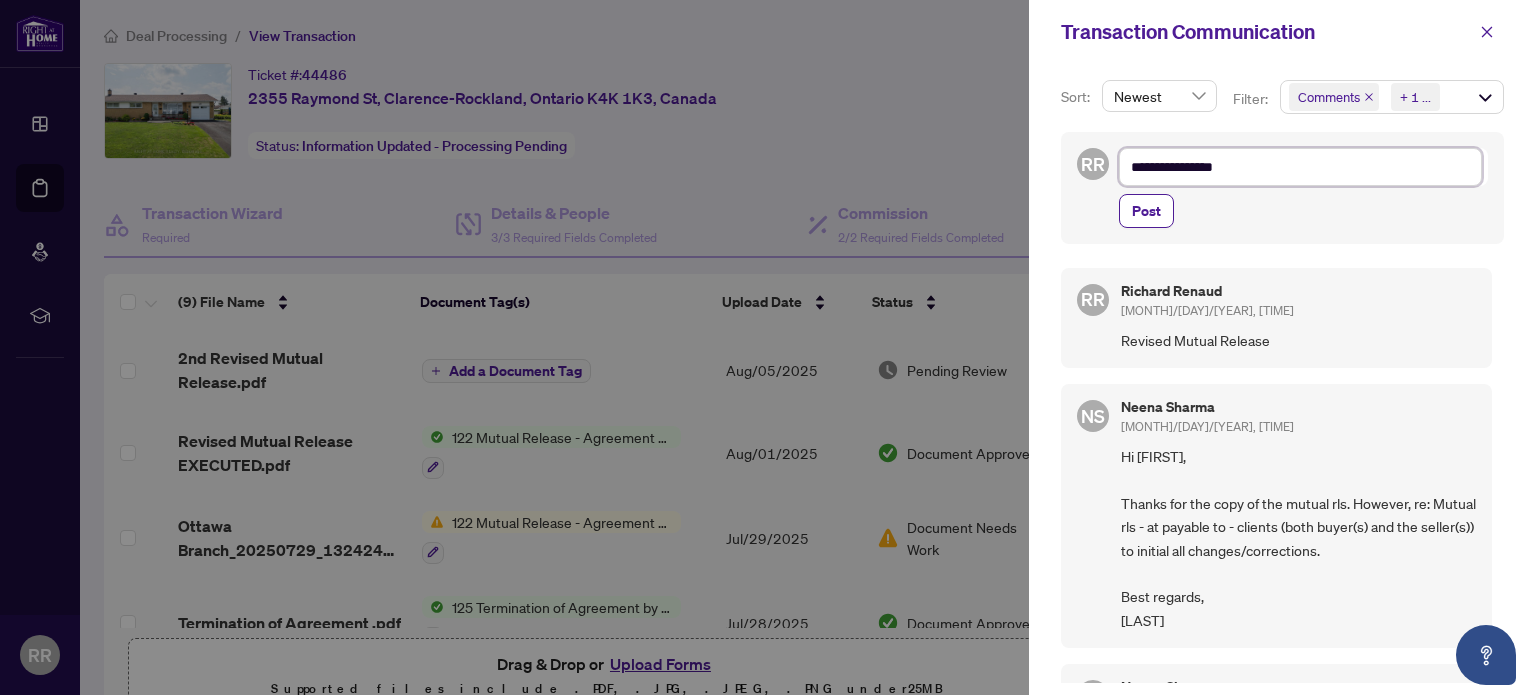 type on "**********" 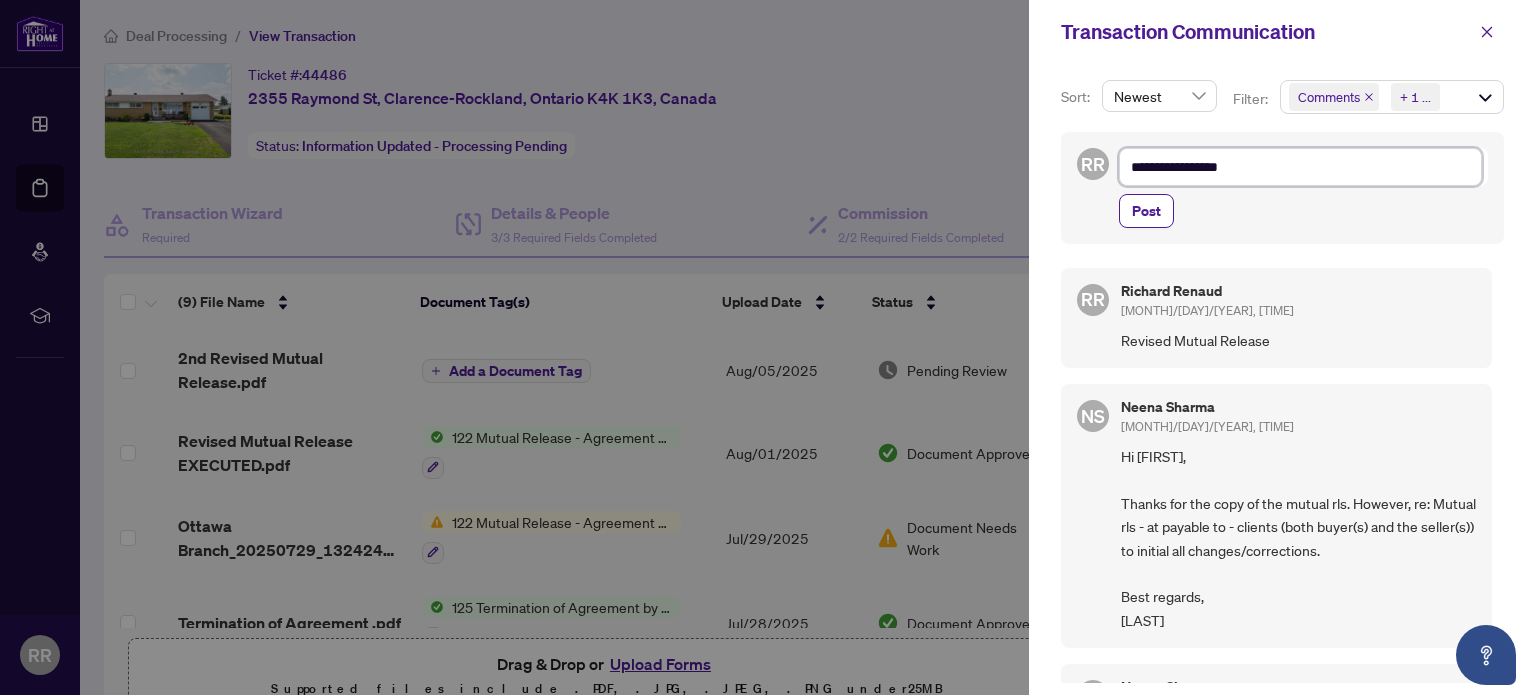 type on "**********" 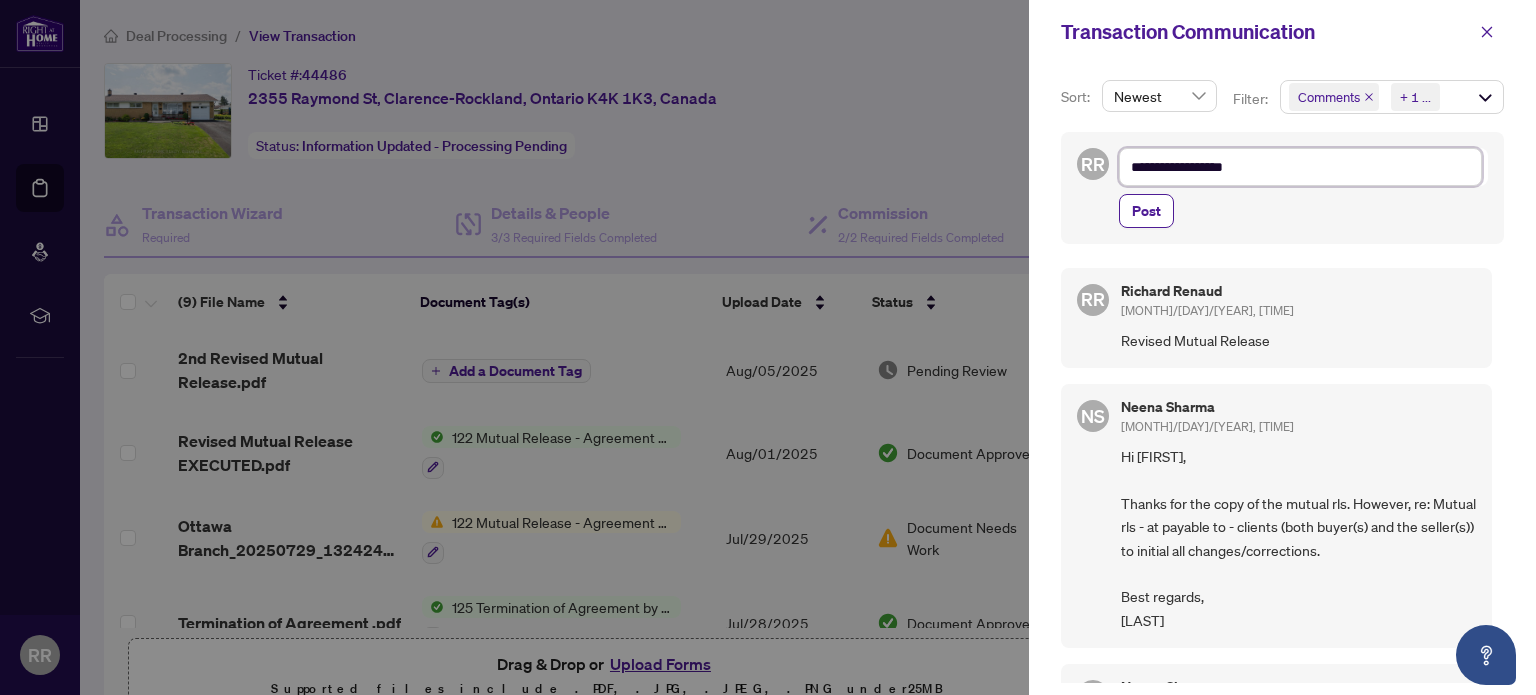 type on "**********" 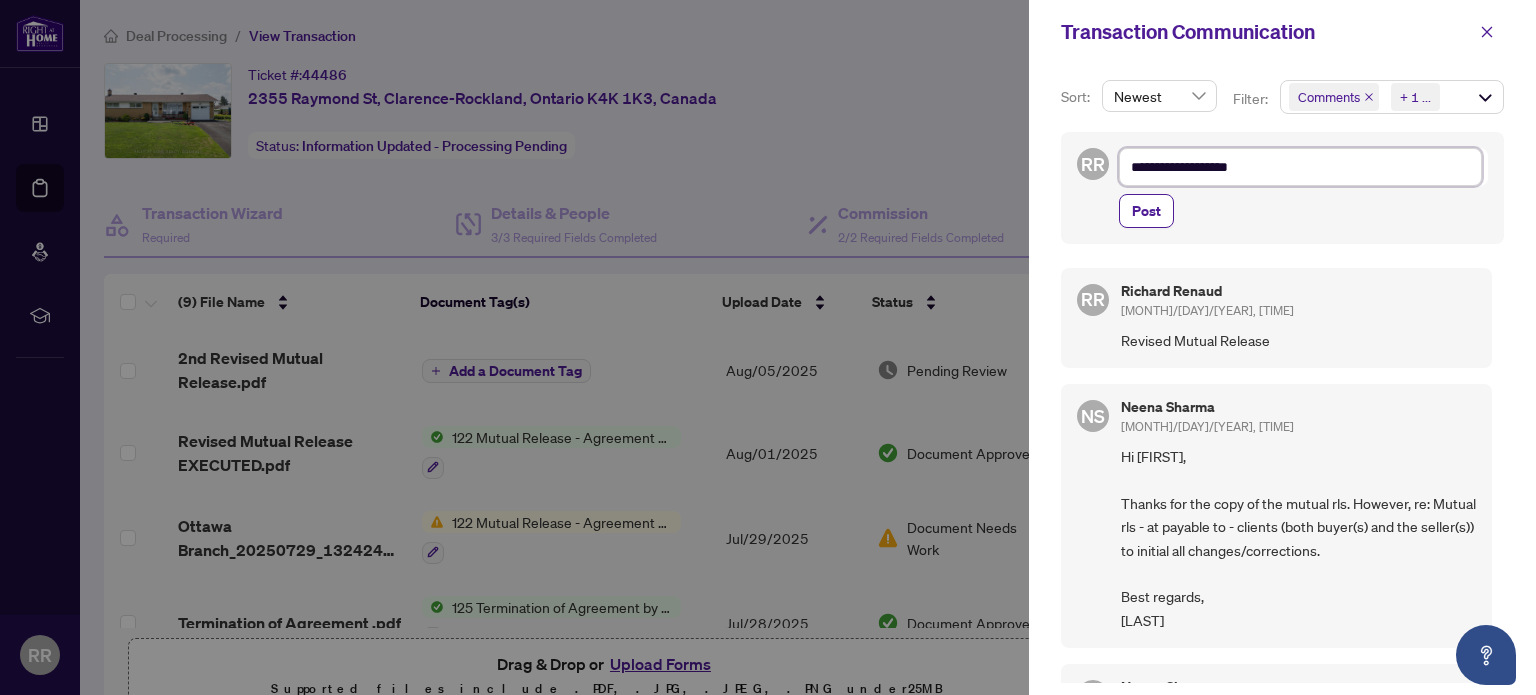 type on "**********" 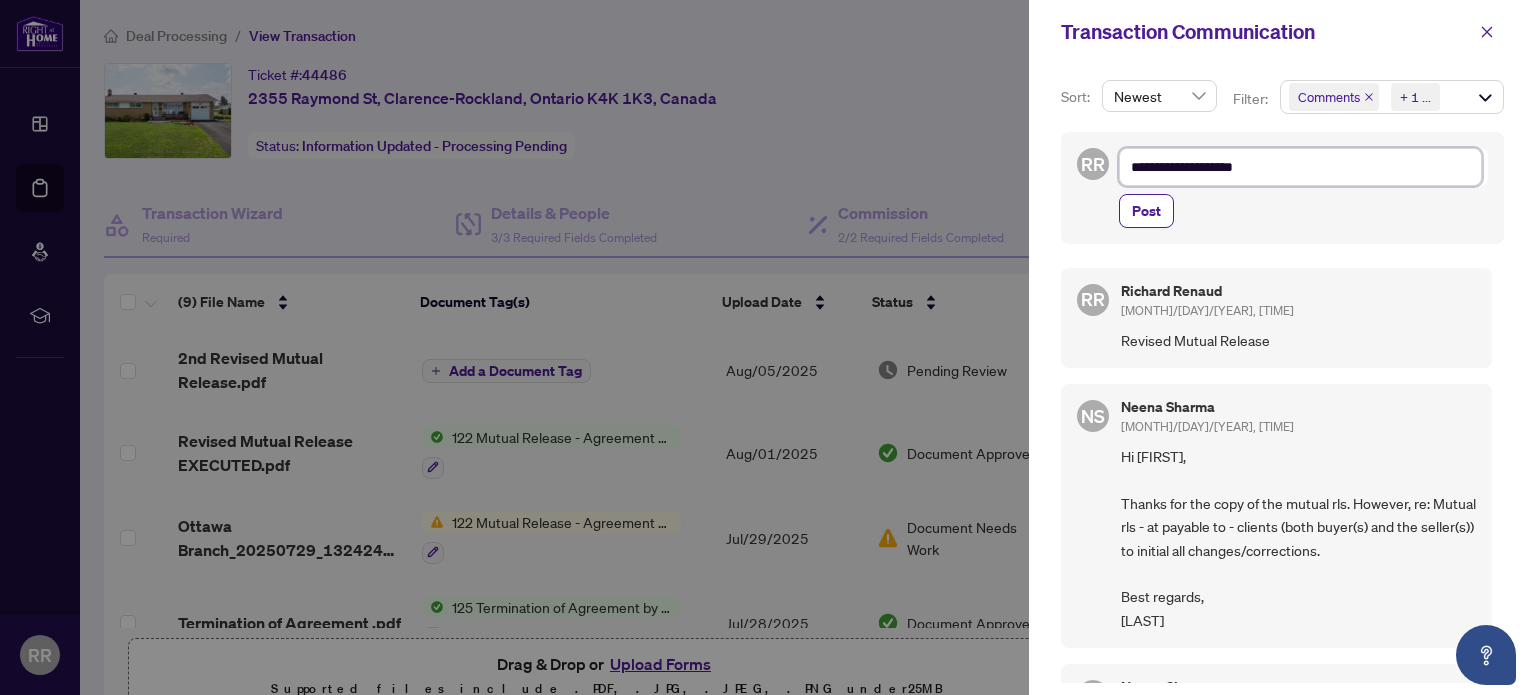 type on "**********" 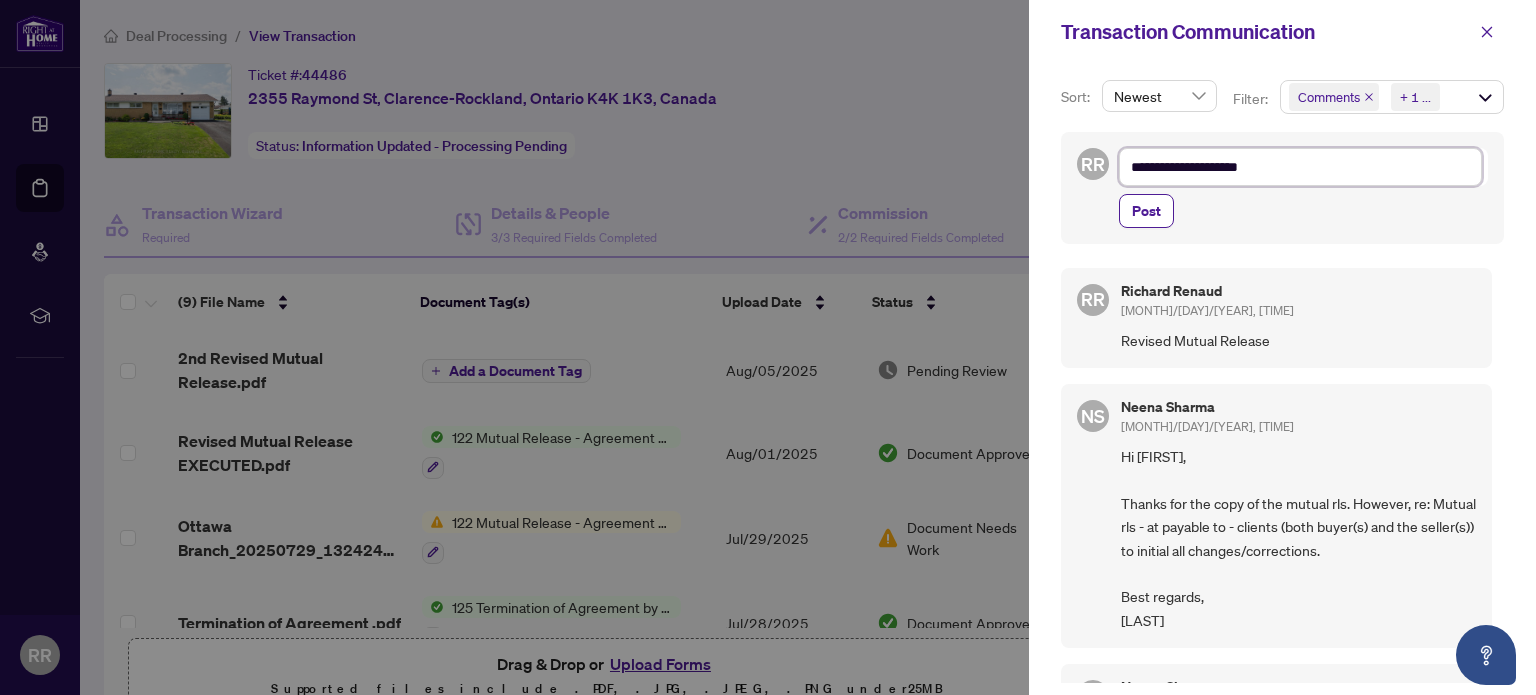 type on "**********" 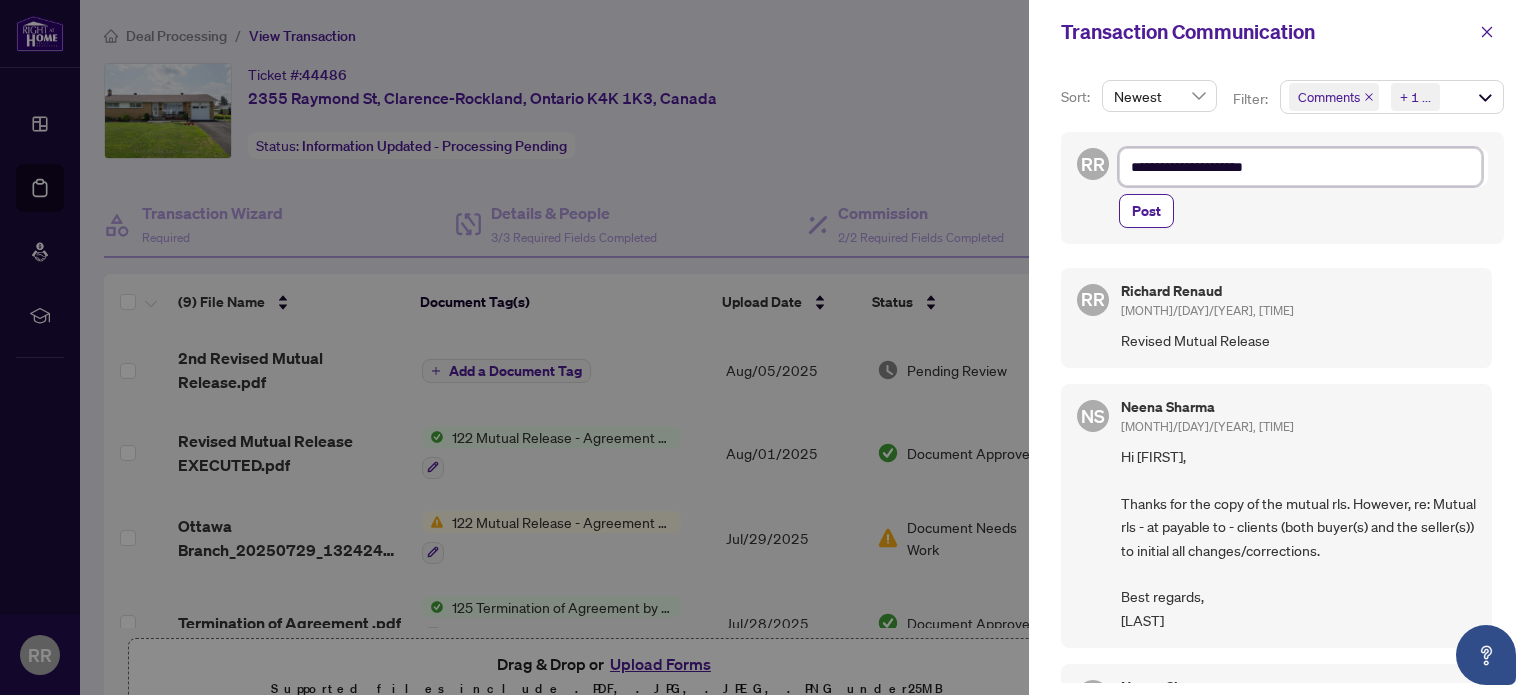type on "**********" 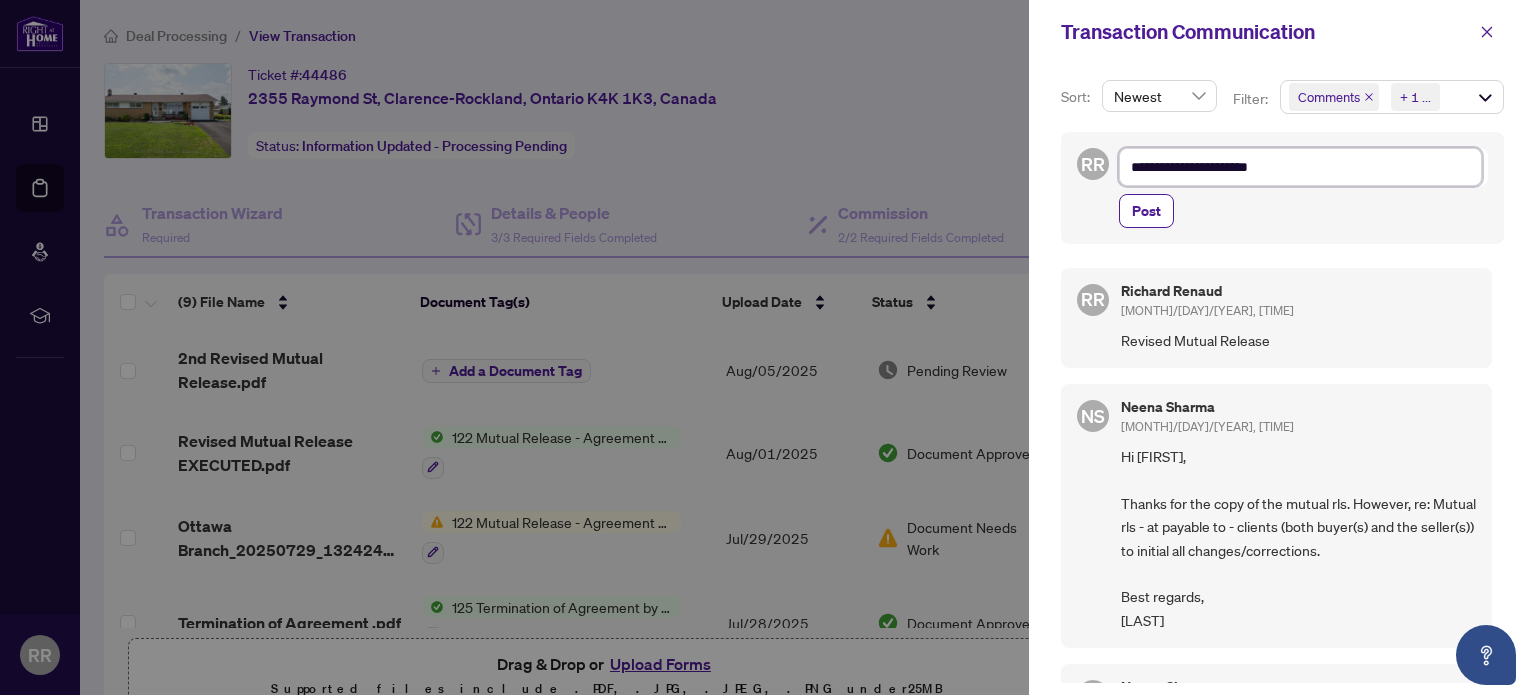type on "**********" 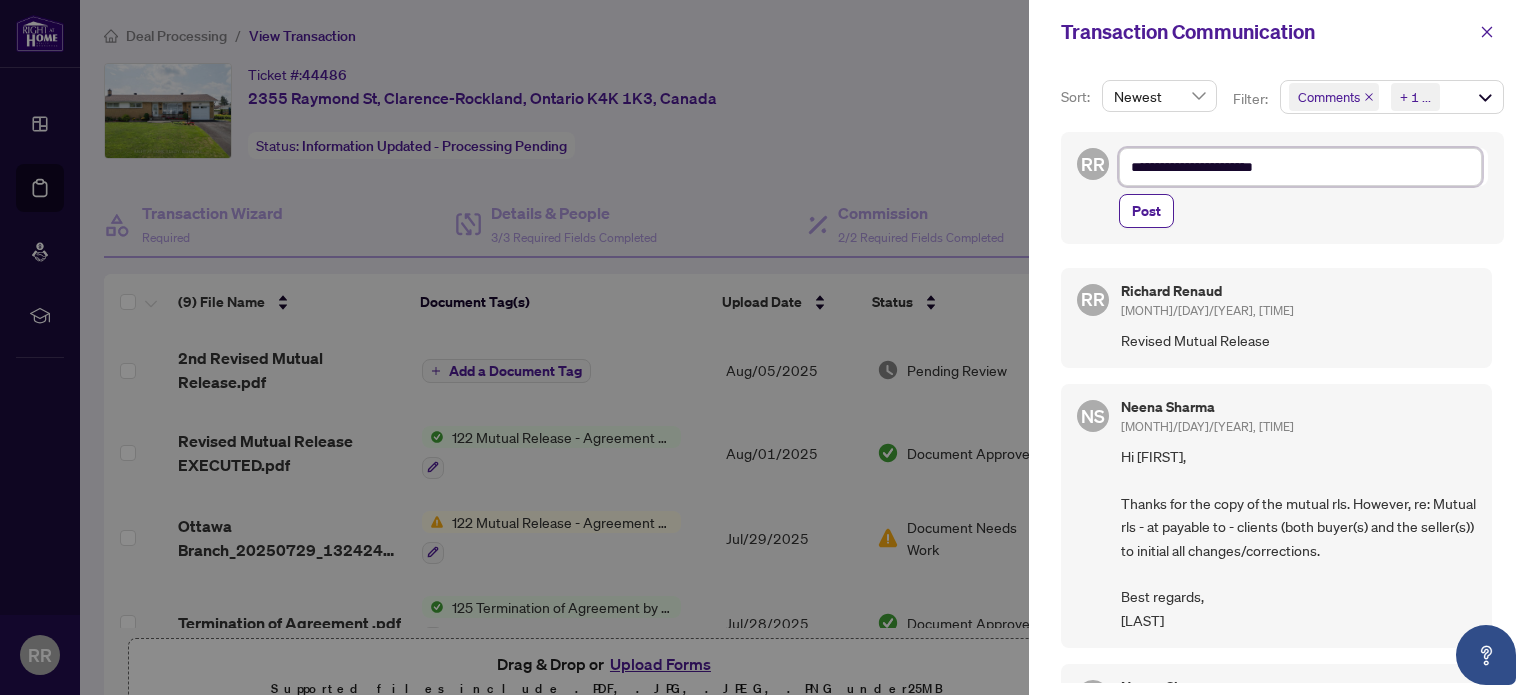 type on "**********" 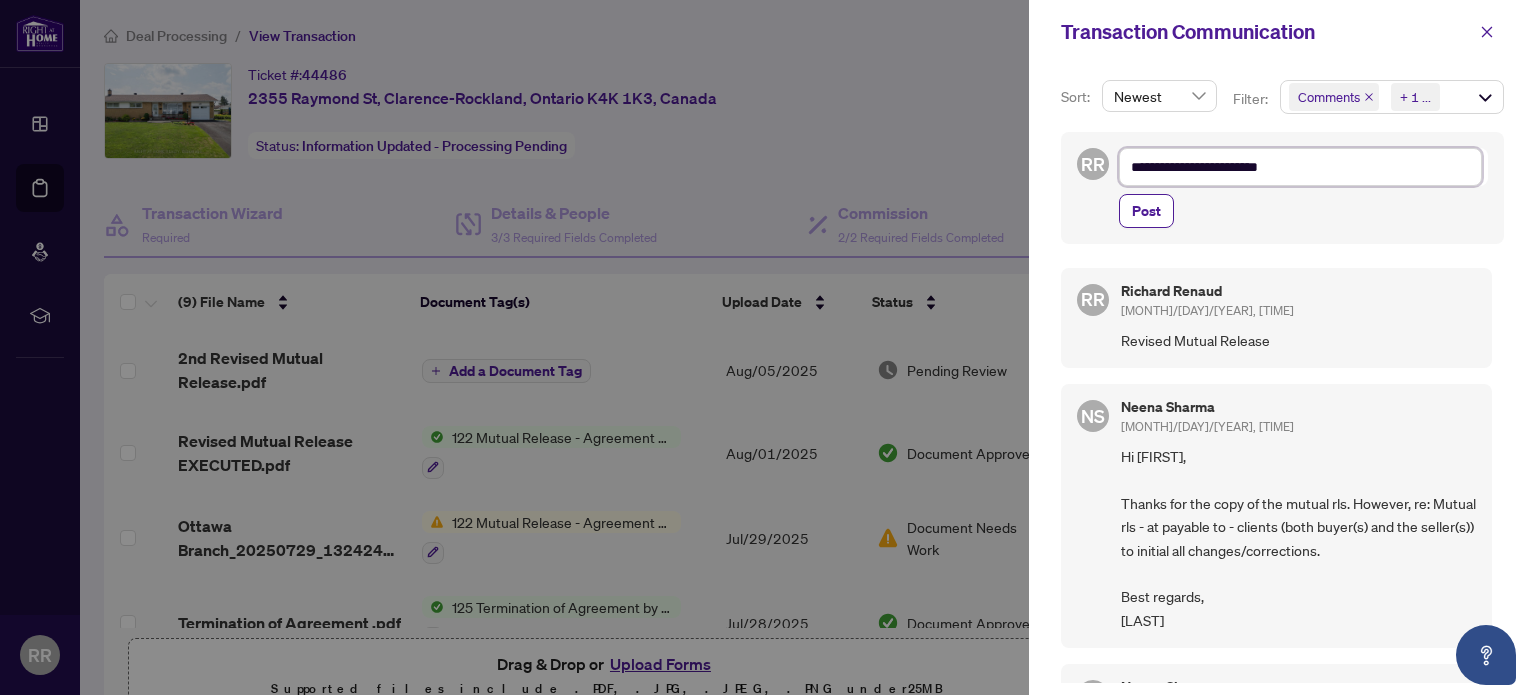 type on "**********" 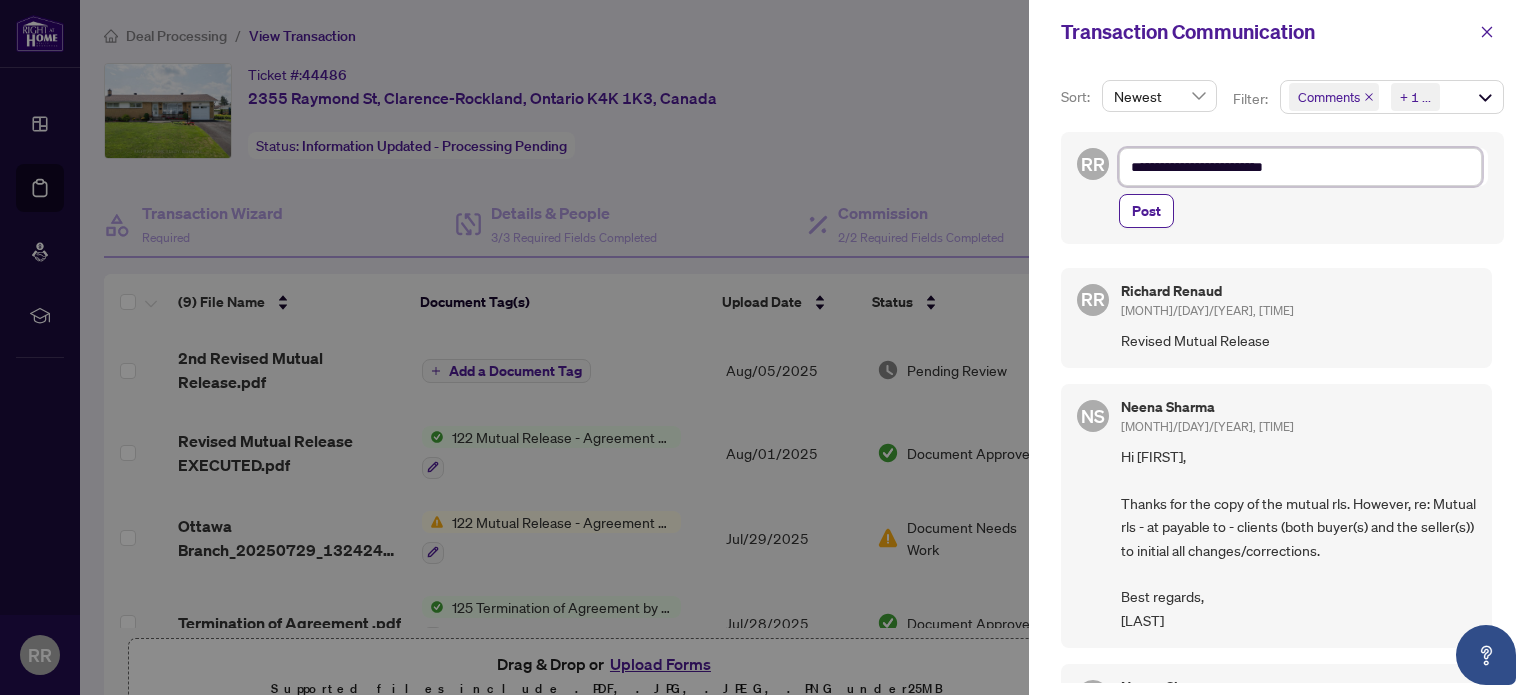 type on "**********" 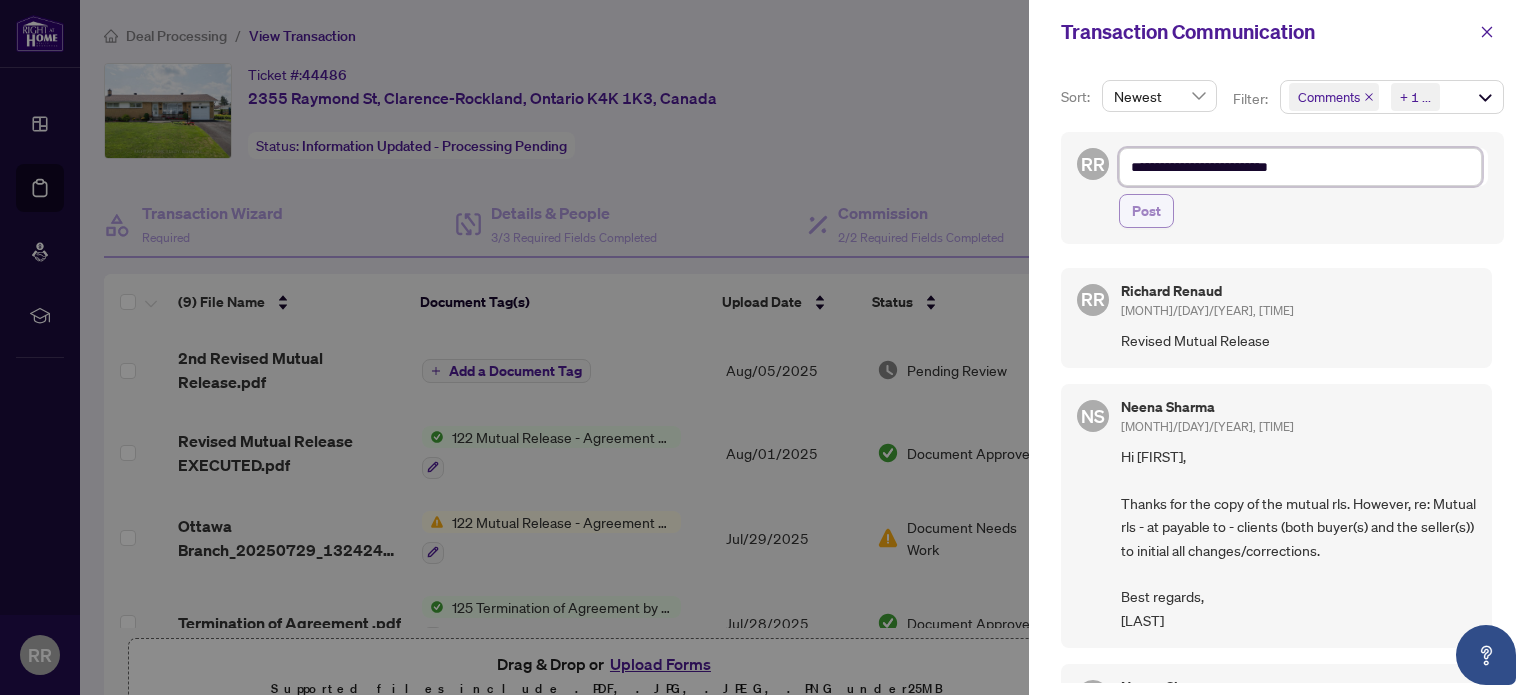 type on "**********" 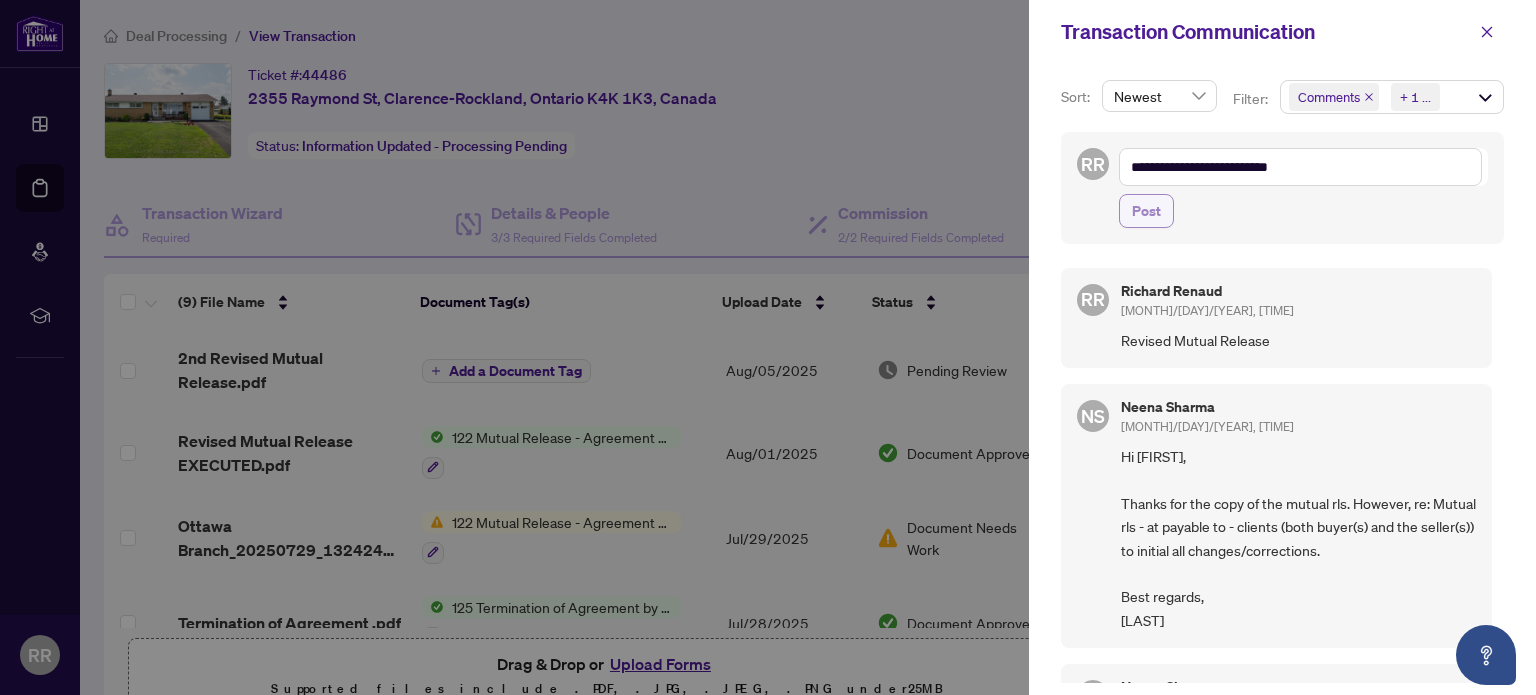 click on "Post" at bounding box center (1146, 211) 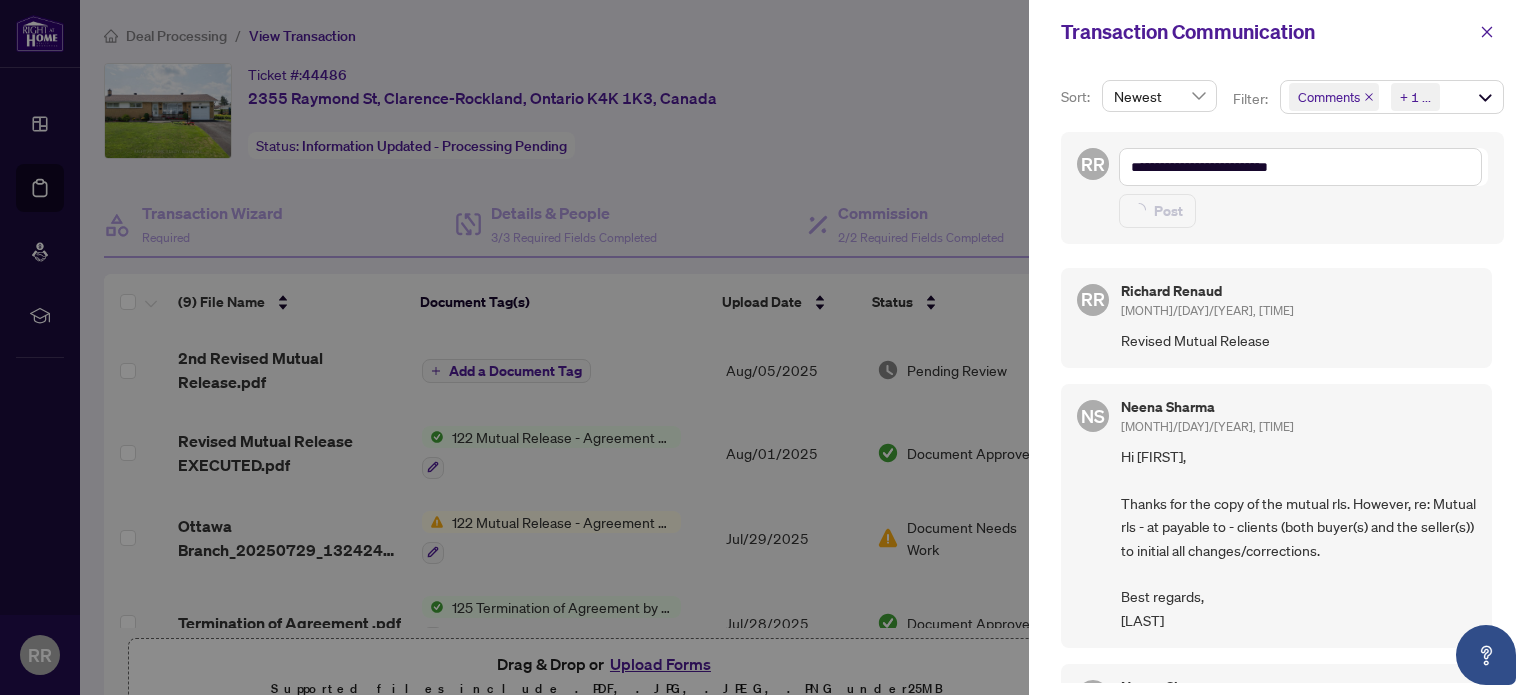 type 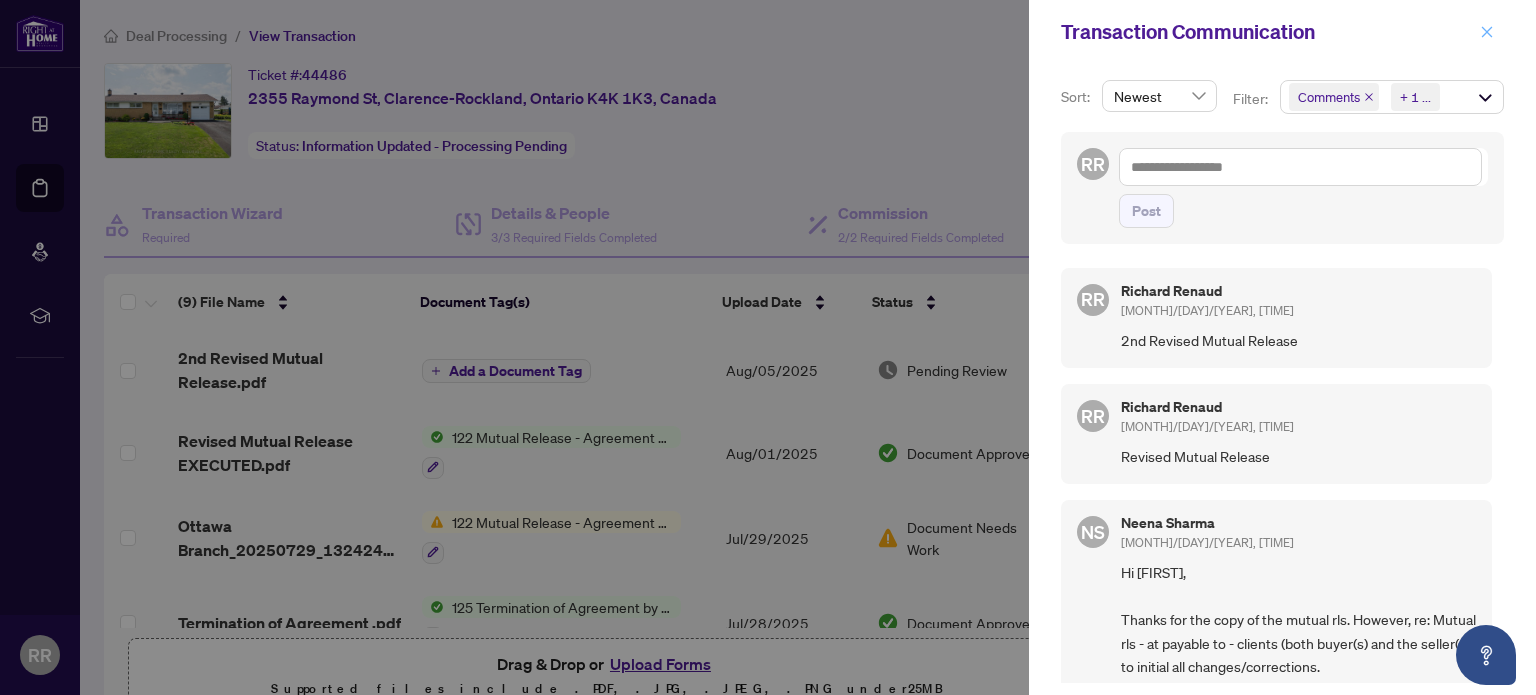 click 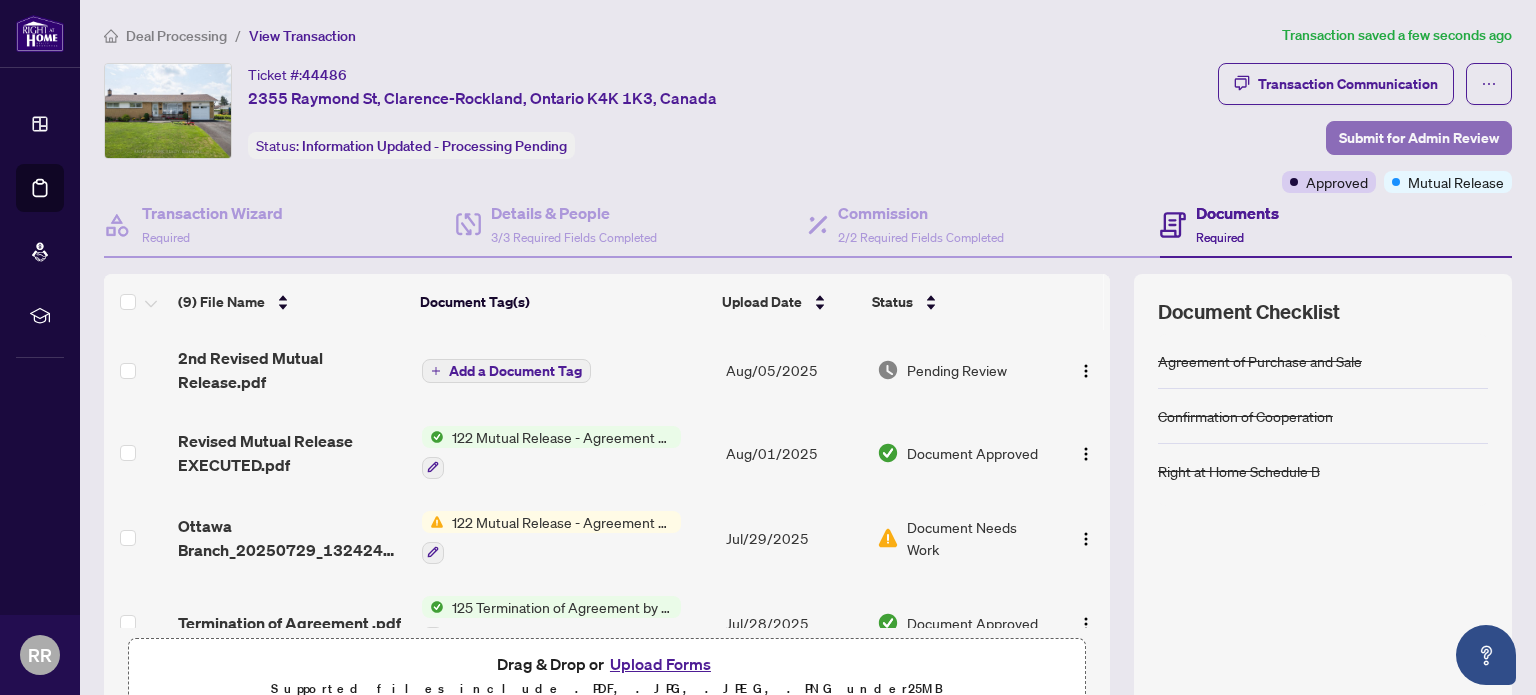 click on "Submit for Admin Review" at bounding box center [1419, 138] 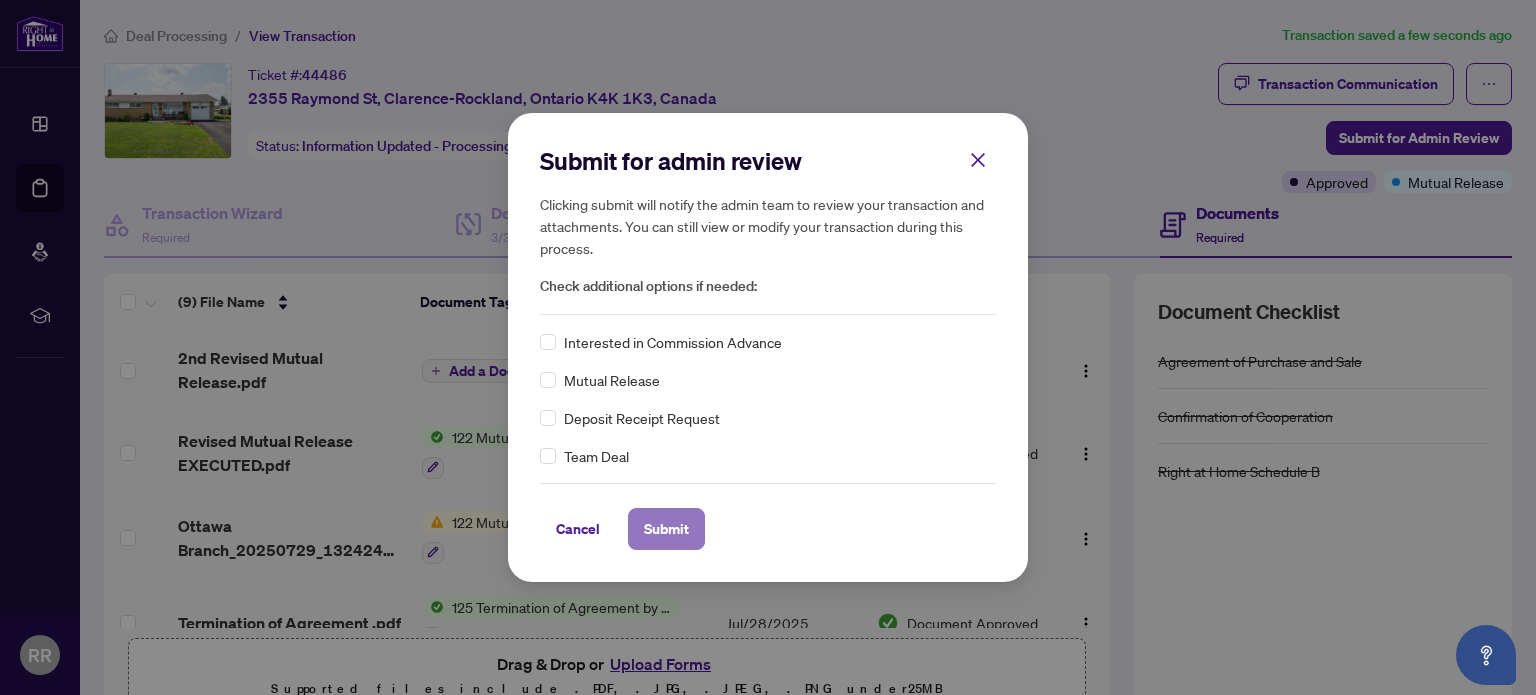 click on "Submit" at bounding box center (666, 529) 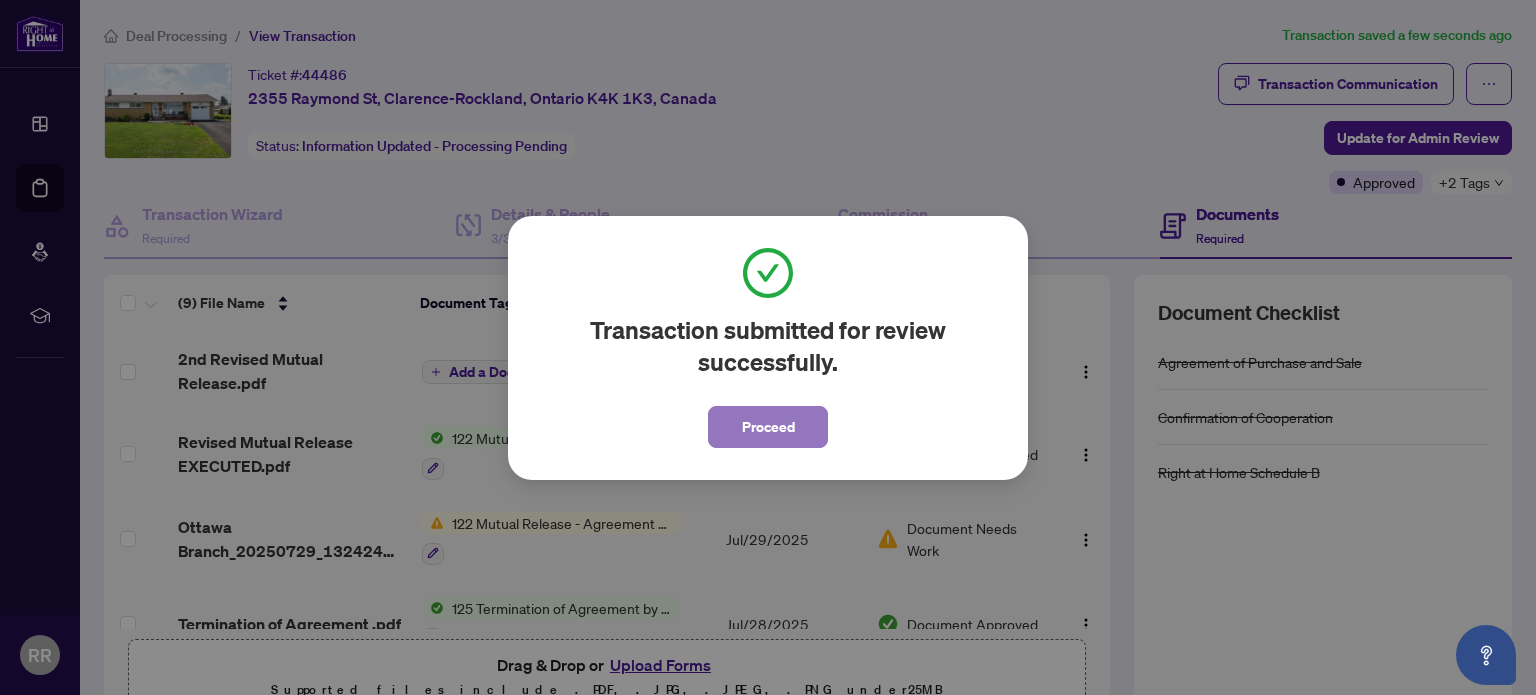 click on "Proceed" at bounding box center [768, 427] 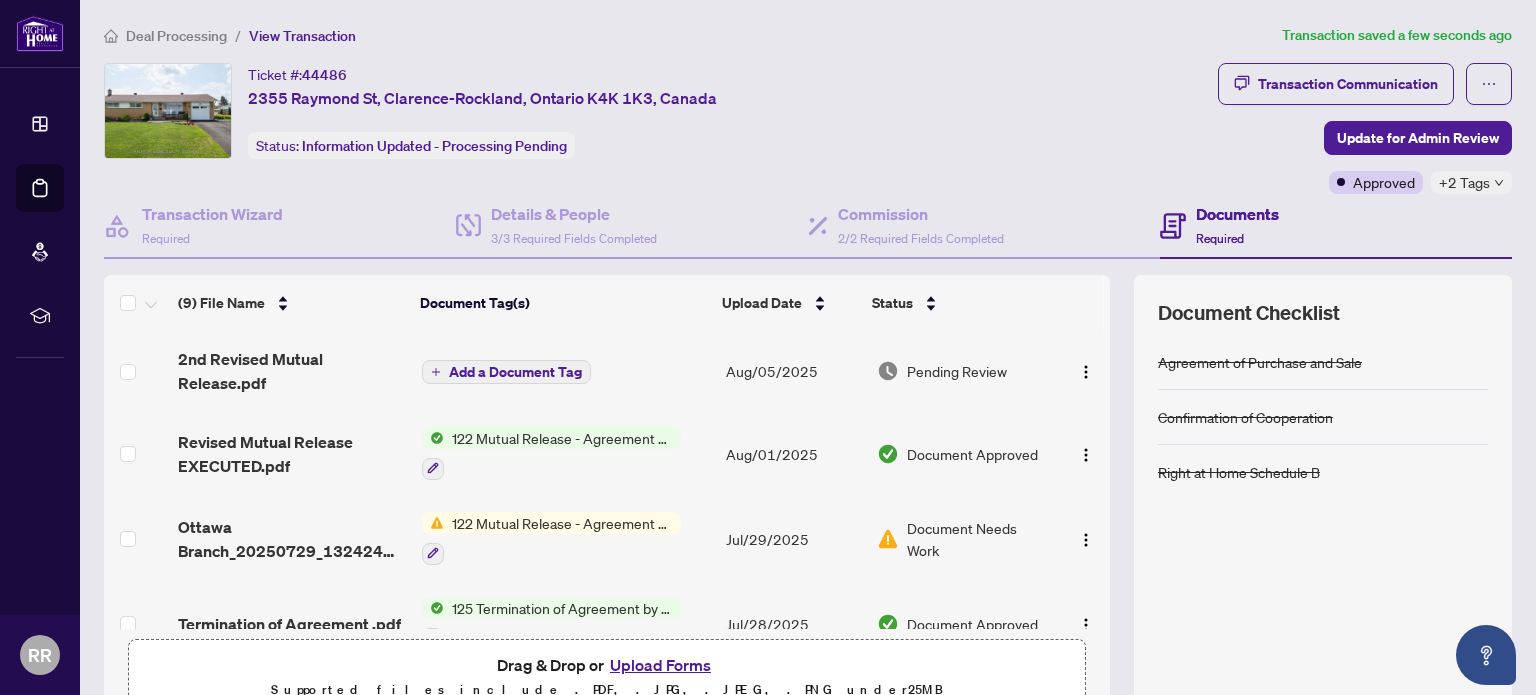 click on "Add a Document Tag" at bounding box center (515, 372) 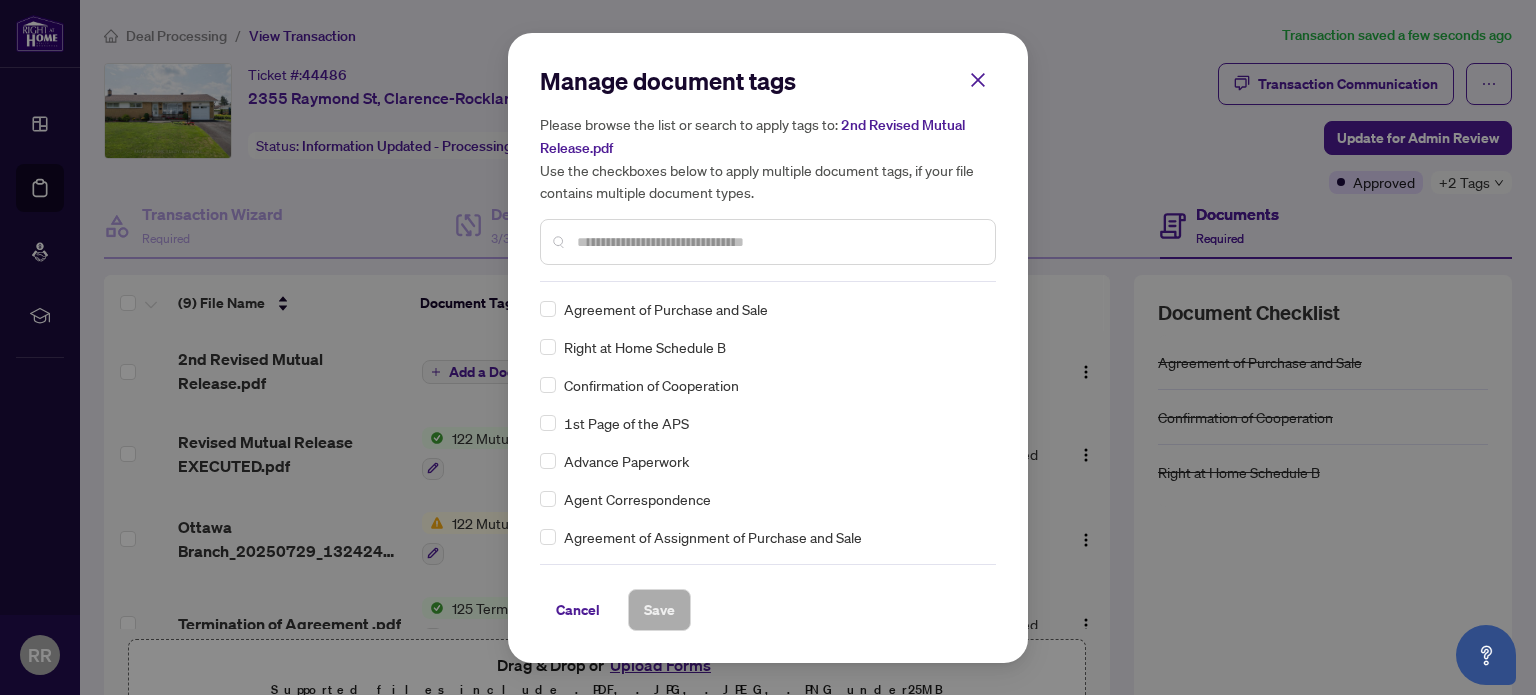 click at bounding box center (778, 242) 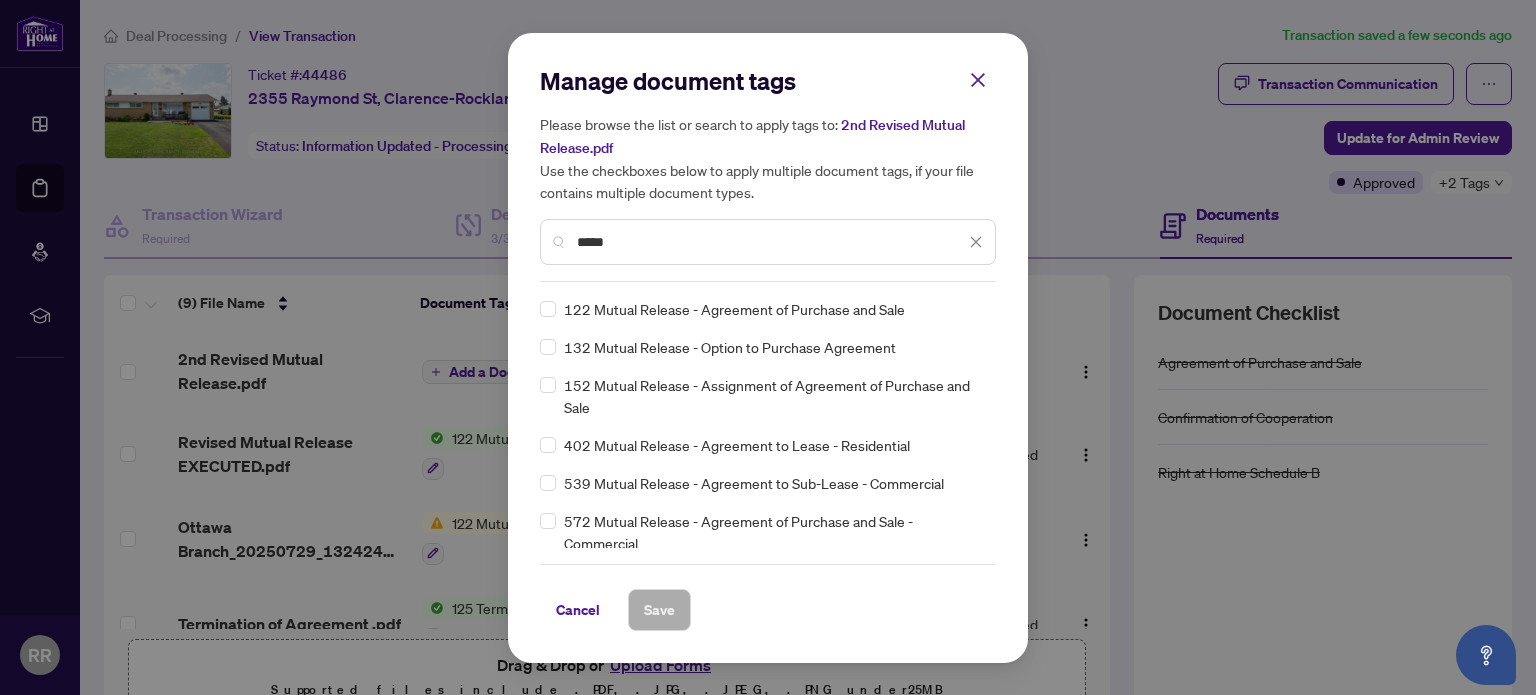 type on "*****" 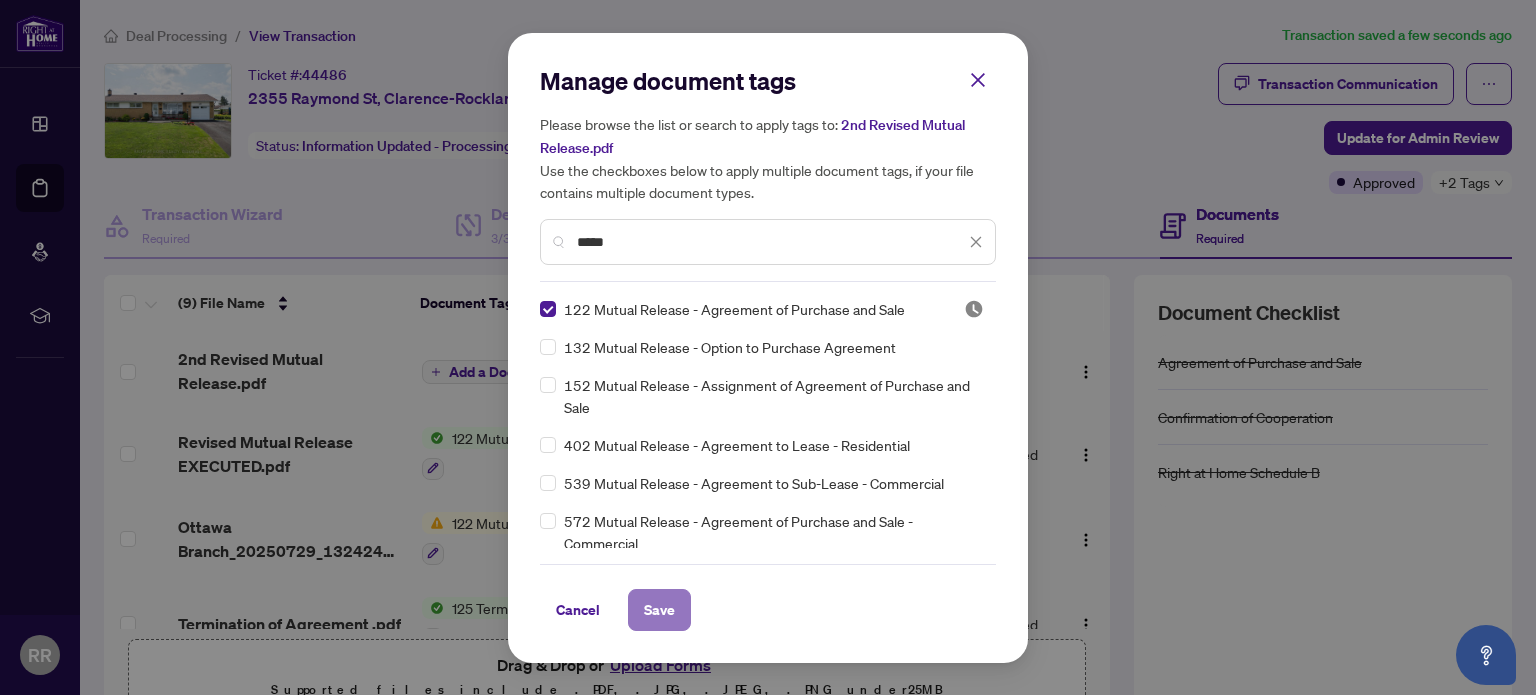 click on "Save" at bounding box center (659, 610) 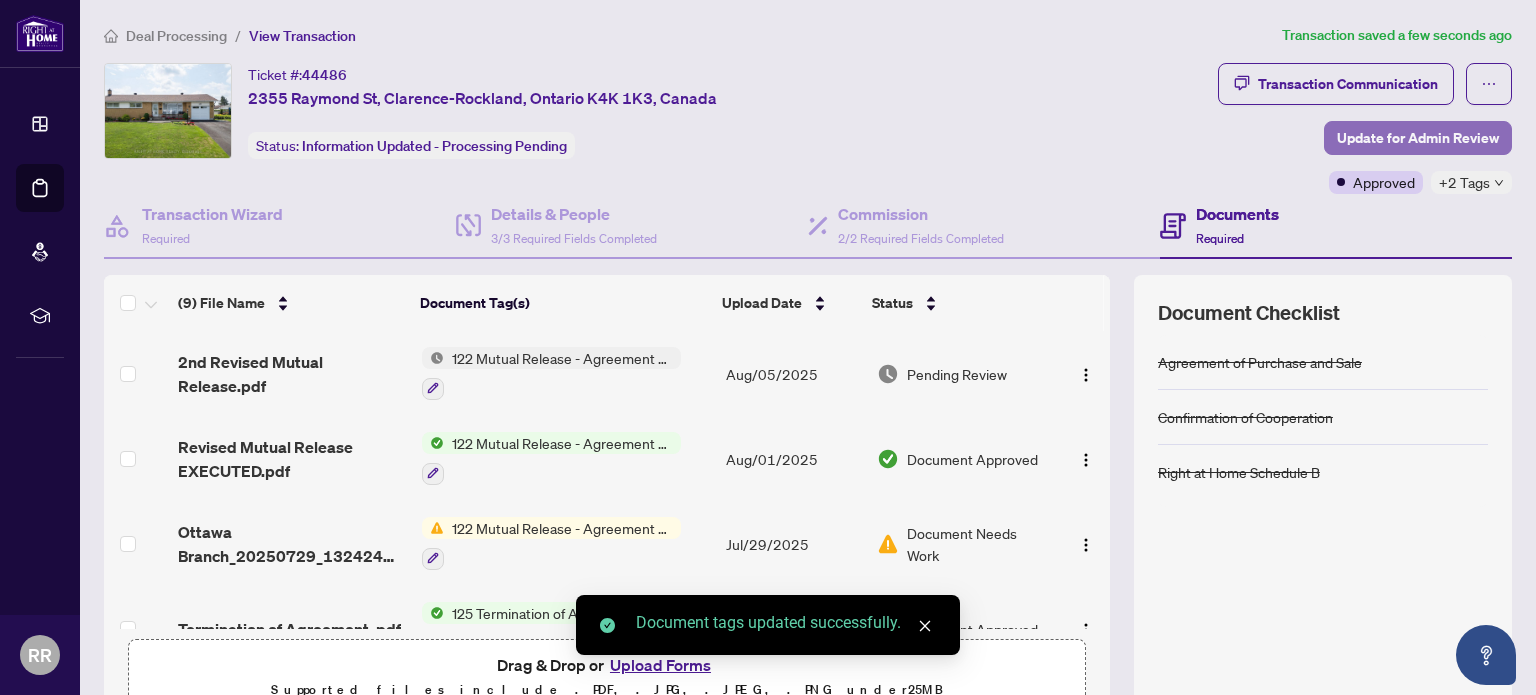 click on "Update for Admin Review" at bounding box center [1418, 138] 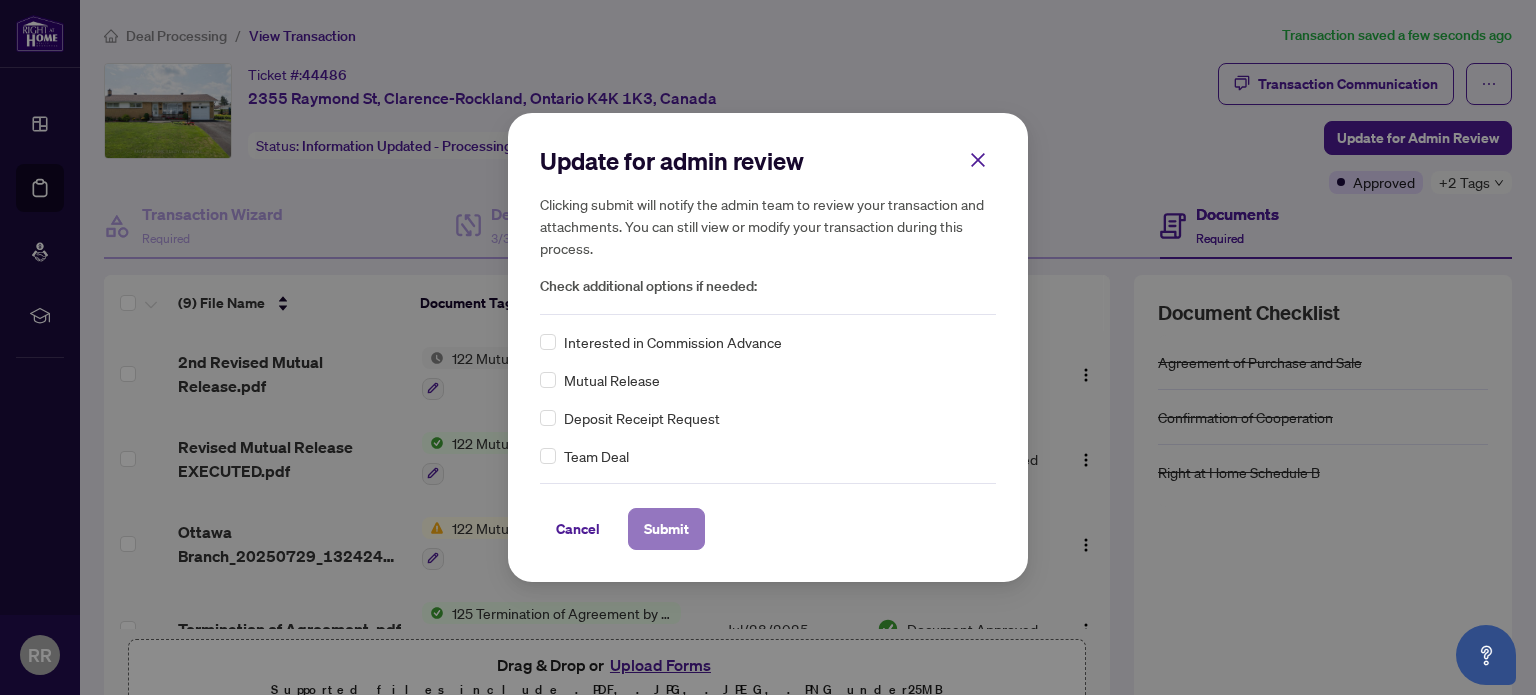 click on "Submit" at bounding box center [666, 529] 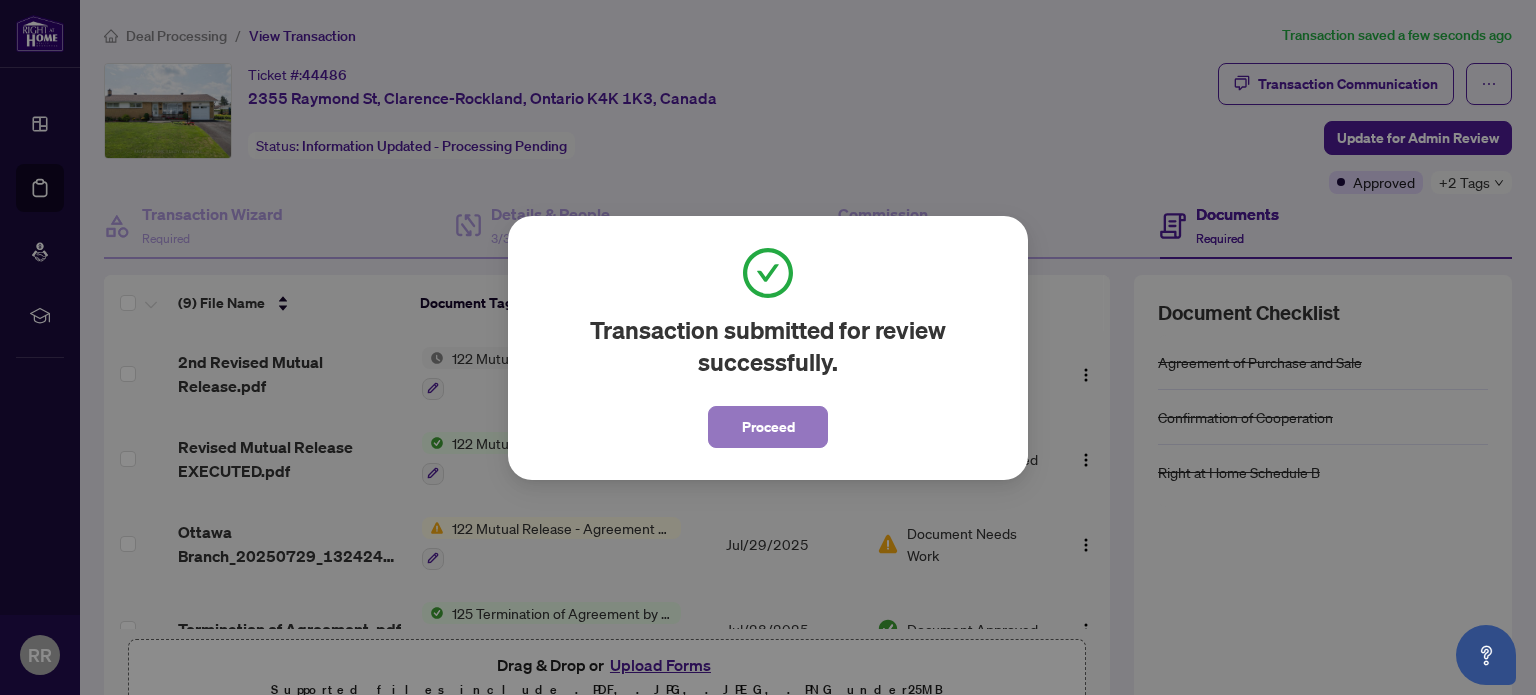 click on "Proceed" at bounding box center (768, 427) 